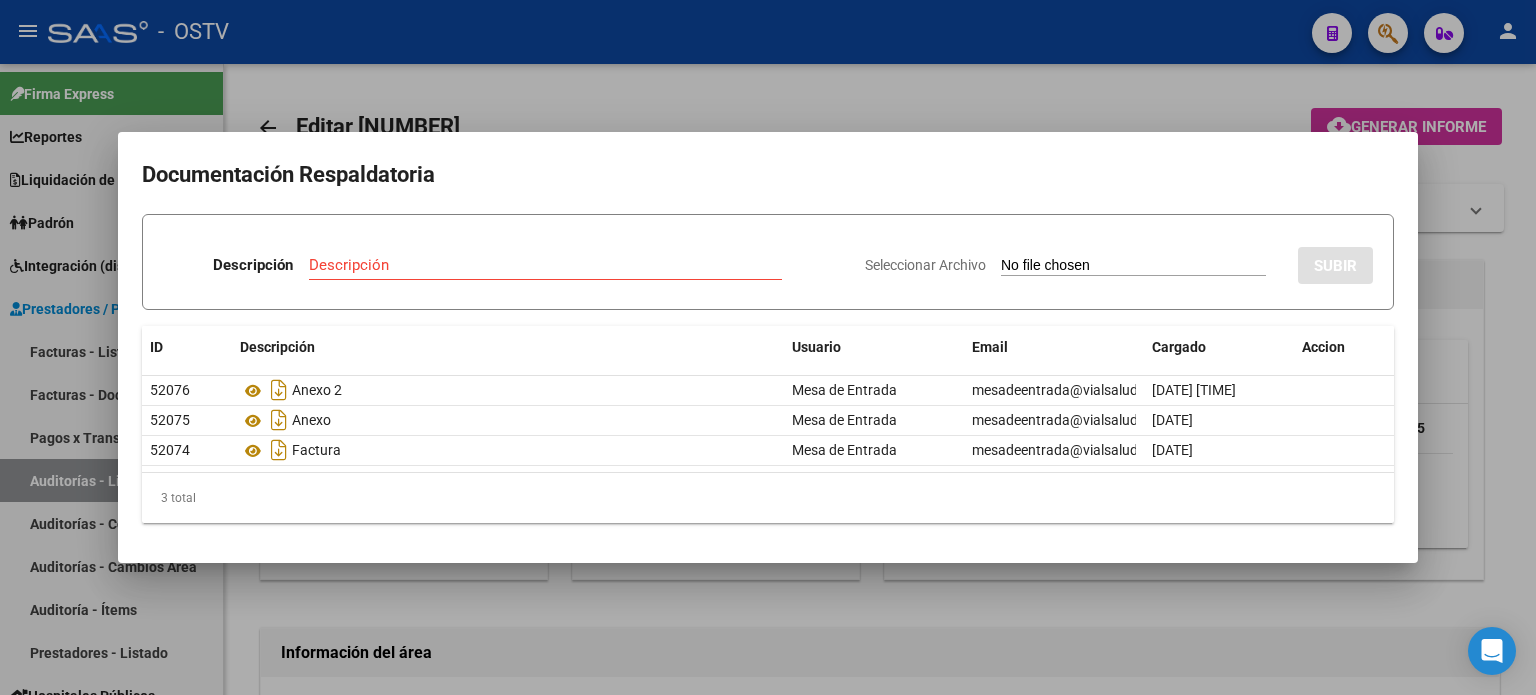 scroll, scrollTop: 0, scrollLeft: 0, axis: both 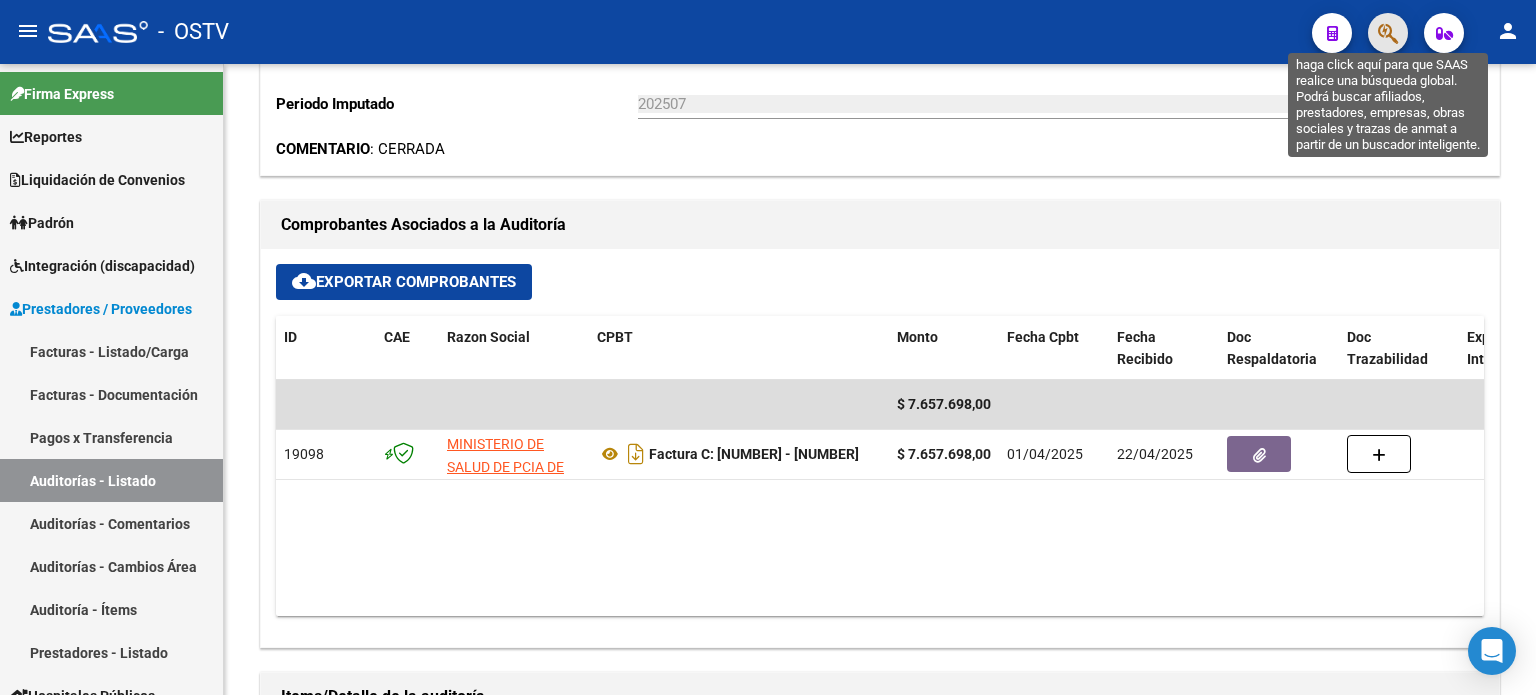 click 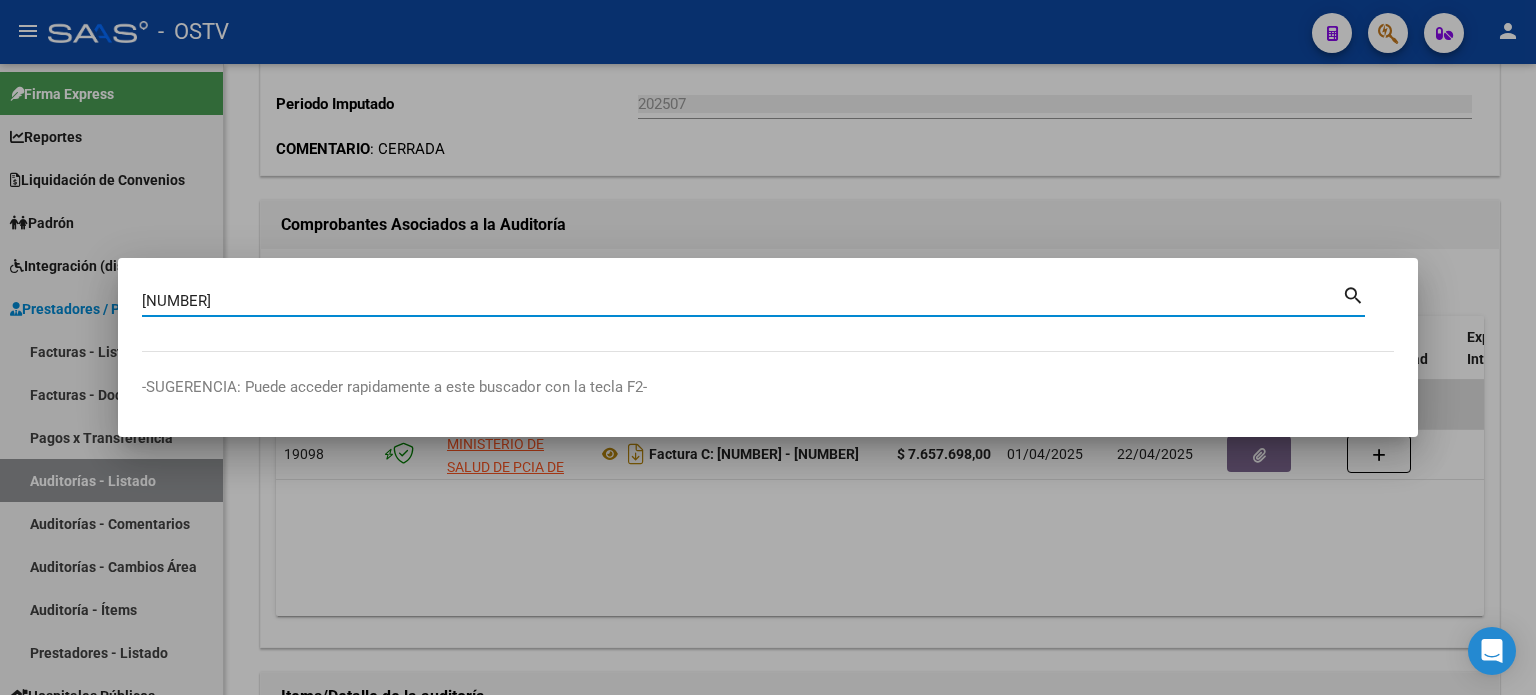 type on "[NUMBER]" 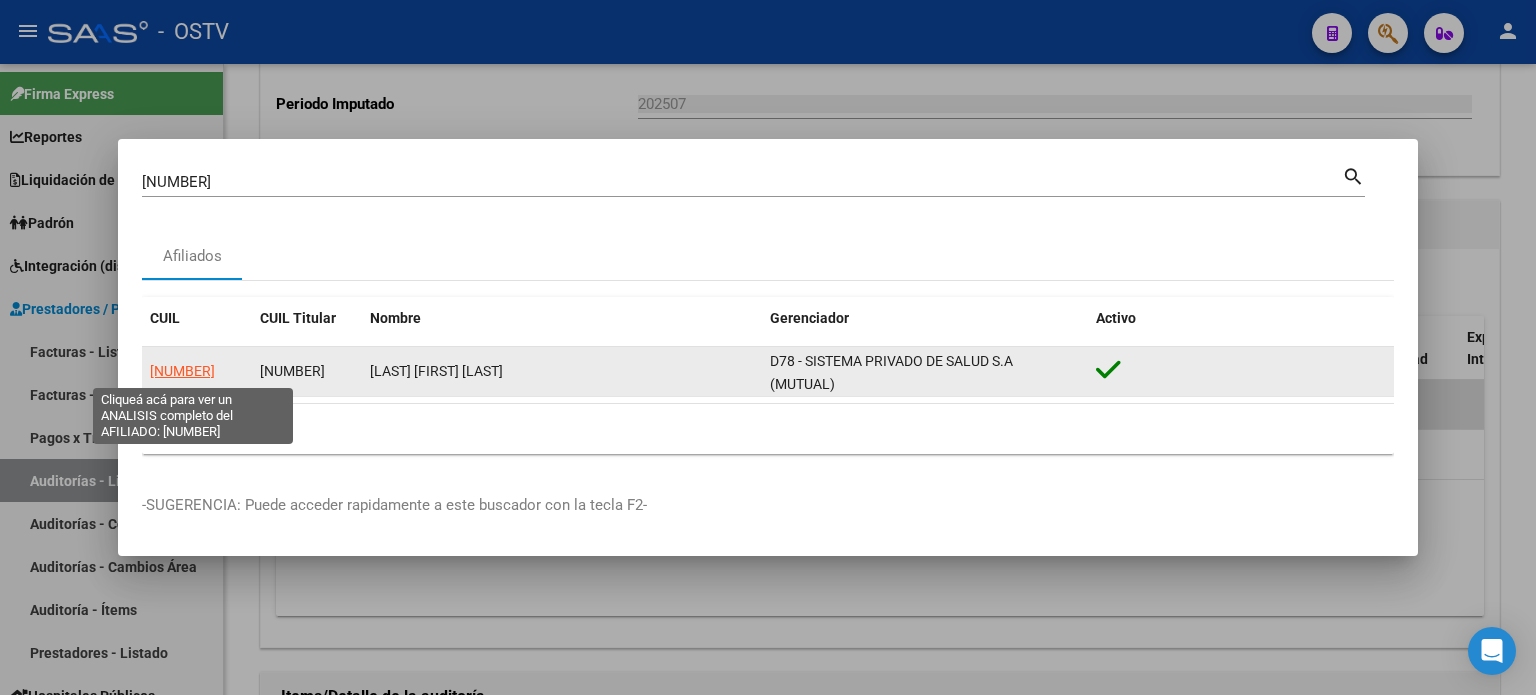 click on "[NUMBER]" 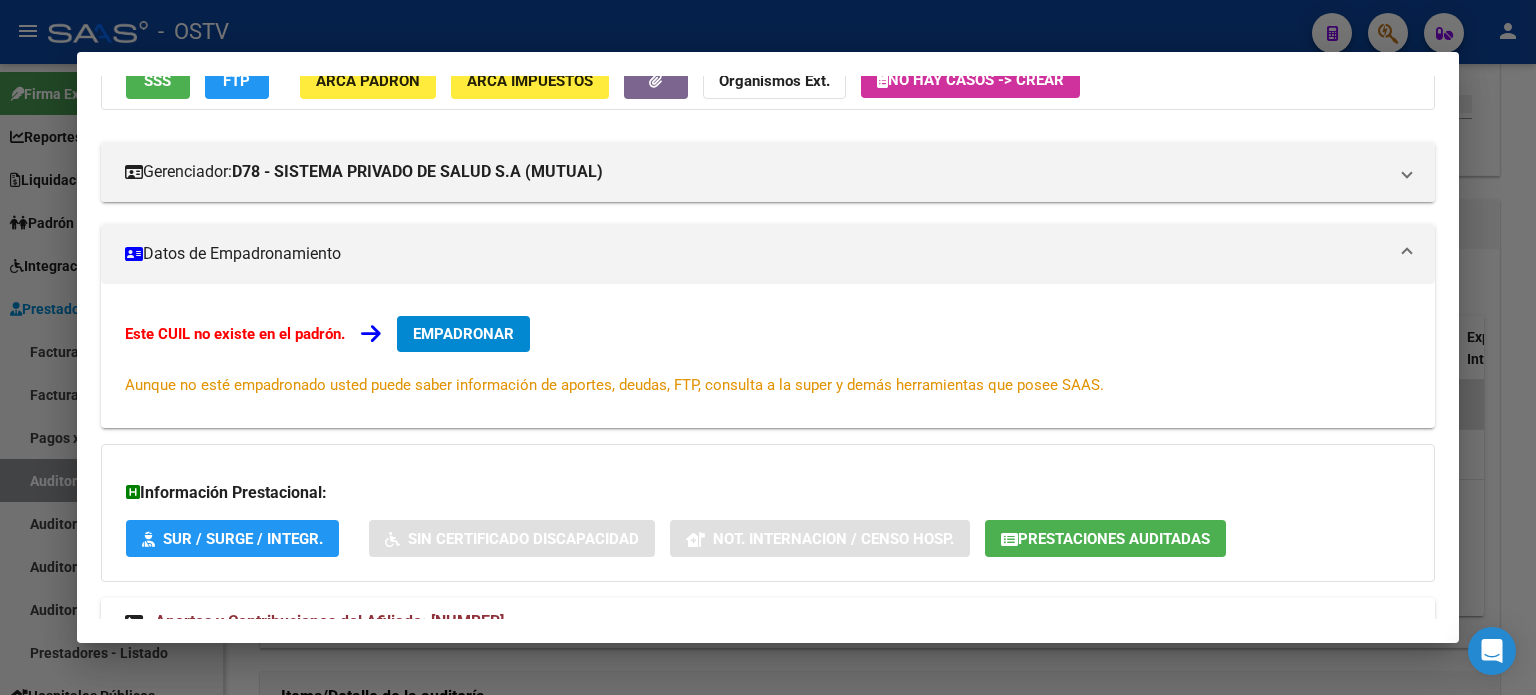scroll, scrollTop: 271, scrollLeft: 0, axis: vertical 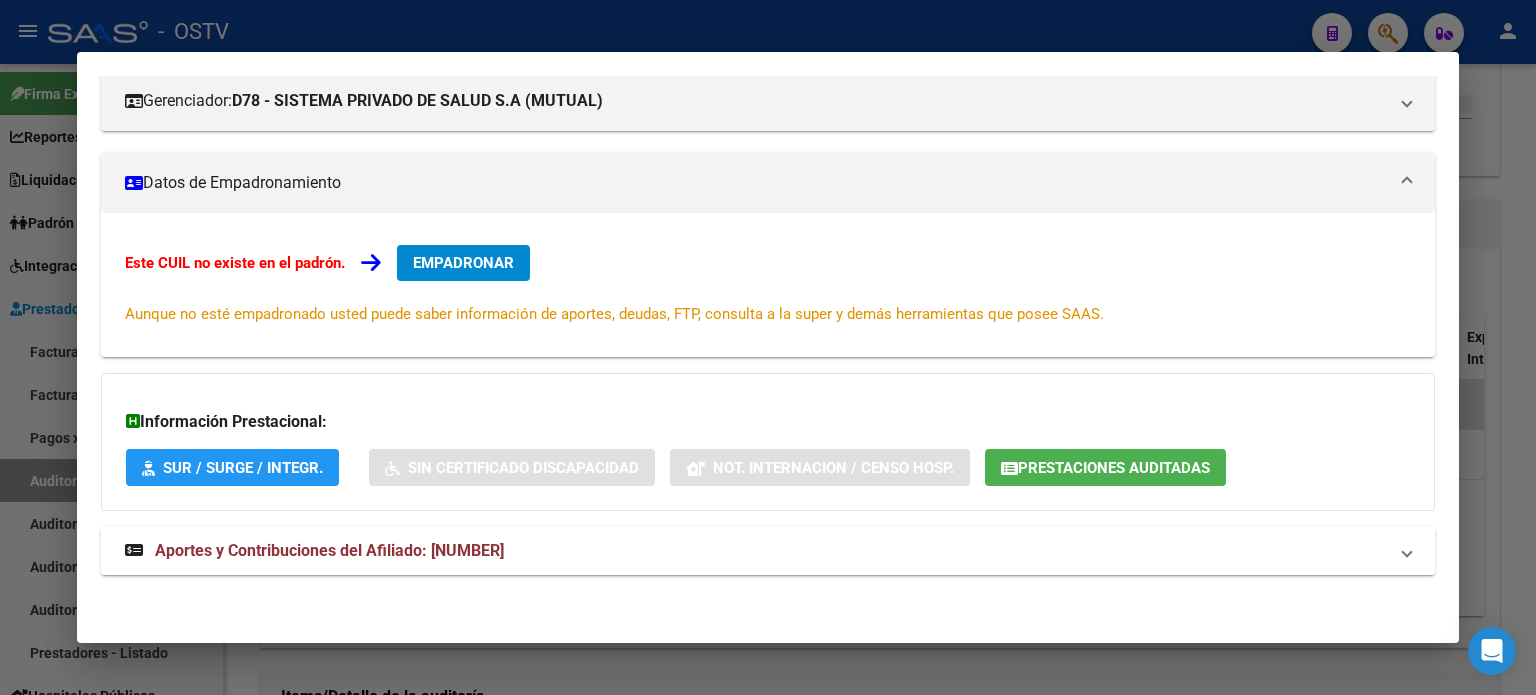 click on "Aportes y Contribuciones del Afiliado: [NUMBER]" at bounding box center [314, 551] 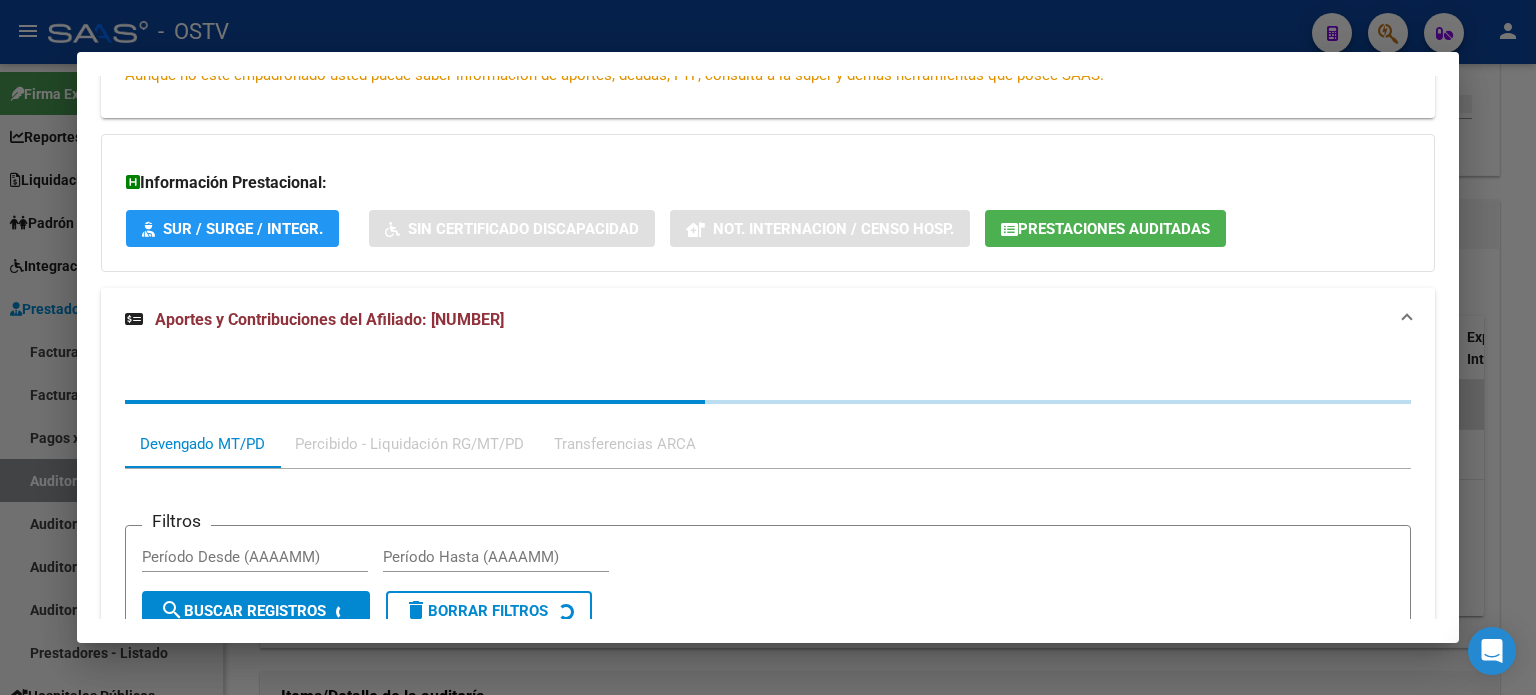scroll, scrollTop: 571, scrollLeft: 0, axis: vertical 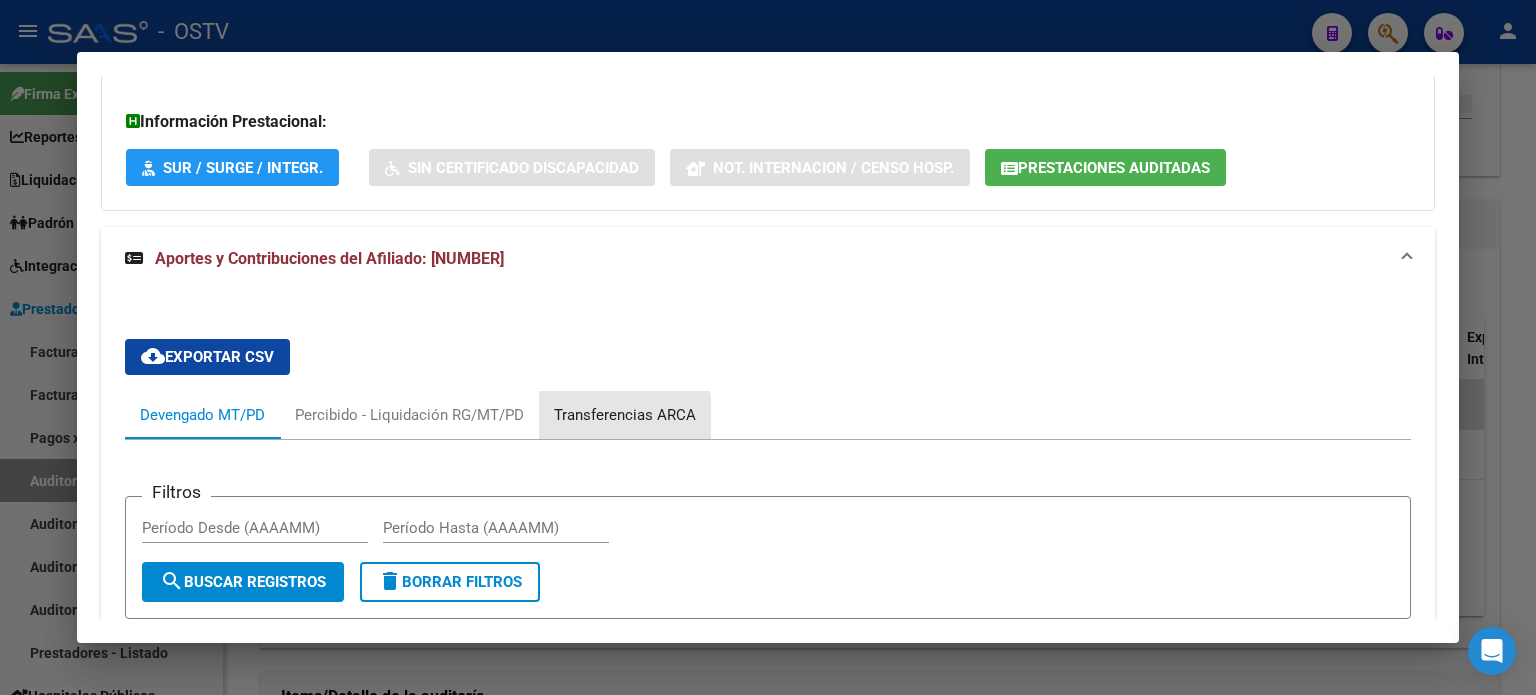 click on "Transferencias ARCA" at bounding box center (625, 415) 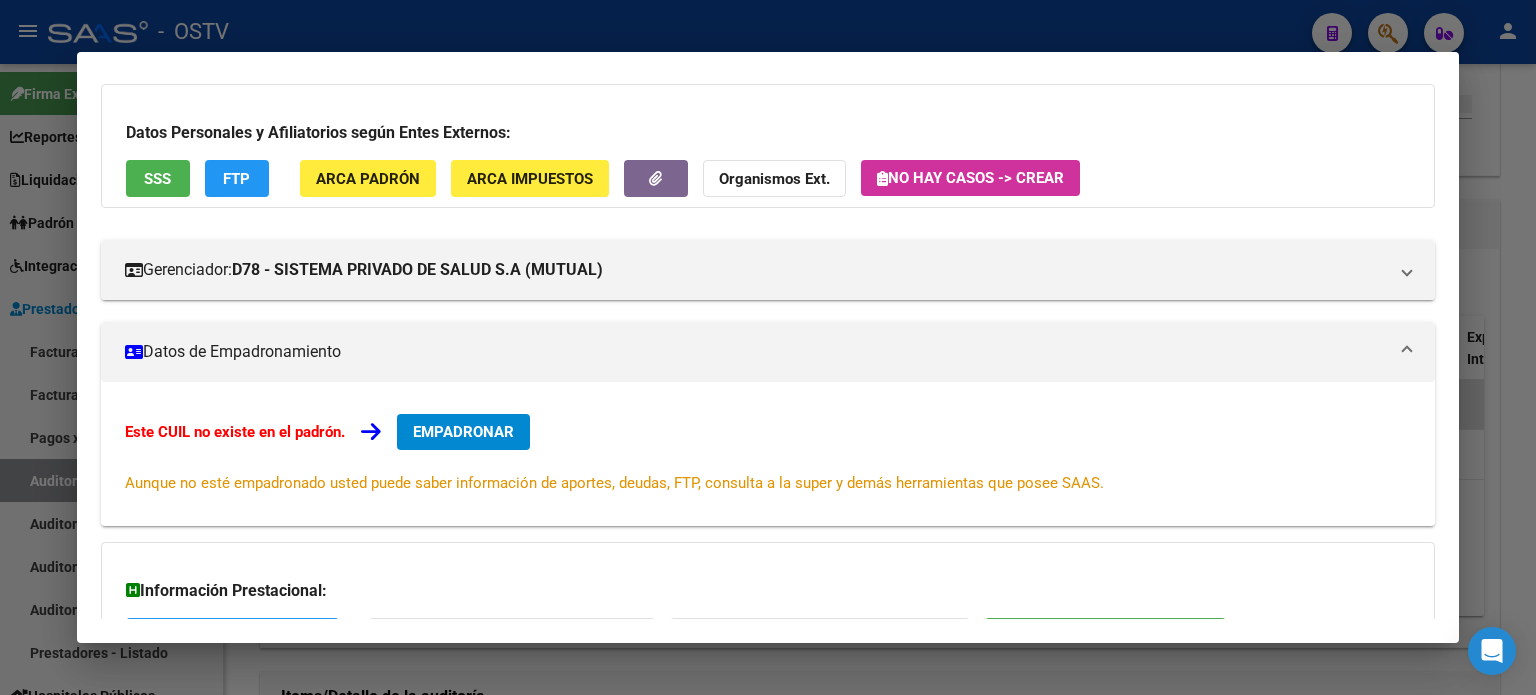 scroll, scrollTop: 0, scrollLeft: 0, axis: both 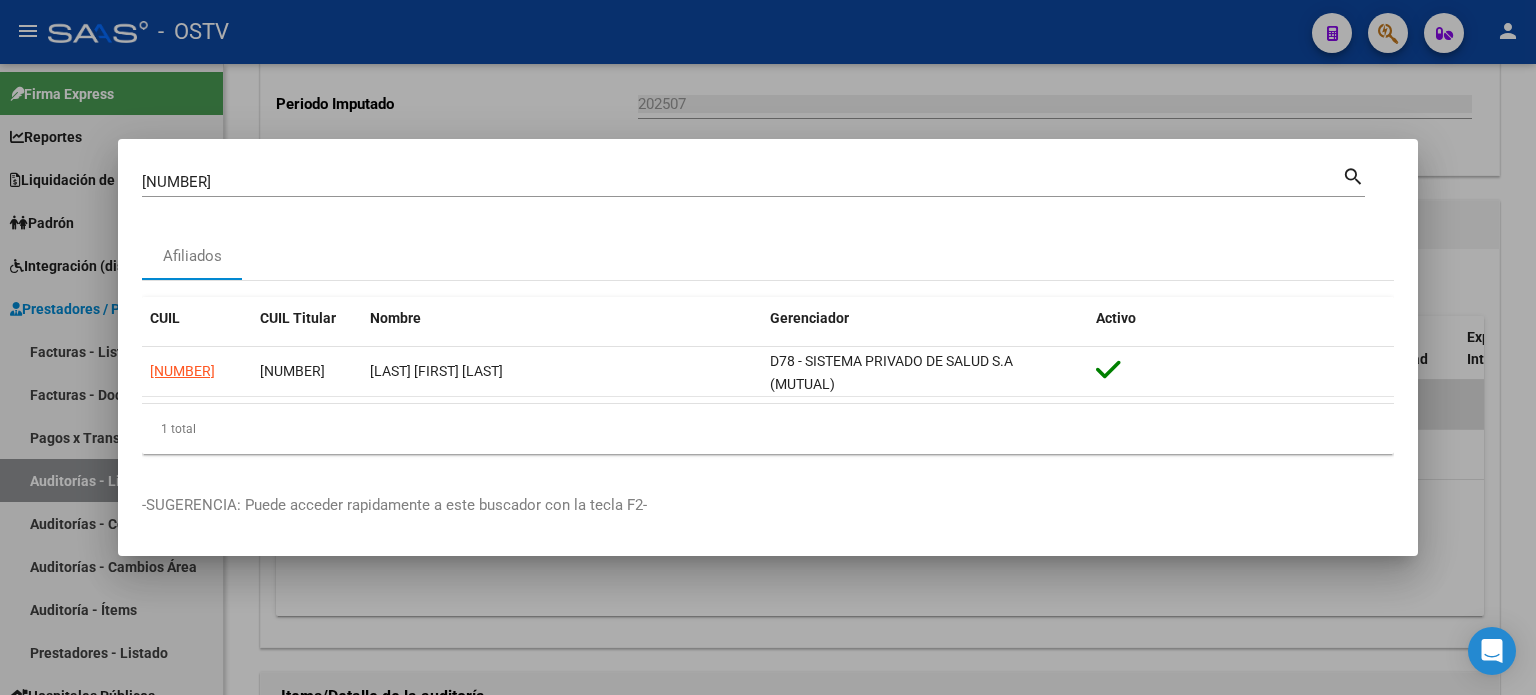 type 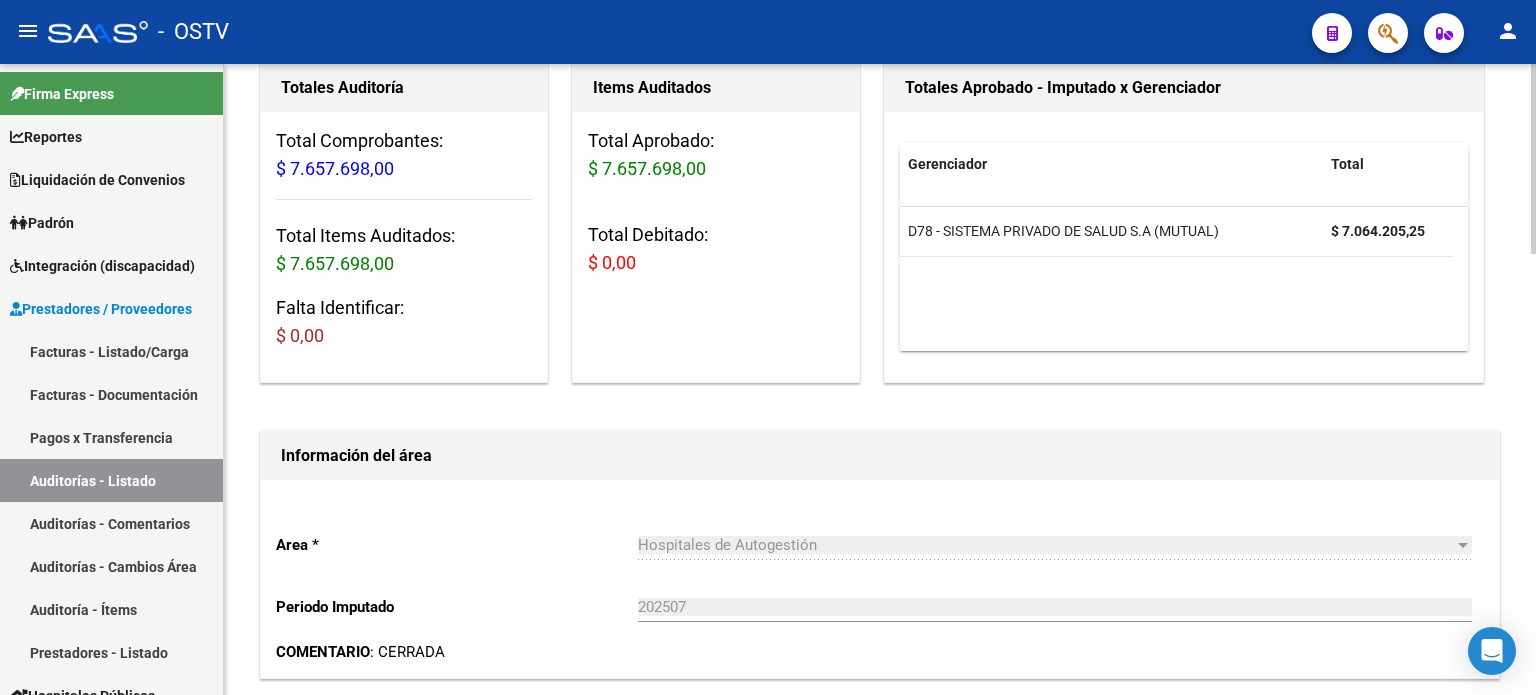 scroll, scrollTop: 0, scrollLeft: 0, axis: both 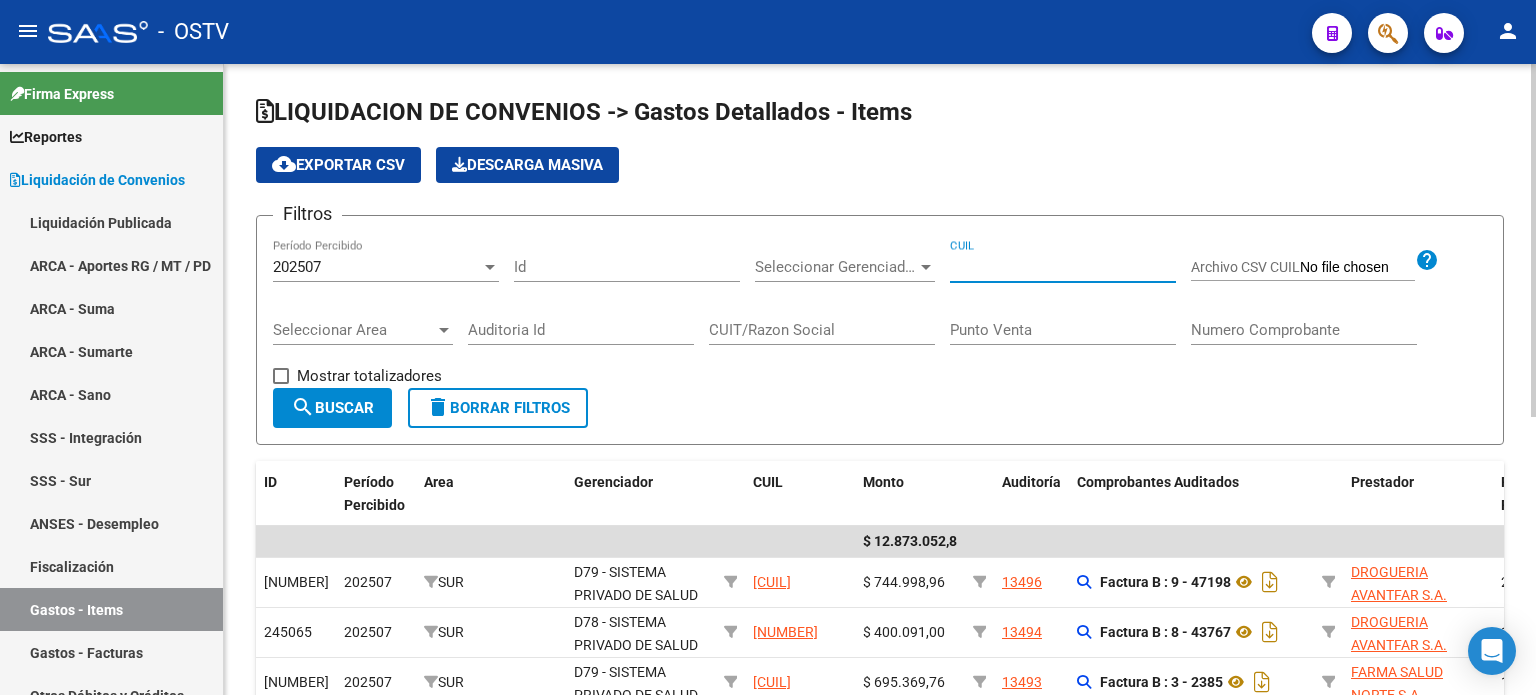 click on "CUIL" at bounding box center (1063, 267) 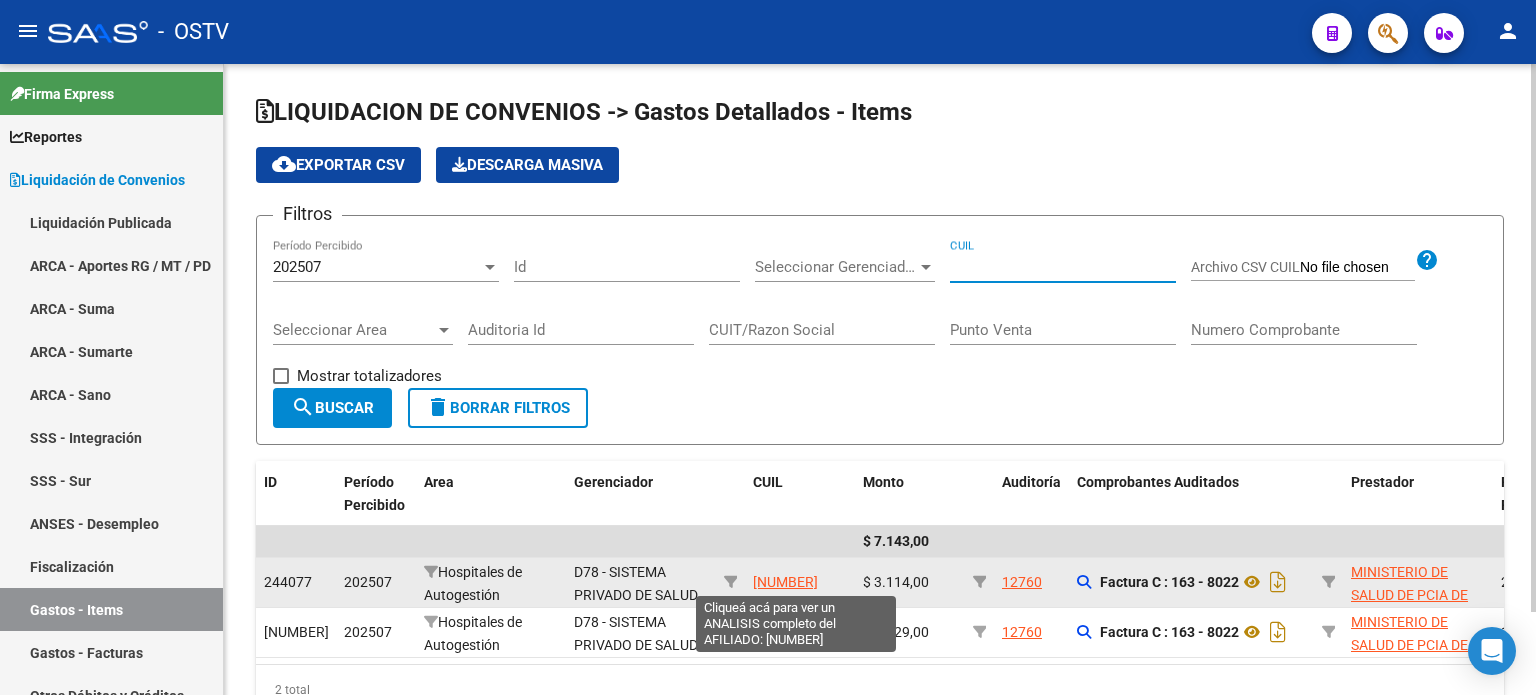 type on "[NUMBER]" 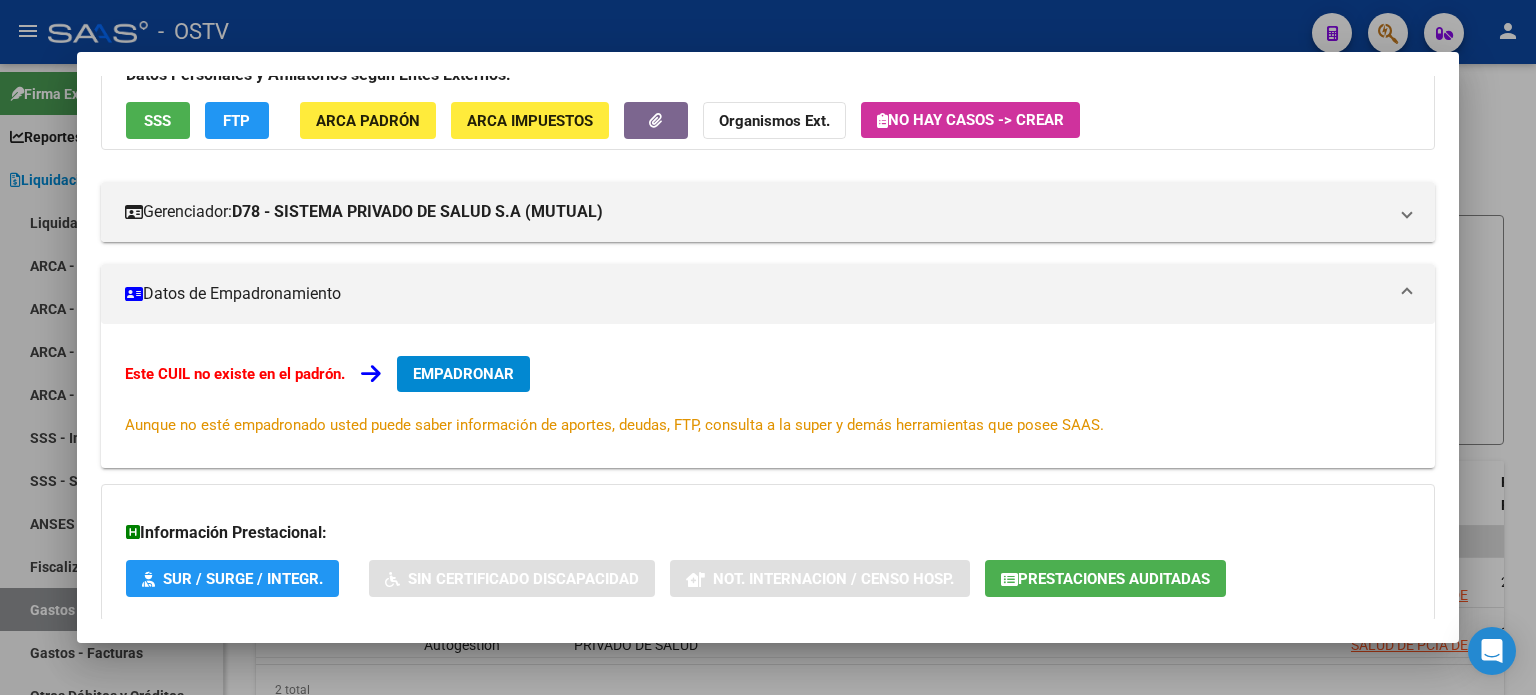 scroll, scrollTop: 271, scrollLeft: 0, axis: vertical 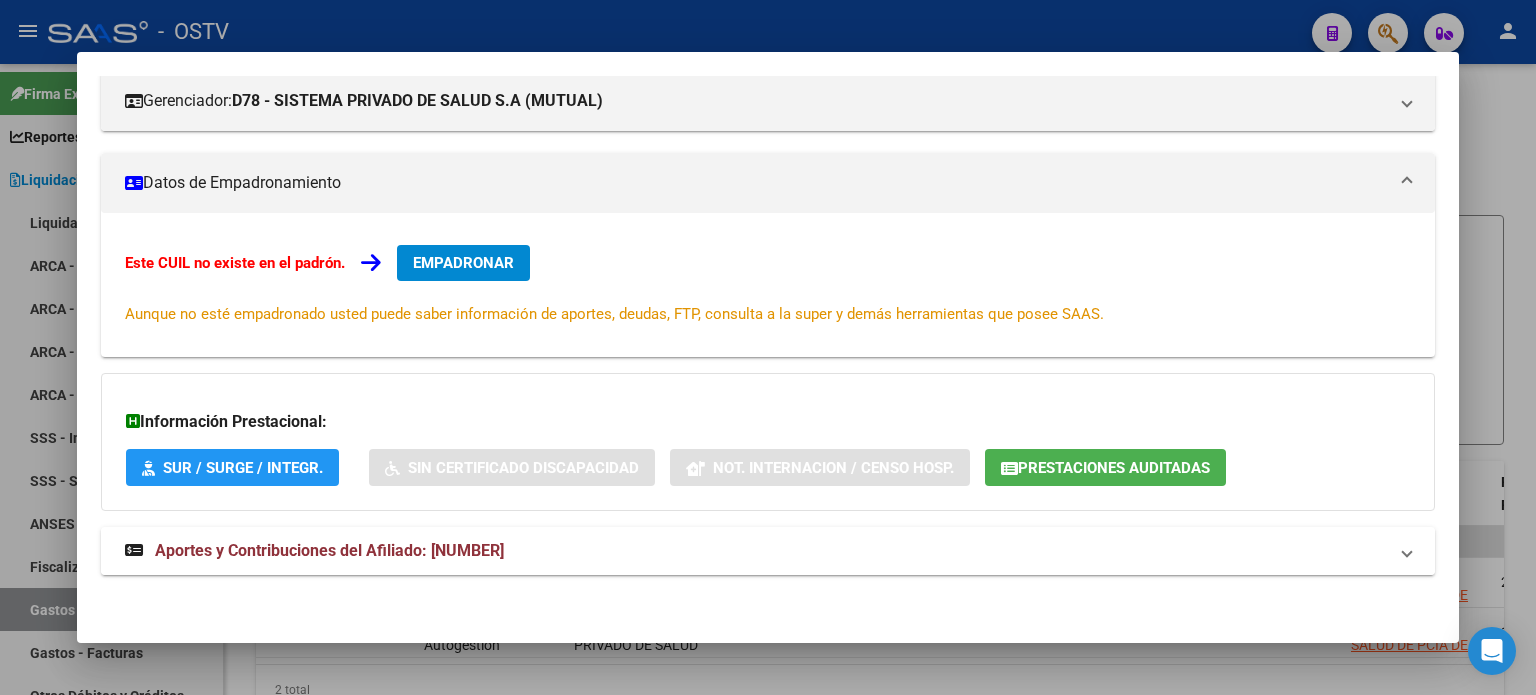 click on "Aportes y Contribuciones del Afiliado: [NUMBER]" at bounding box center (329, 550) 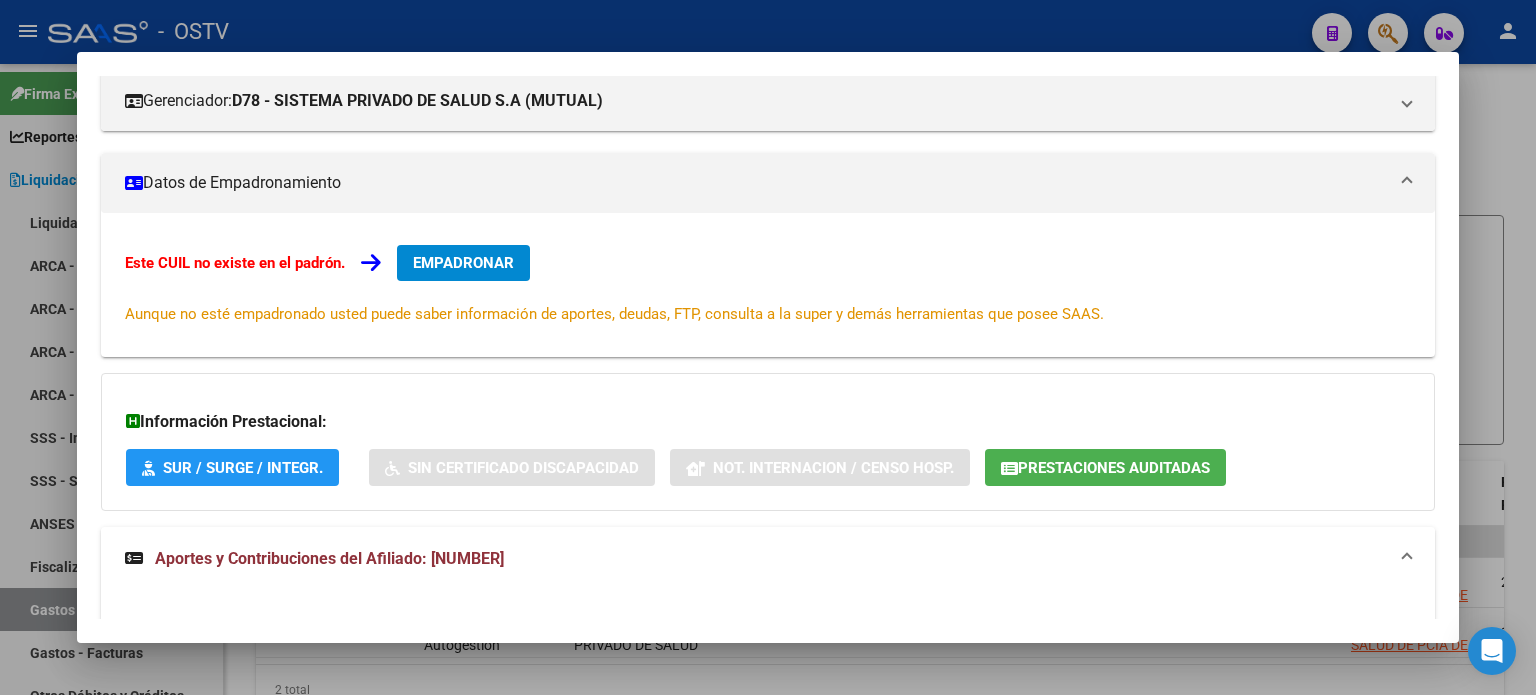 scroll, scrollTop: 488, scrollLeft: 0, axis: vertical 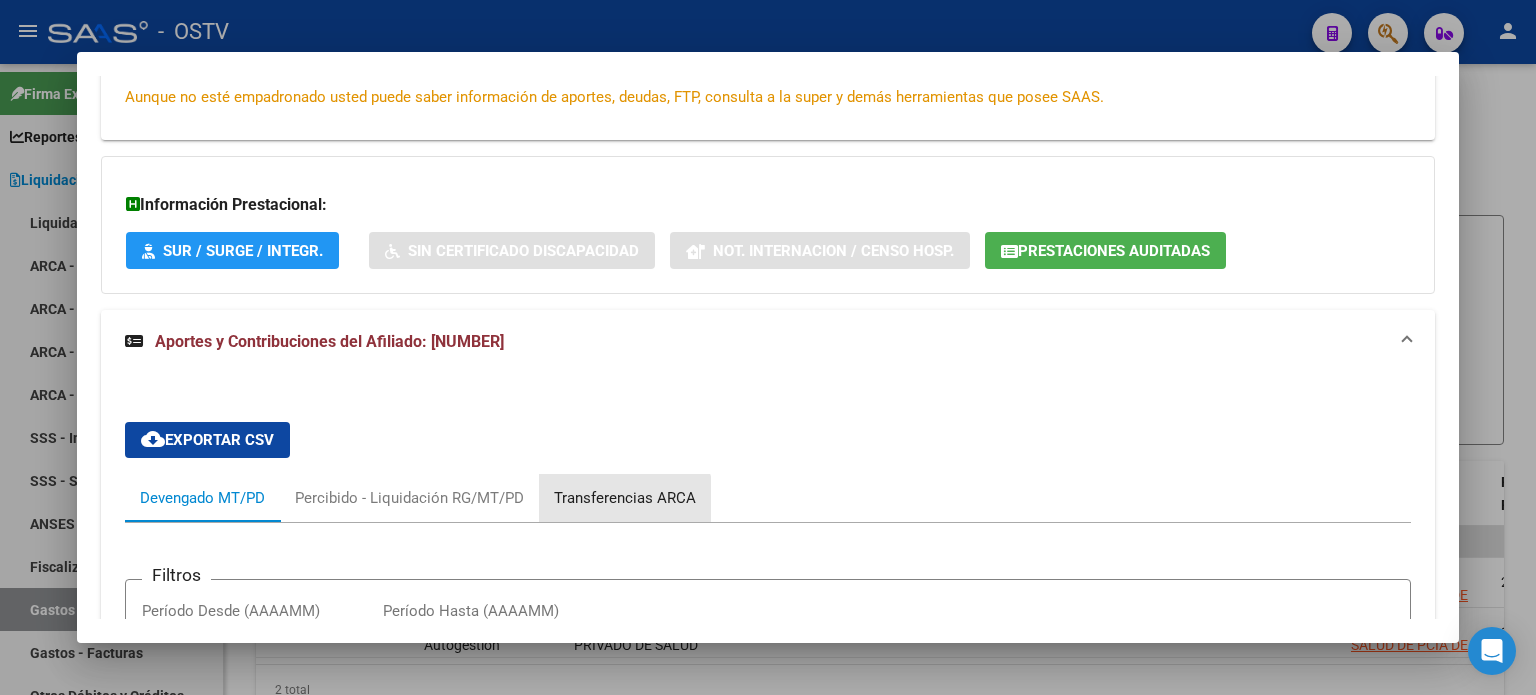 click on "Transferencias ARCA" at bounding box center [625, 498] 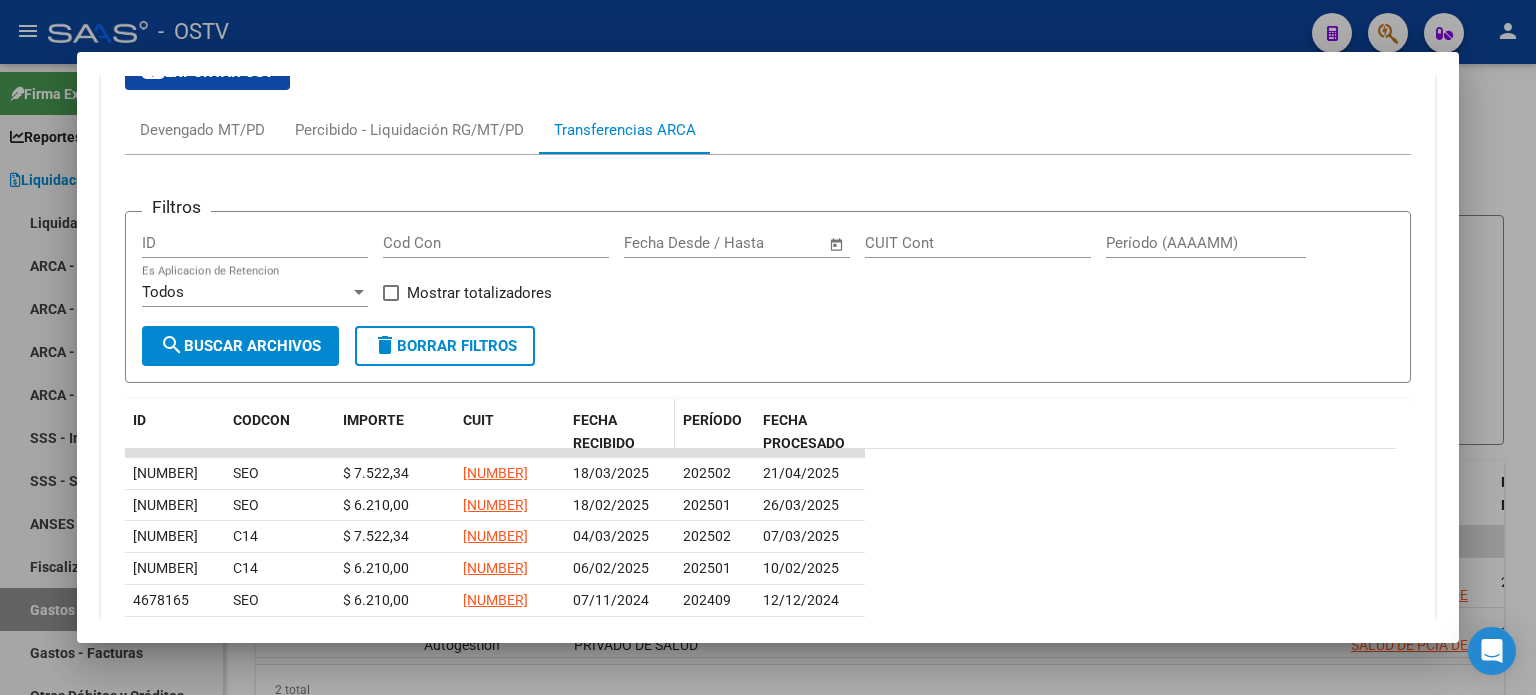 scroll, scrollTop: 888, scrollLeft: 0, axis: vertical 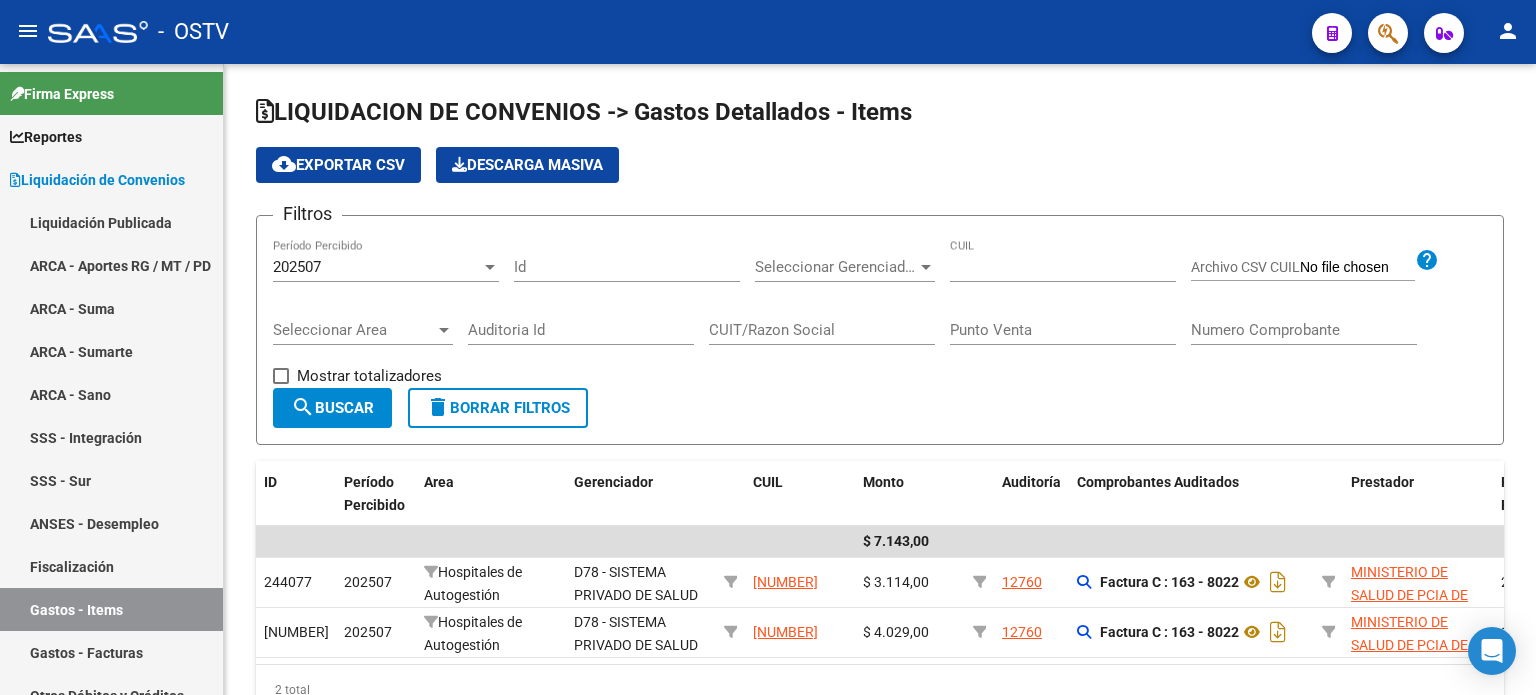 click 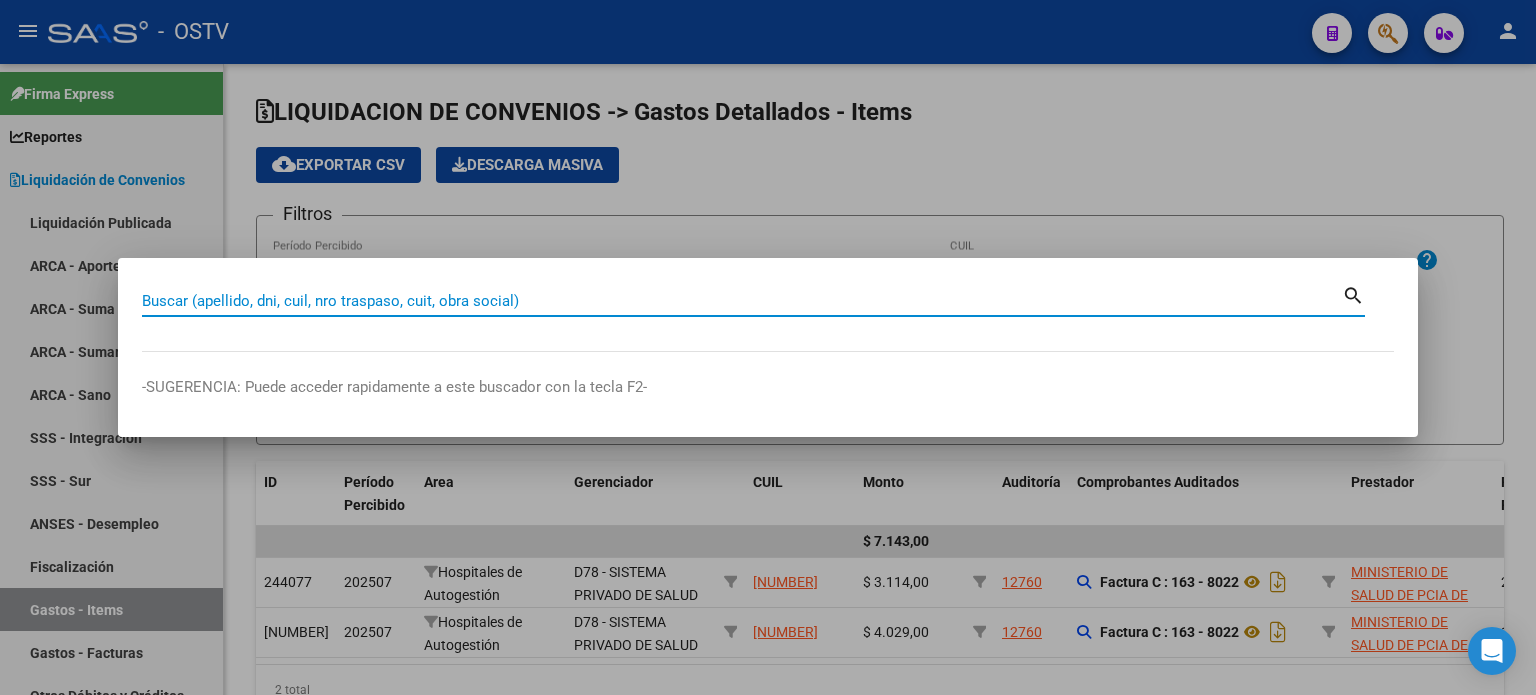 paste on "[NUMBER]" 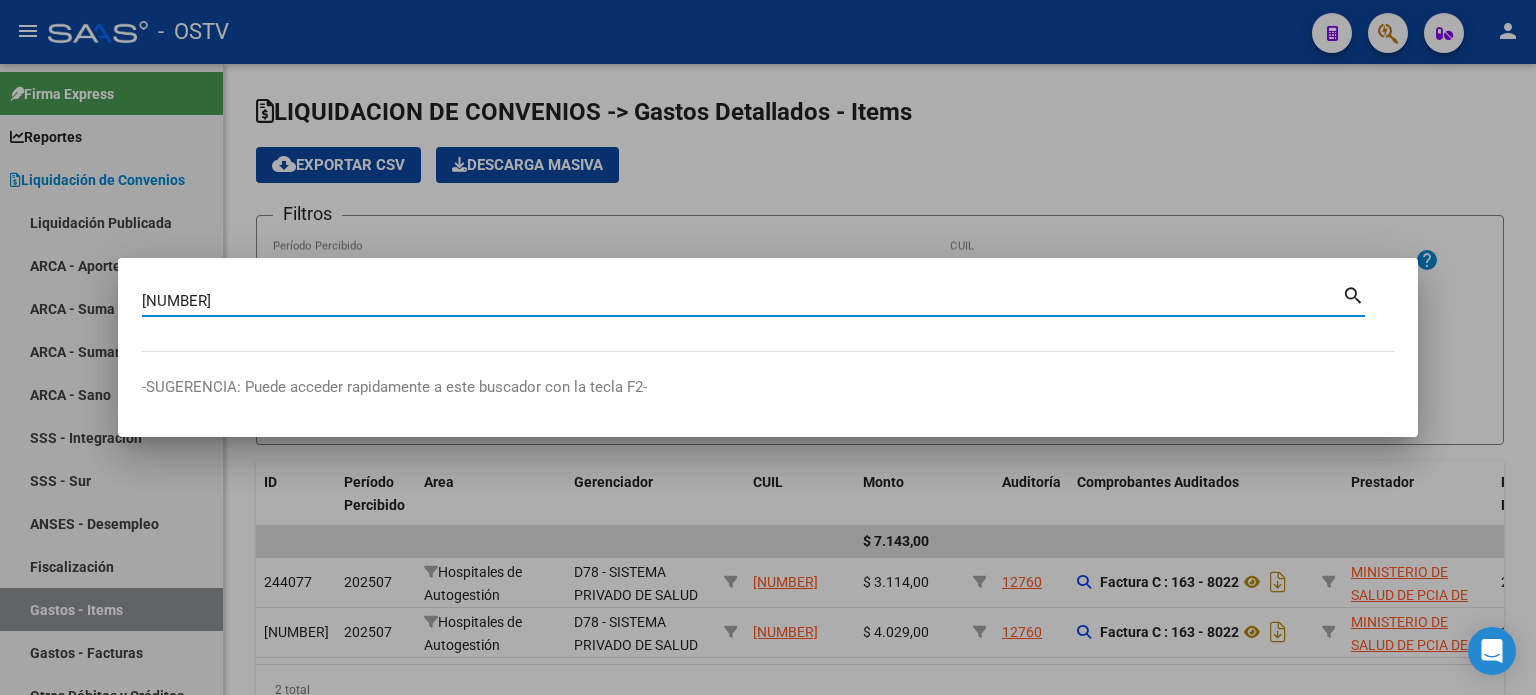 type on "[NUMBER]" 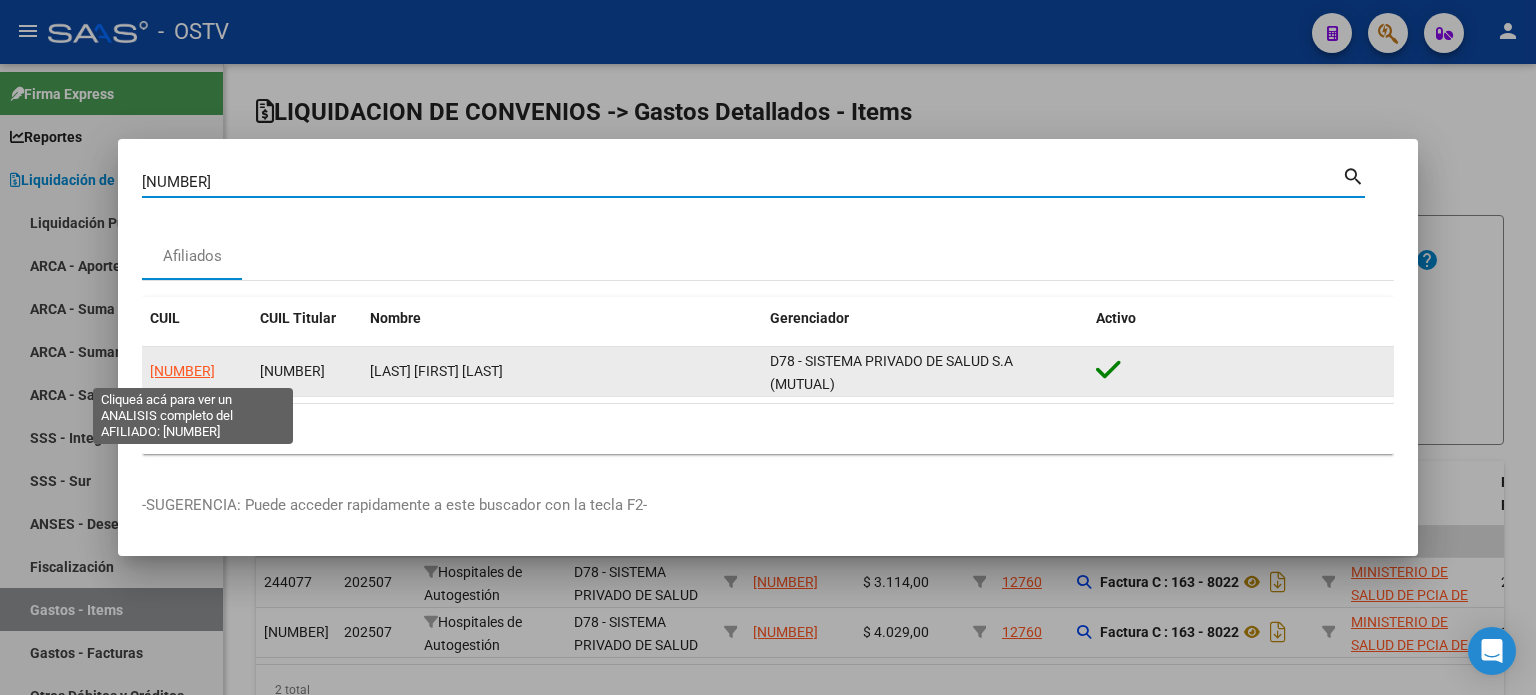 click on "[NUMBER]" 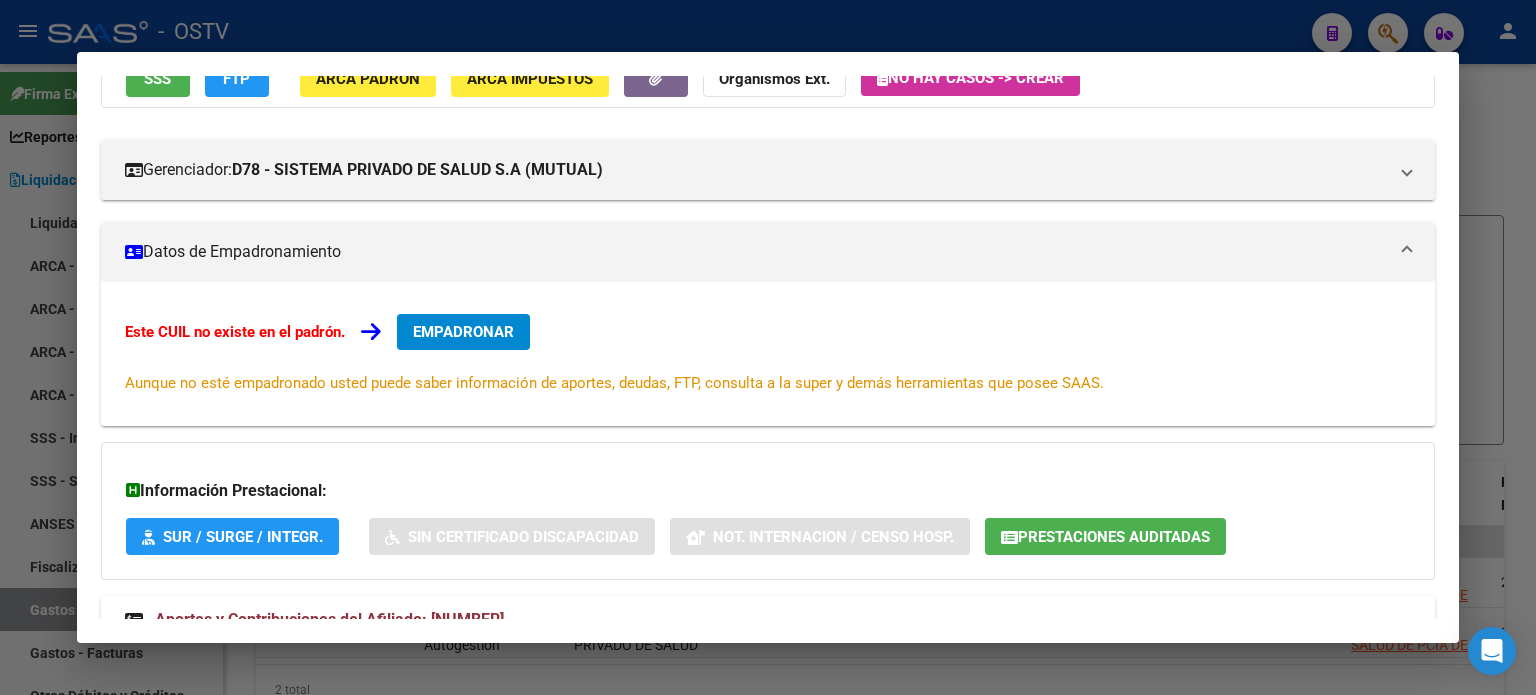 scroll, scrollTop: 271, scrollLeft: 0, axis: vertical 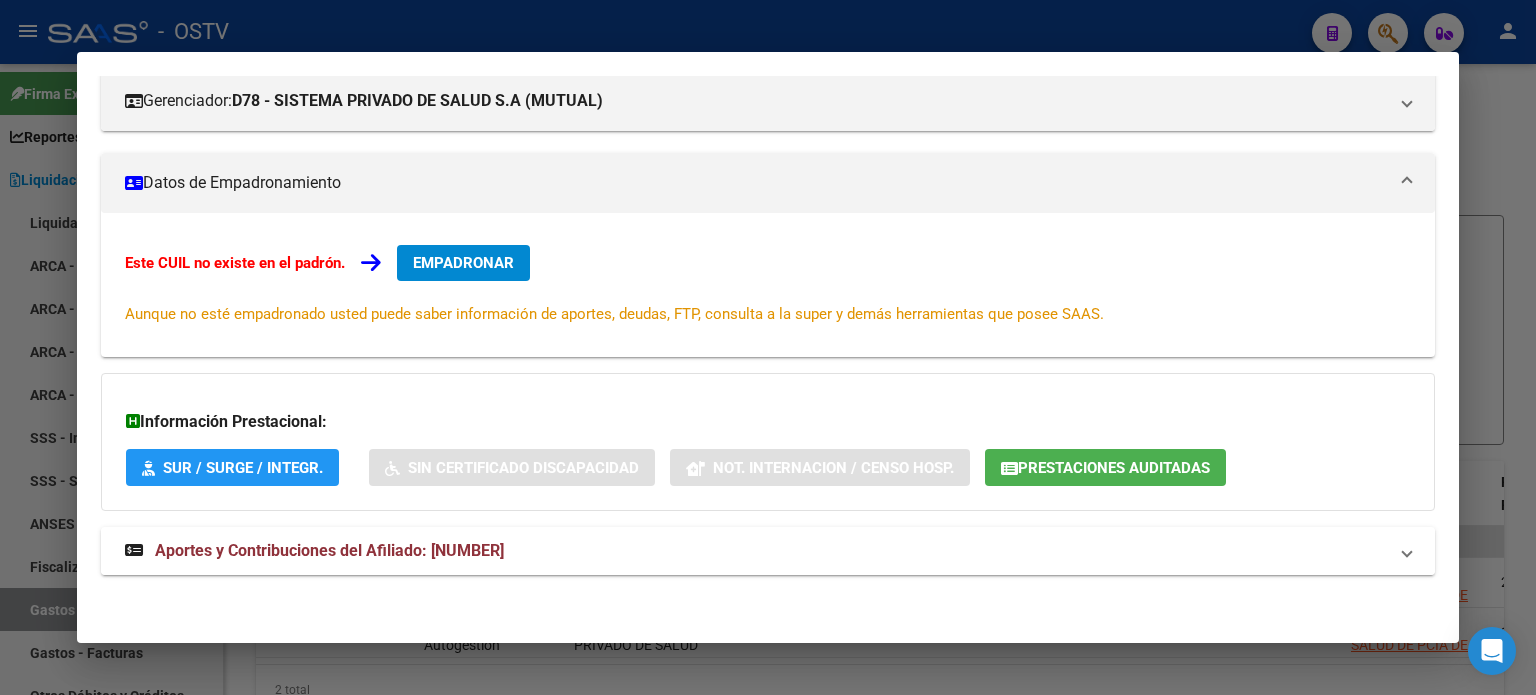 click on "Aportes y Contribuciones del Afiliado: [NUMBER]" at bounding box center [329, 550] 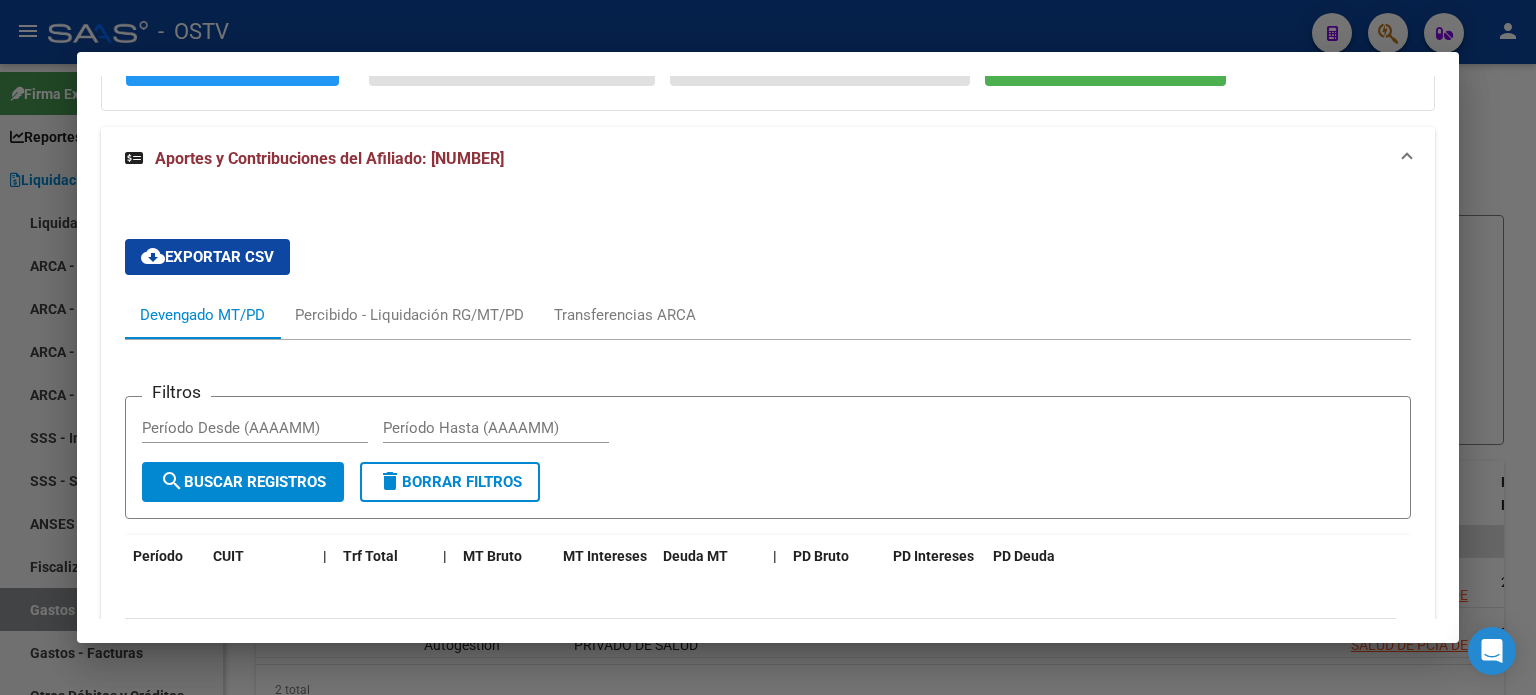 scroll, scrollTop: 871, scrollLeft: 0, axis: vertical 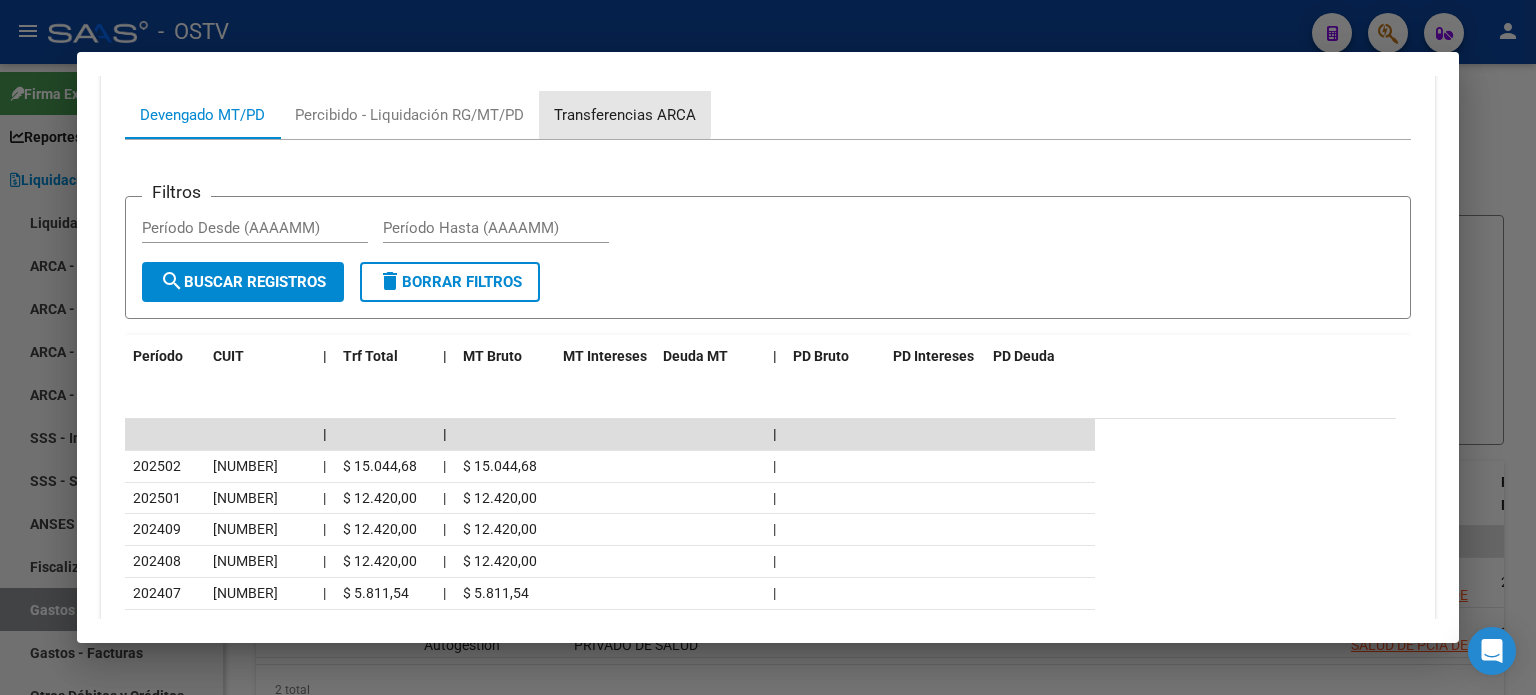 click on "Transferencias ARCA" at bounding box center [625, 115] 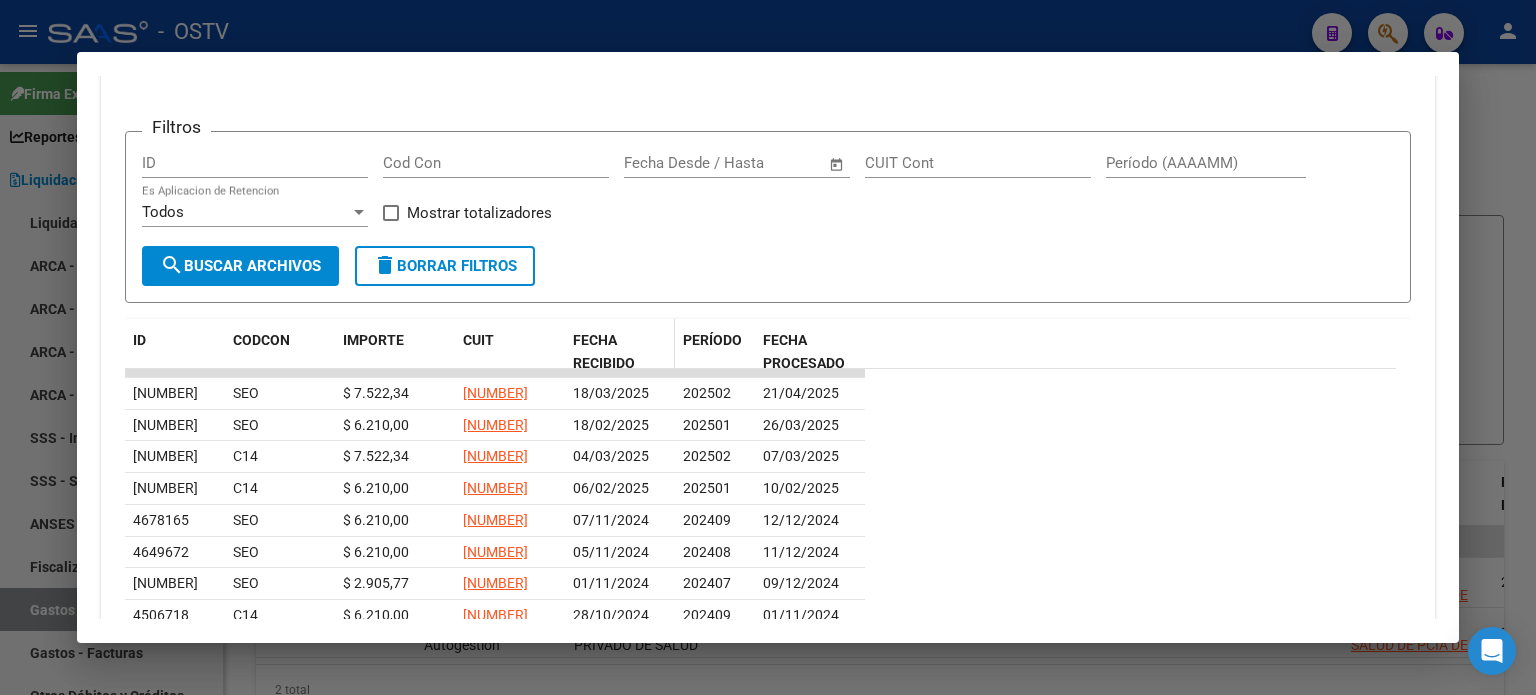 scroll, scrollTop: 971, scrollLeft: 0, axis: vertical 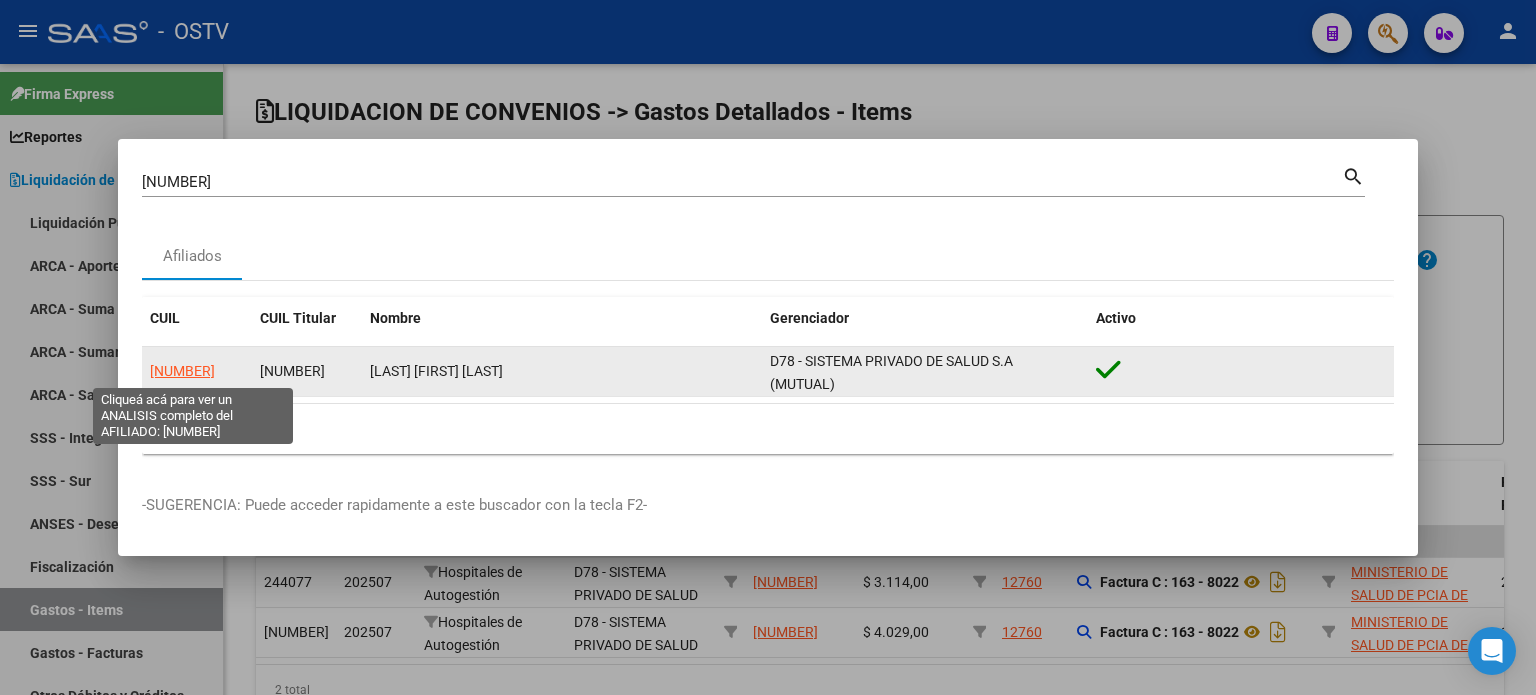 click on "[NUMBER]" 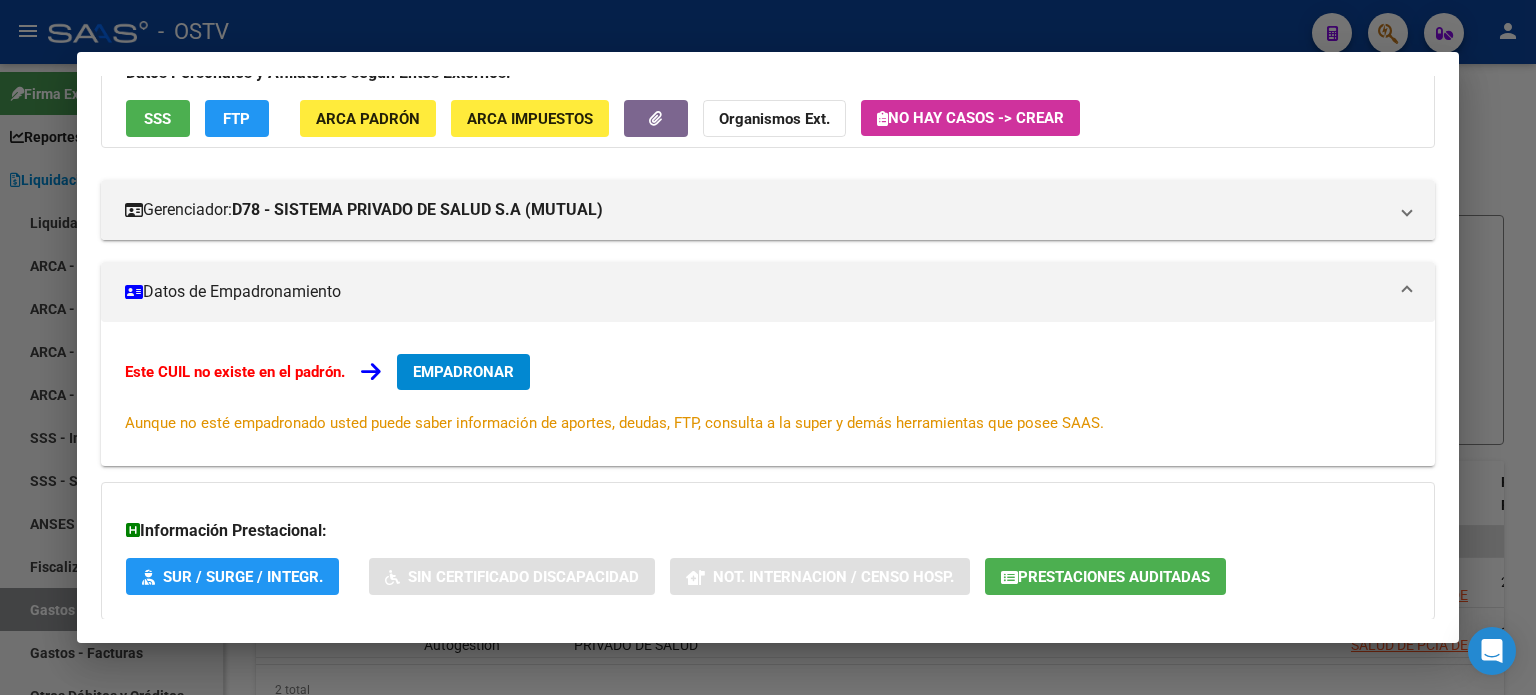 scroll, scrollTop: 271, scrollLeft: 0, axis: vertical 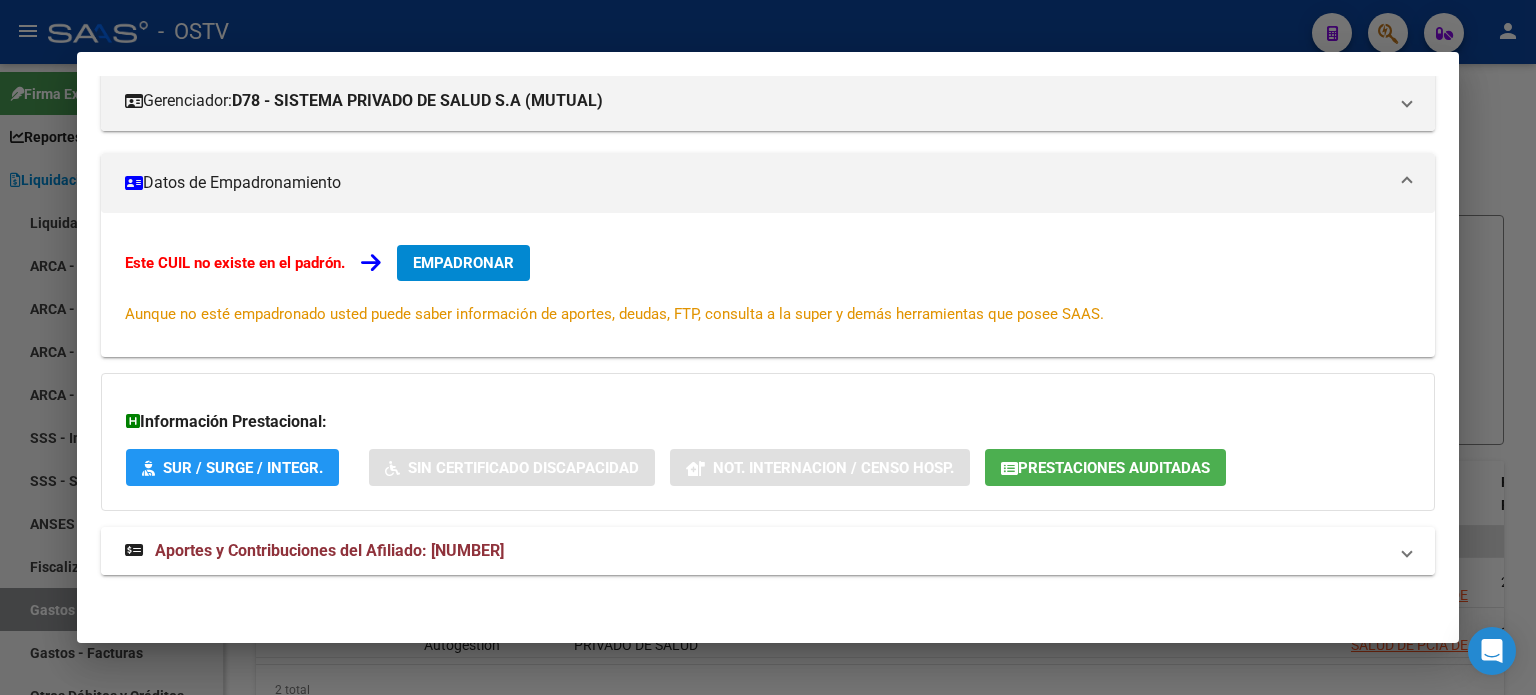 click on "Aportes y Contribuciones del Afiliado: [NUMBER]" at bounding box center (768, 551) 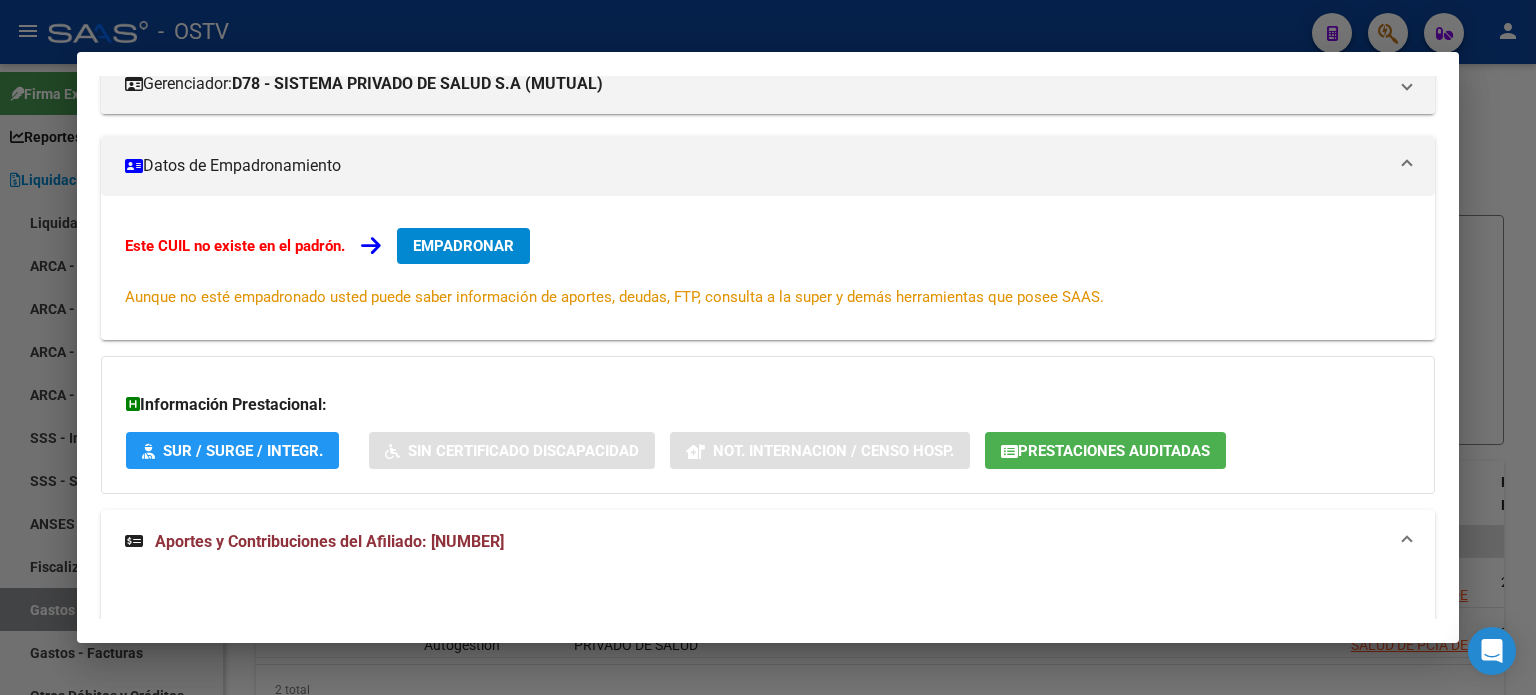 scroll, scrollTop: 0, scrollLeft: 0, axis: both 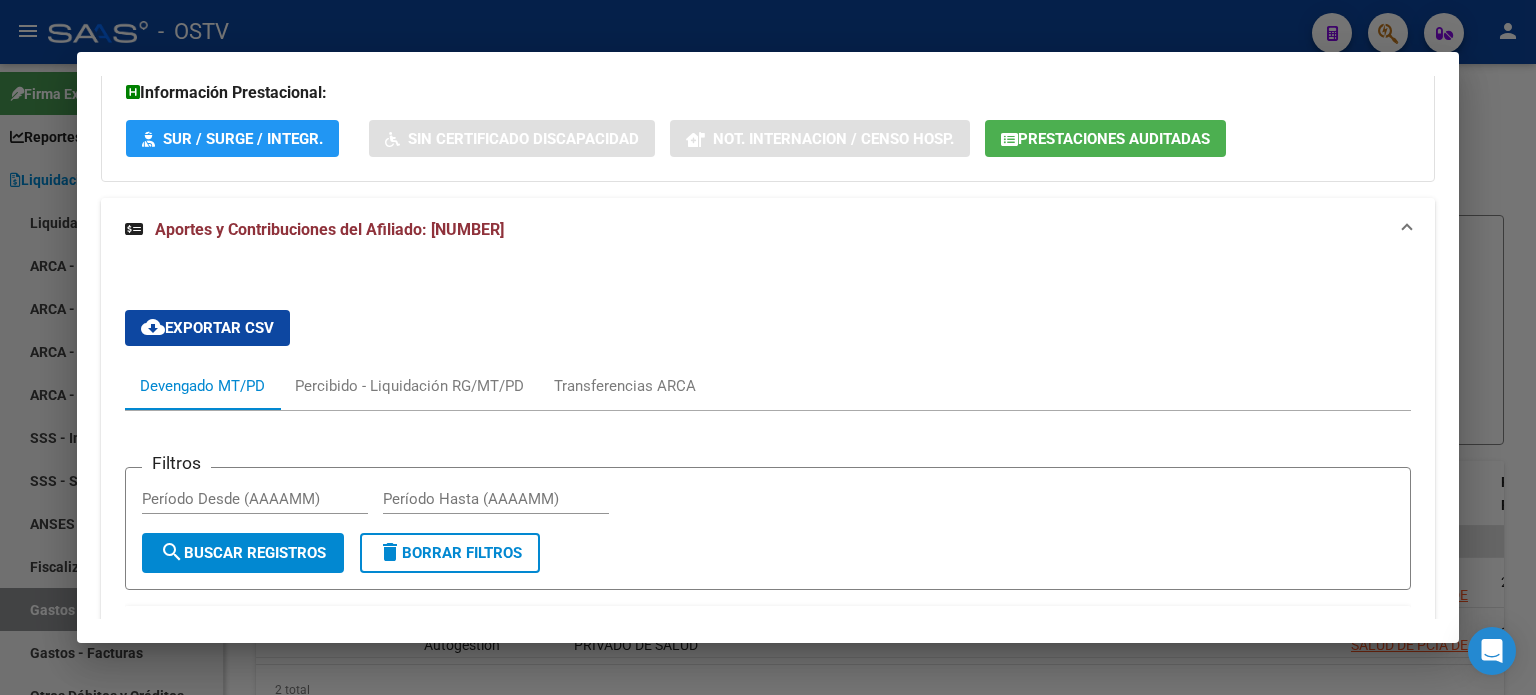 click on "Aportes y Contribuciones del Afiliado: [NUMBER]" at bounding box center [314, 230] 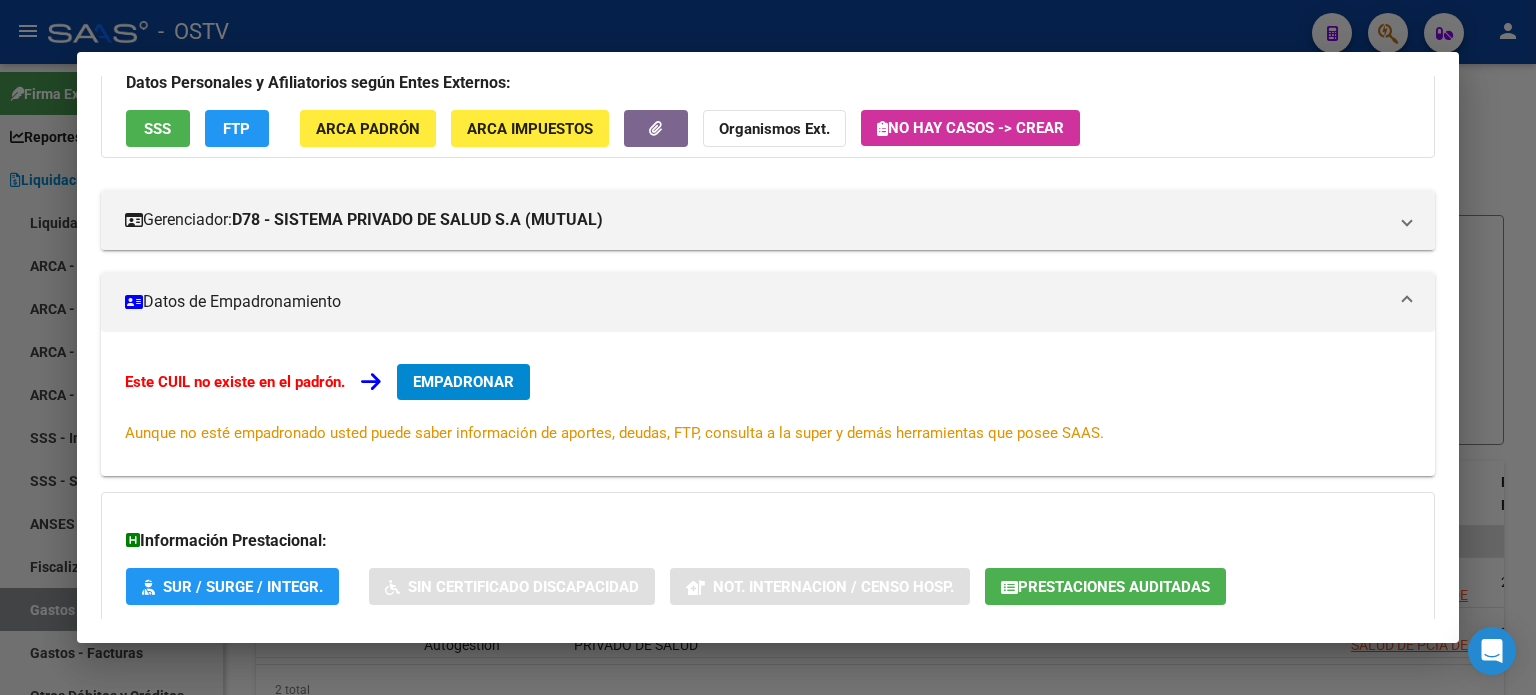 scroll, scrollTop: 0, scrollLeft: 0, axis: both 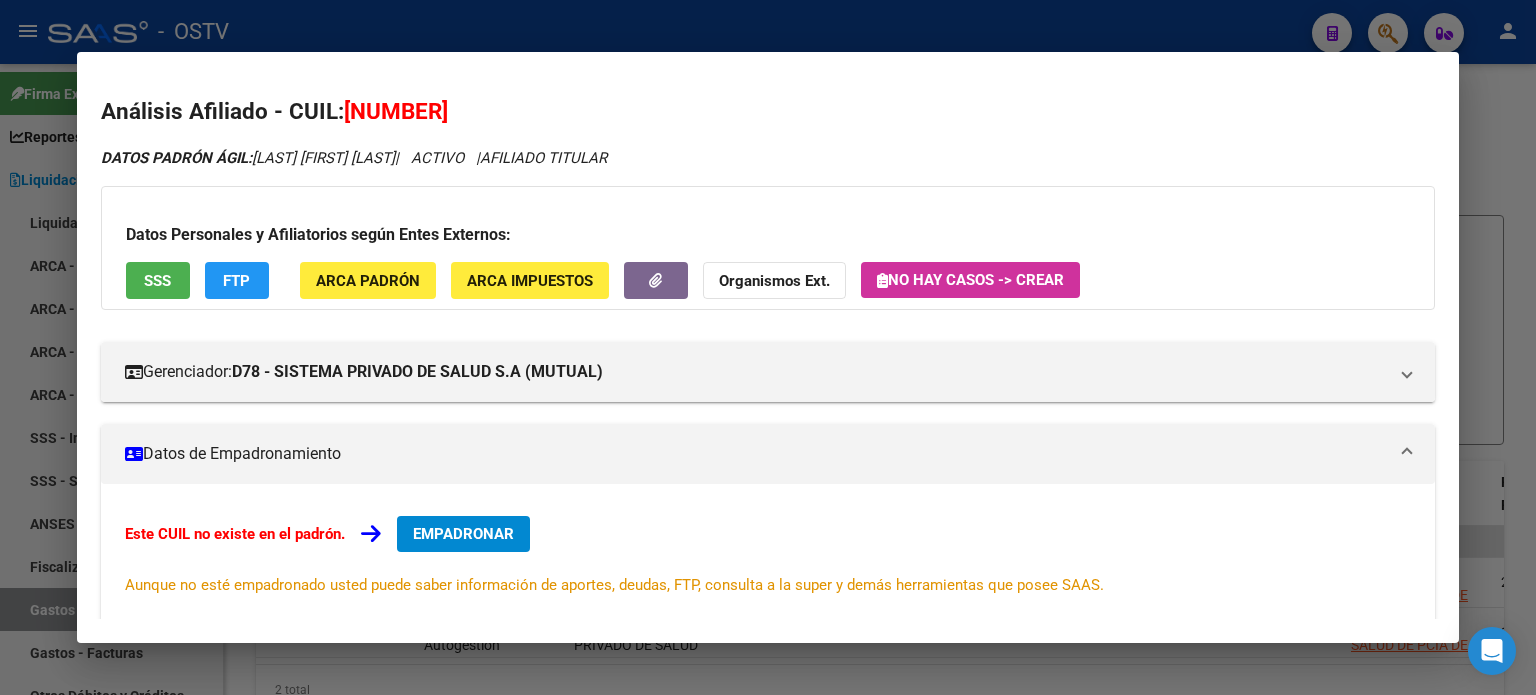 click on "[NUMBER]" at bounding box center [396, 111] 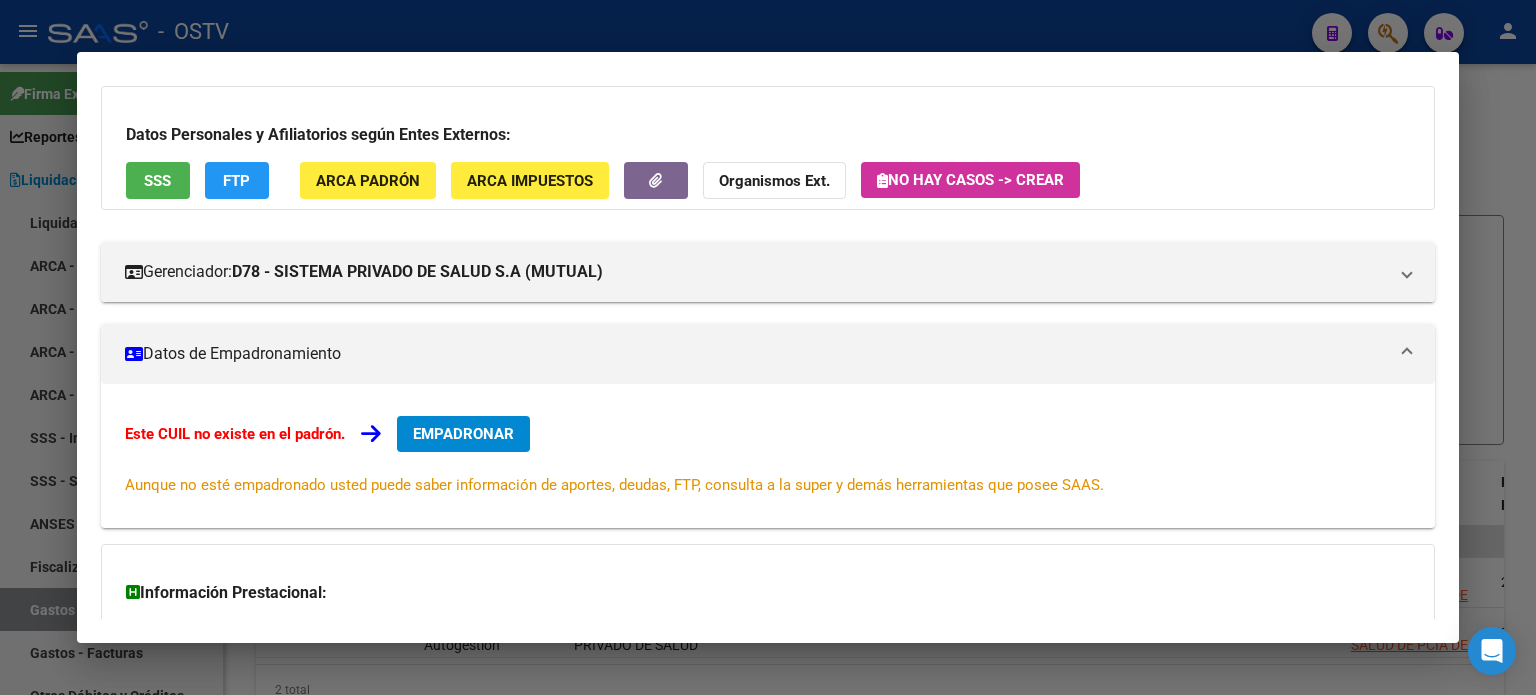 scroll, scrollTop: 0, scrollLeft: 0, axis: both 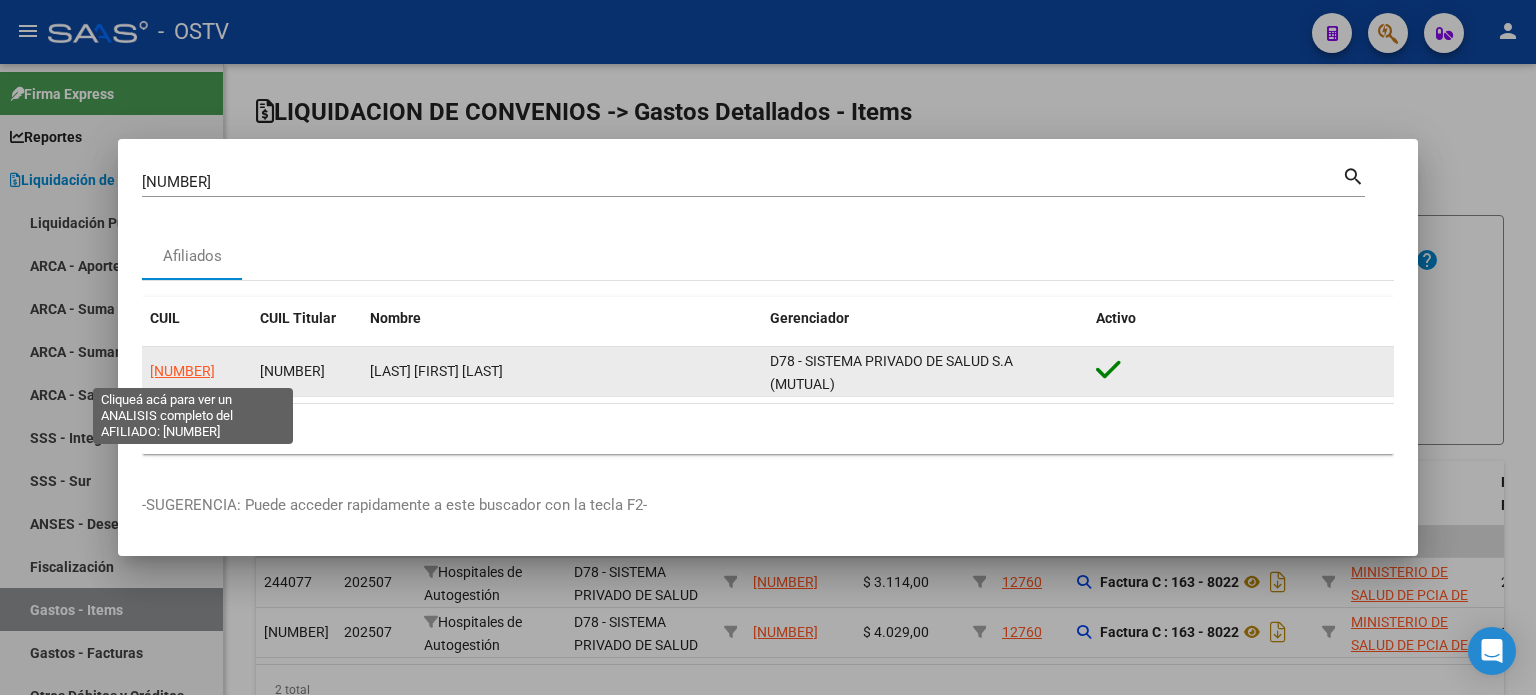 click on "[NUMBER]" 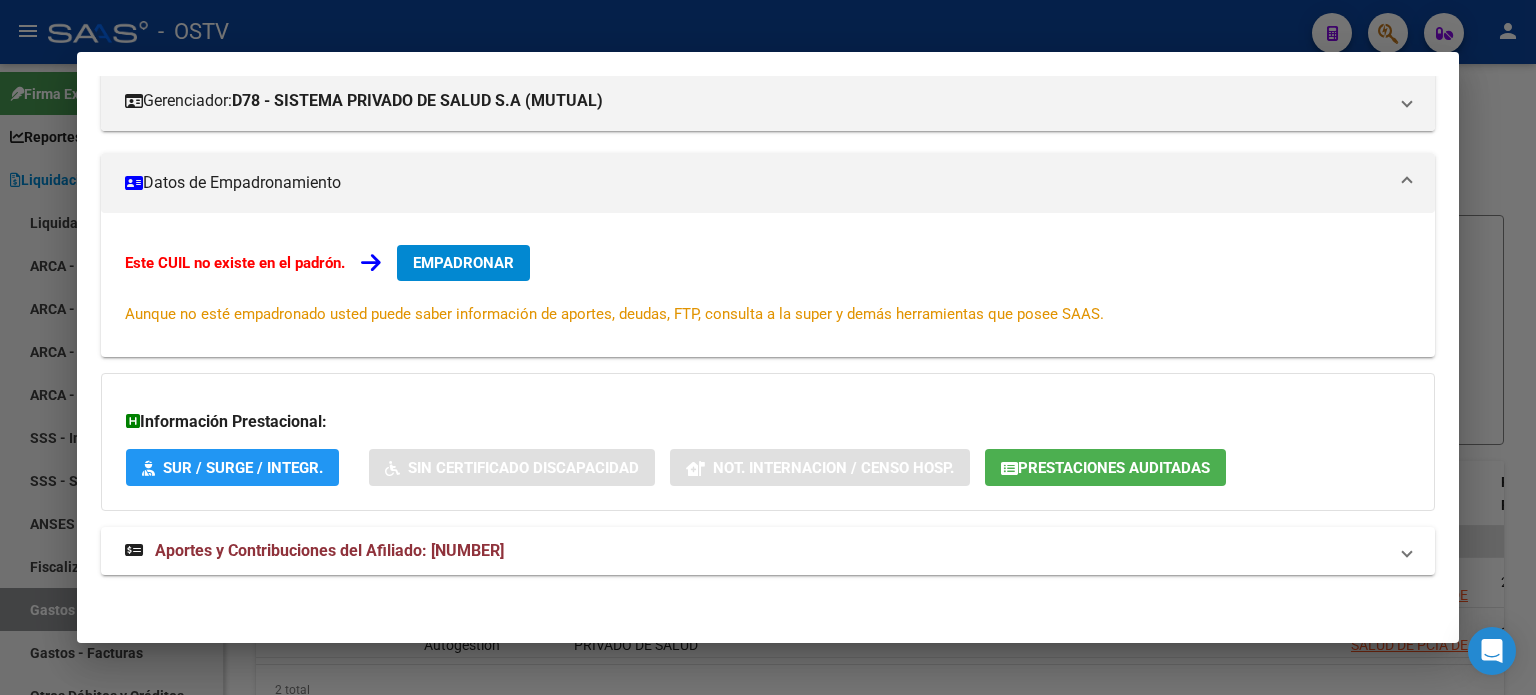 scroll, scrollTop: 0, scrollLeft: 0, axis: both 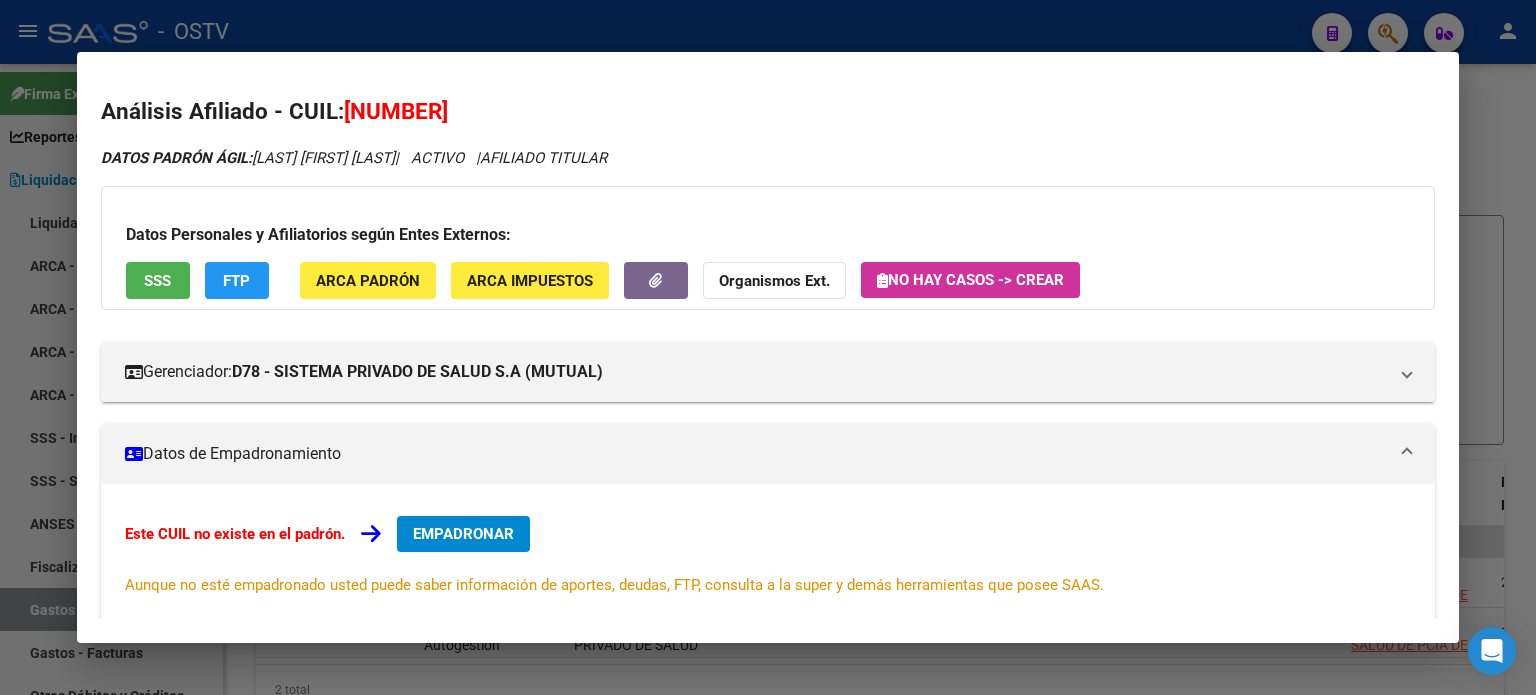 drag, startPoint x: 463, startPoint y: 114, endPoint x: 348, endPoint y: 107, distance: 115.212845 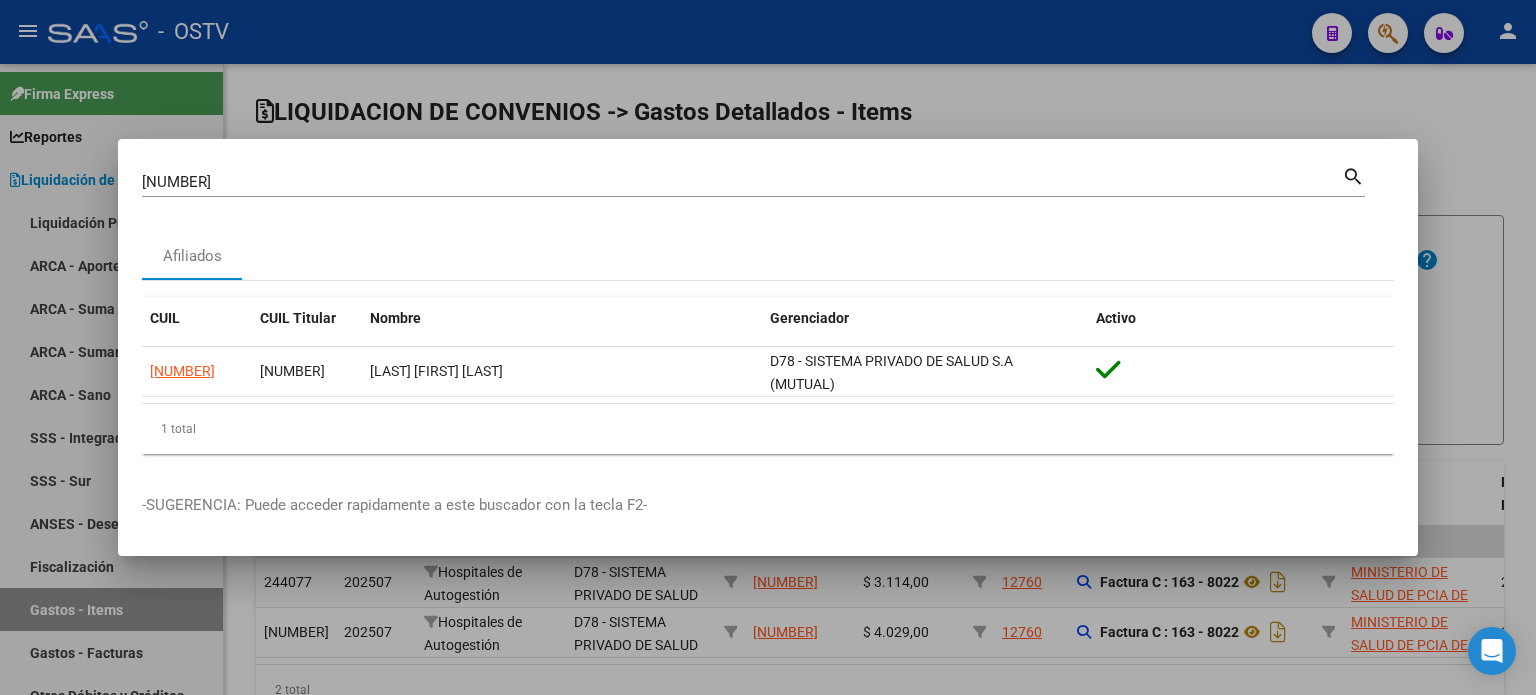type 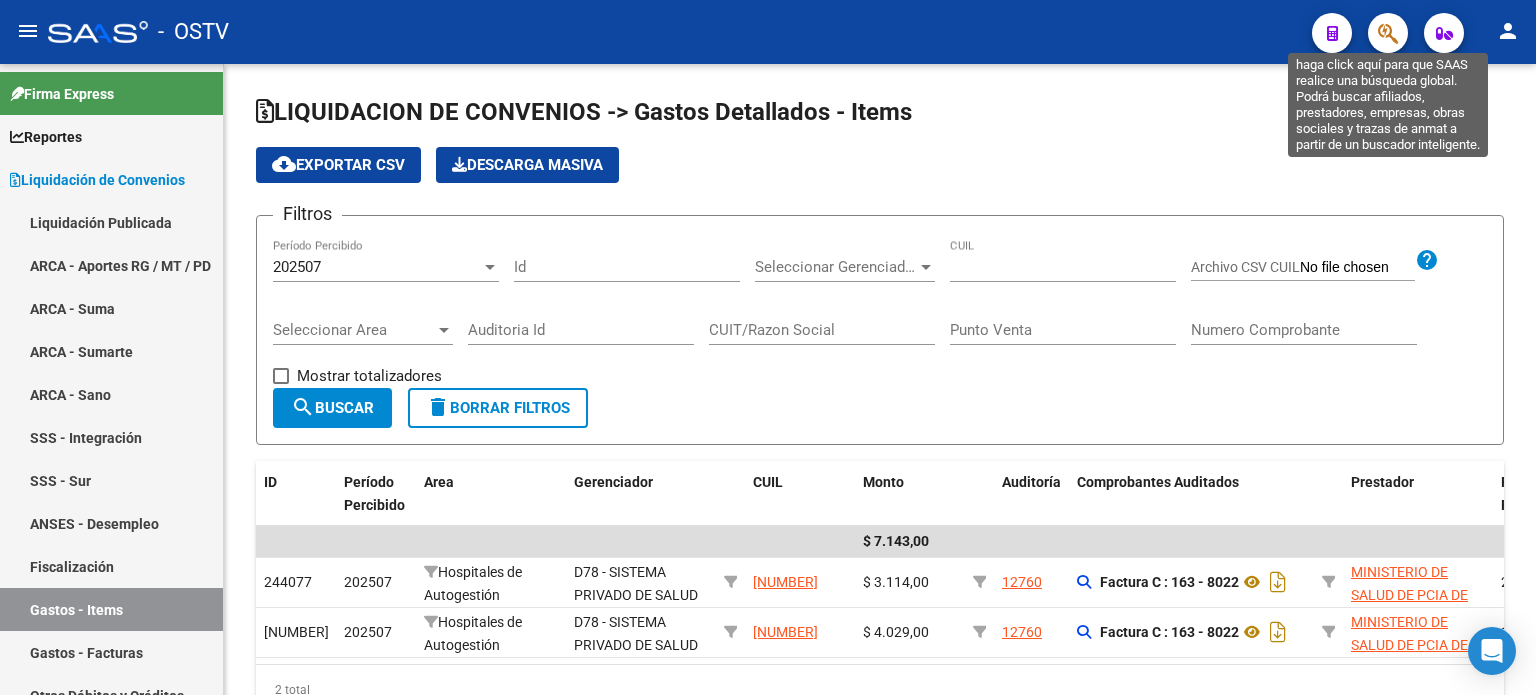 click 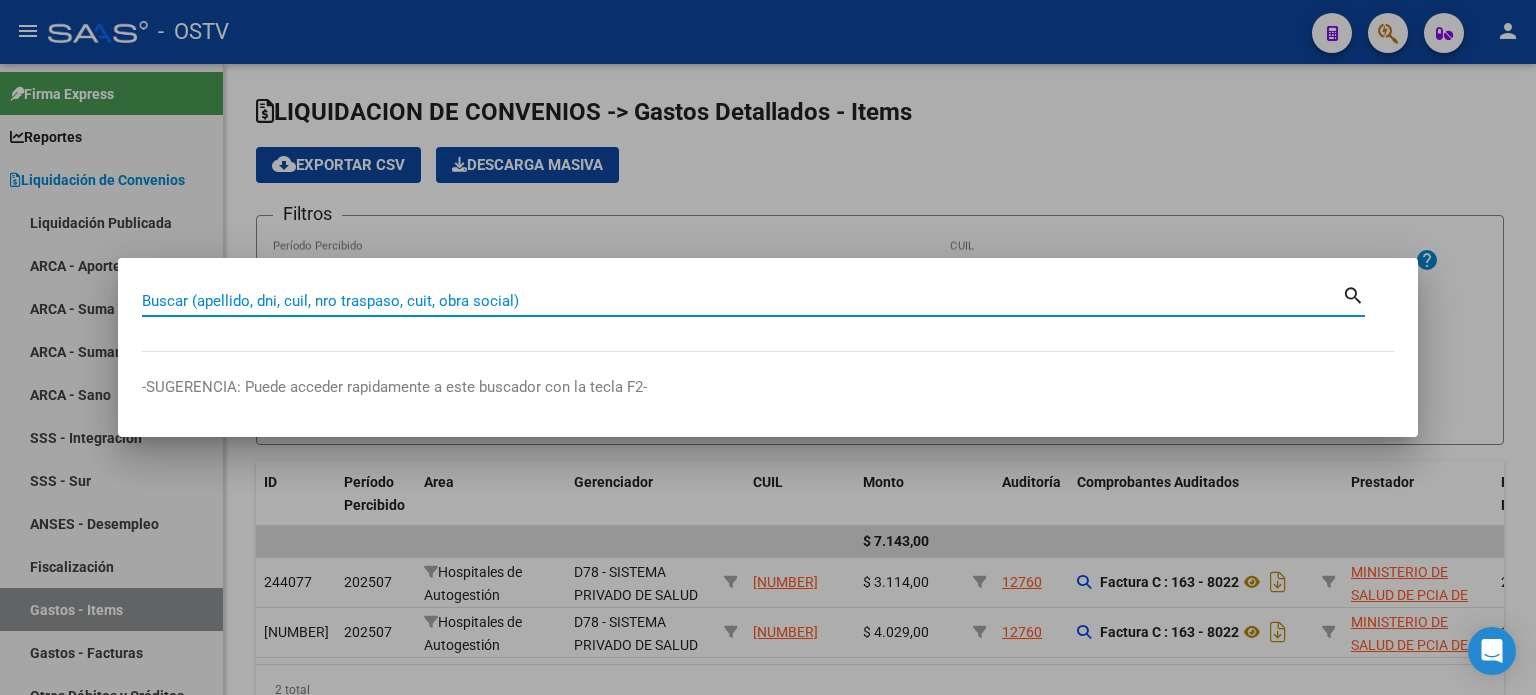 paste on "[NUMBER]" 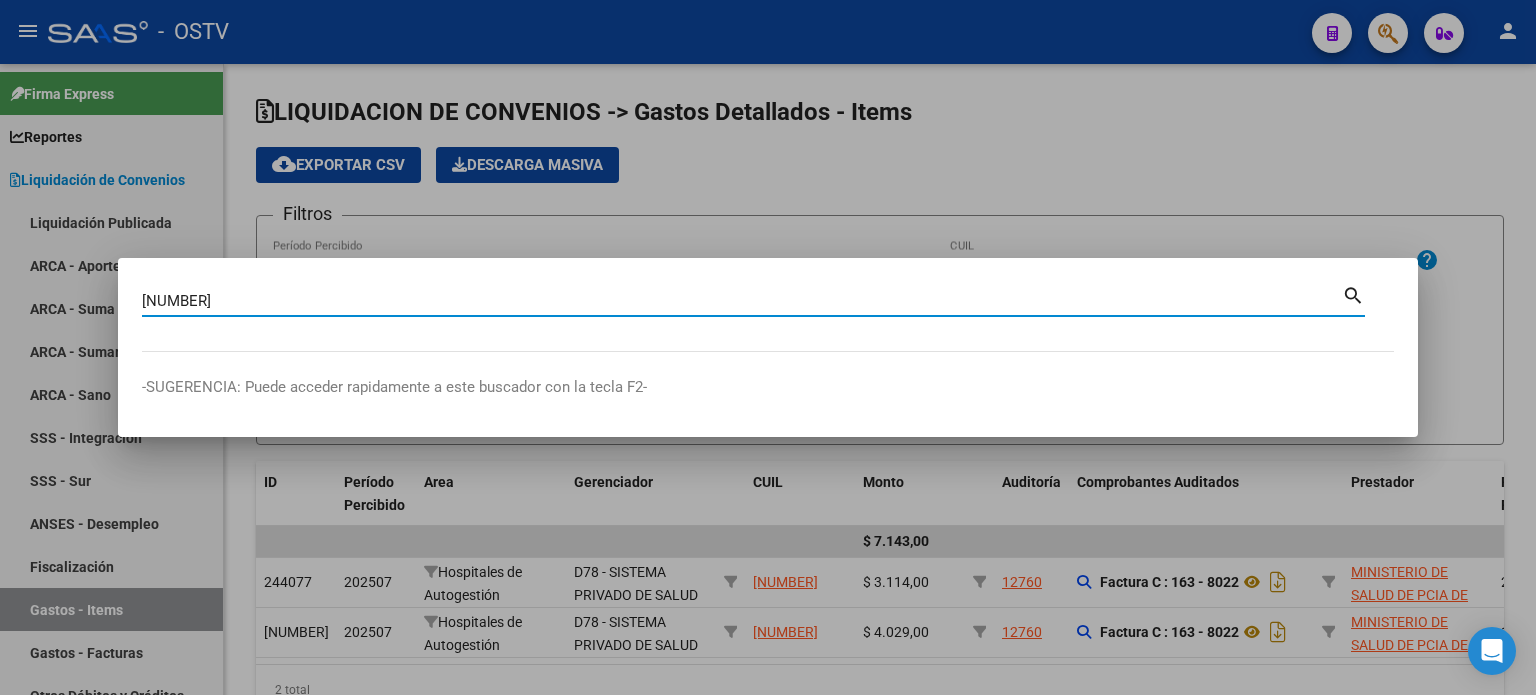 type on "[NUMBER]" 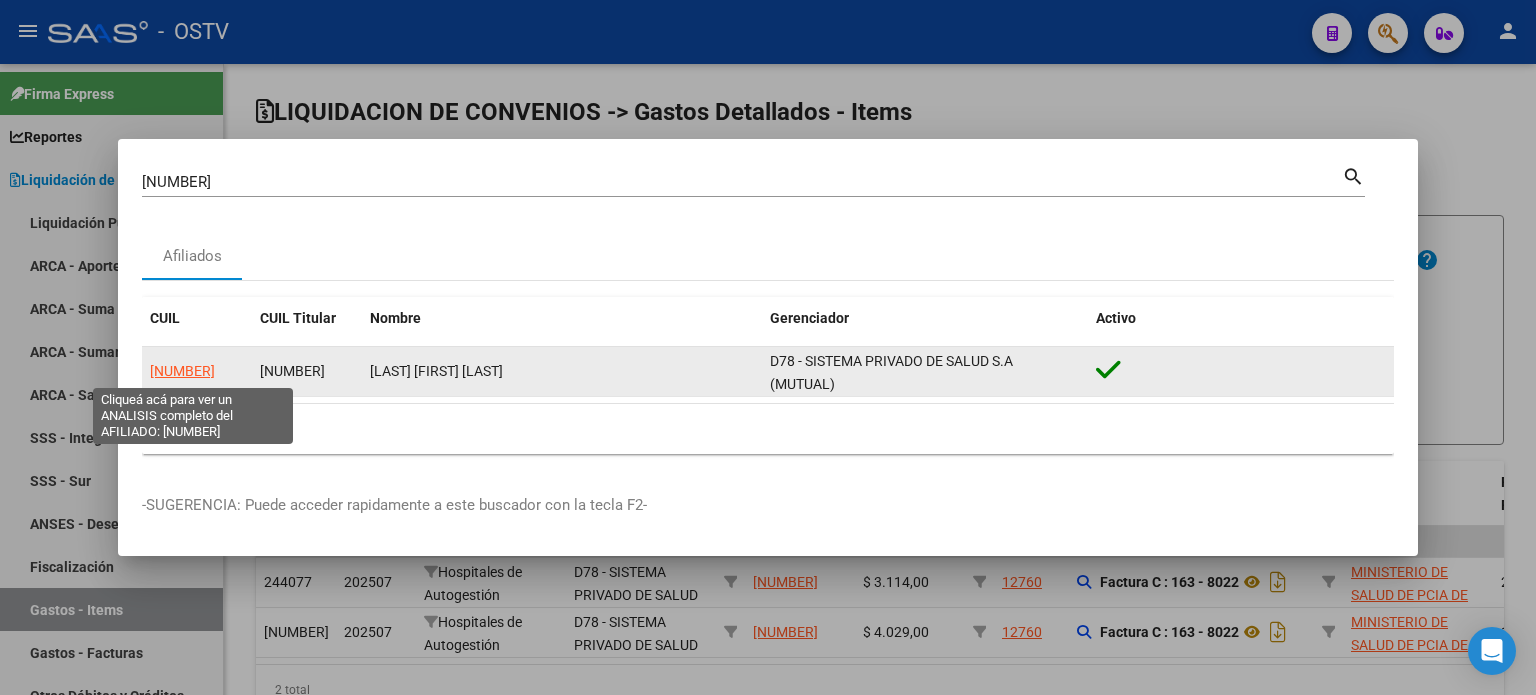 click on "[NUMBER]" 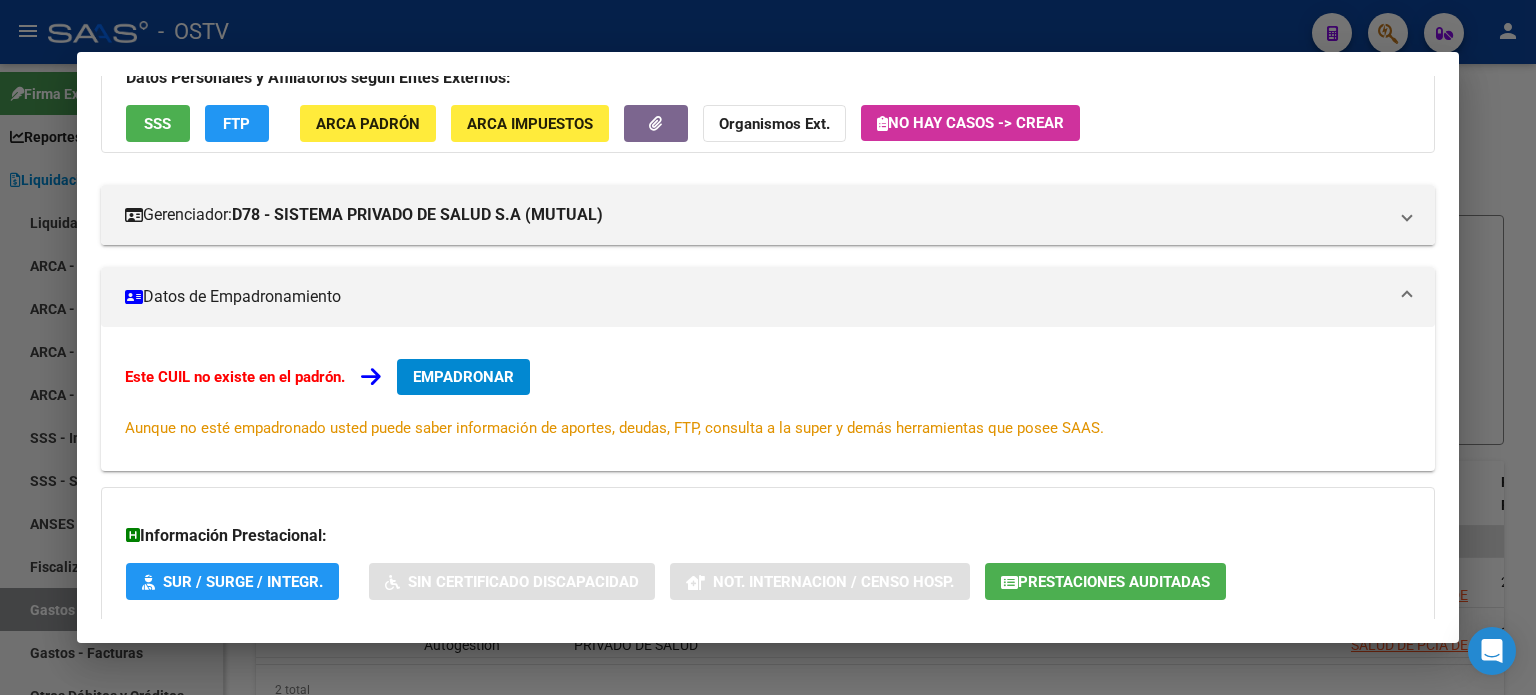 scroll, scrollTop: 271, scrollLeft: 0, axis: vertical 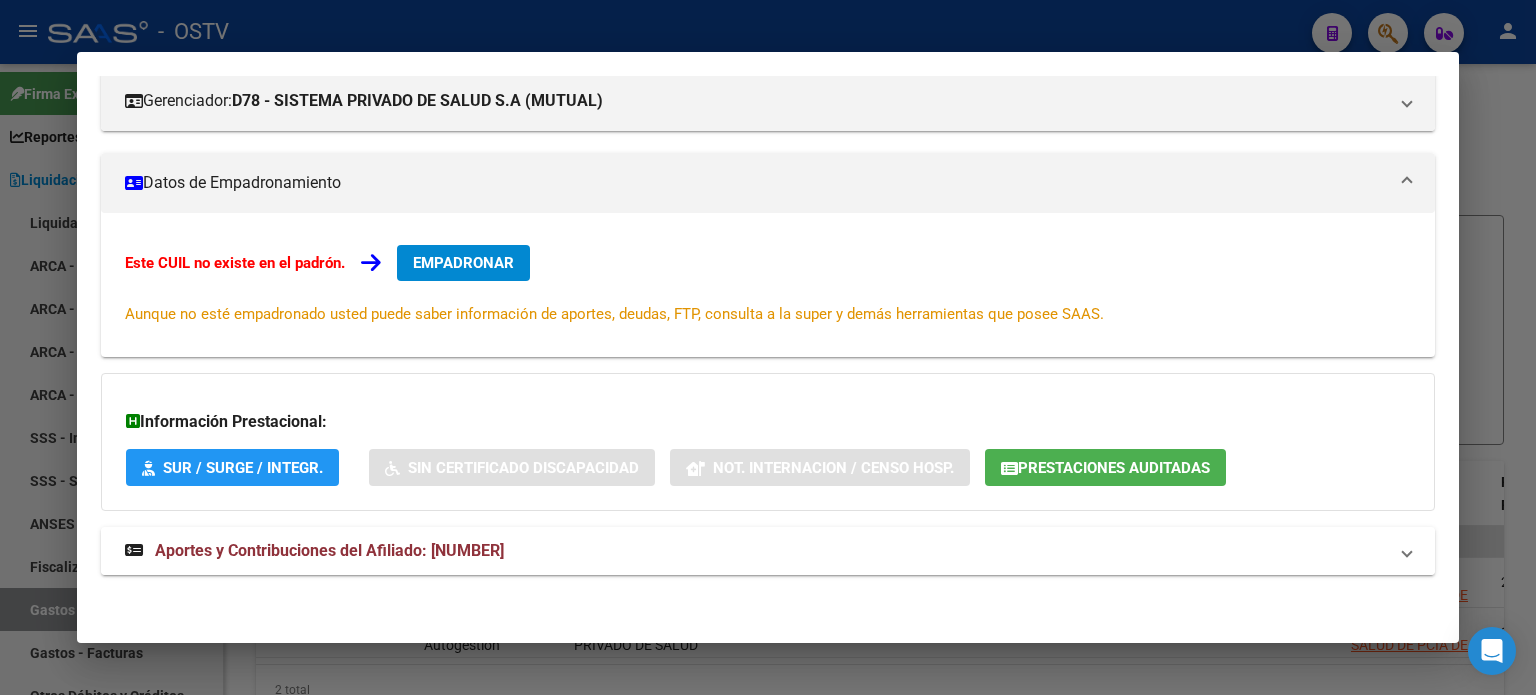 click on "Aportes y Contribuciones del Afiliado: [NUMBER]" at bounding box center [314, 551] 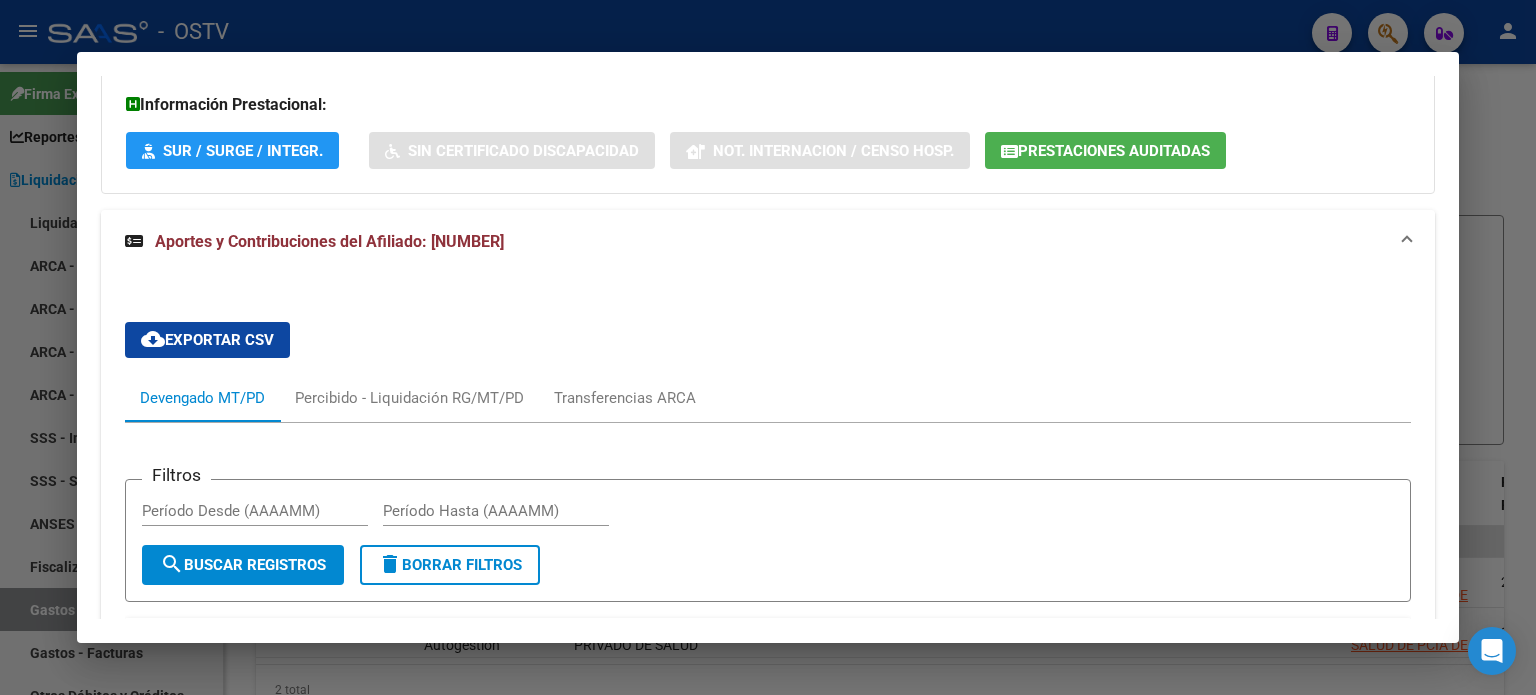 scroll, scrollTop: 888, scrollLeft: 0, axis: vertical 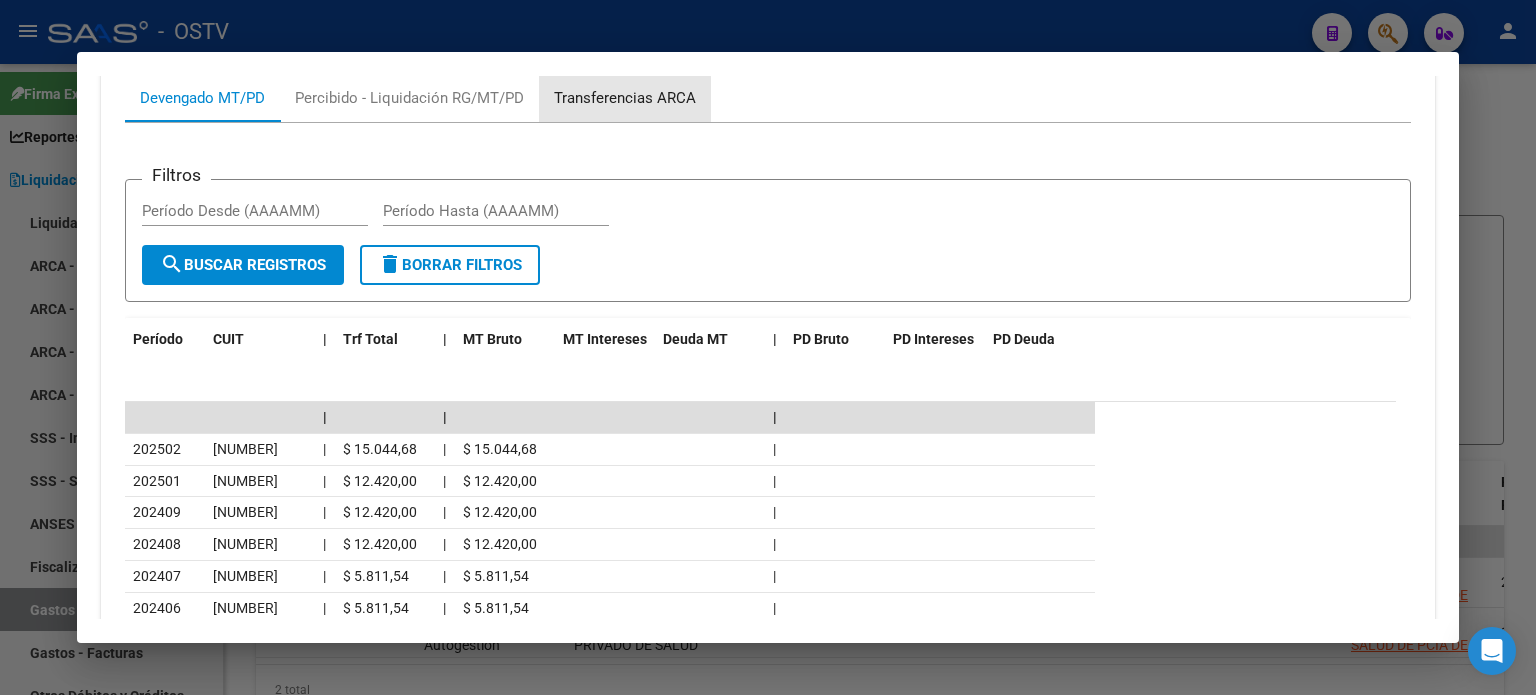 click on "Transferencias ARCA" at bounding box center [625, 98] 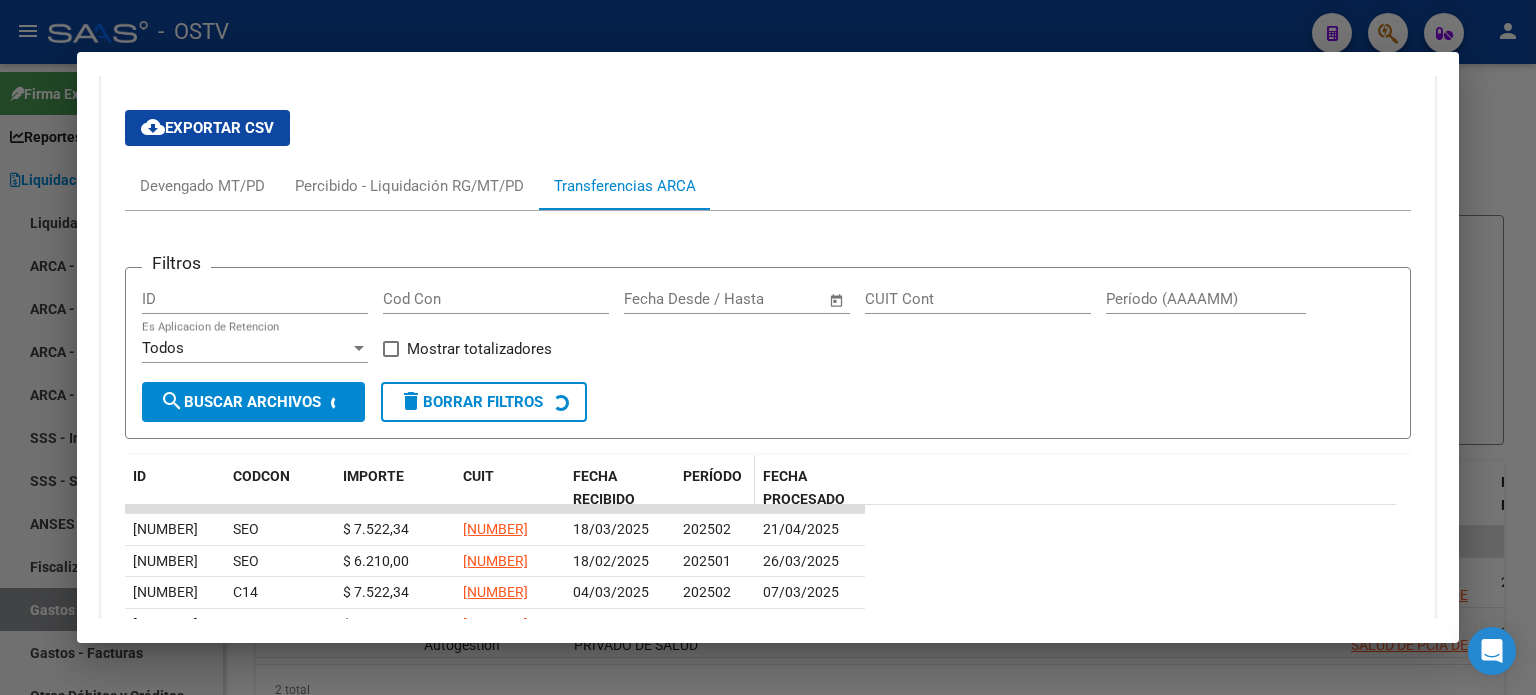 scroll, scrollTop: 888, scrollLeft: 0, axis: vertical 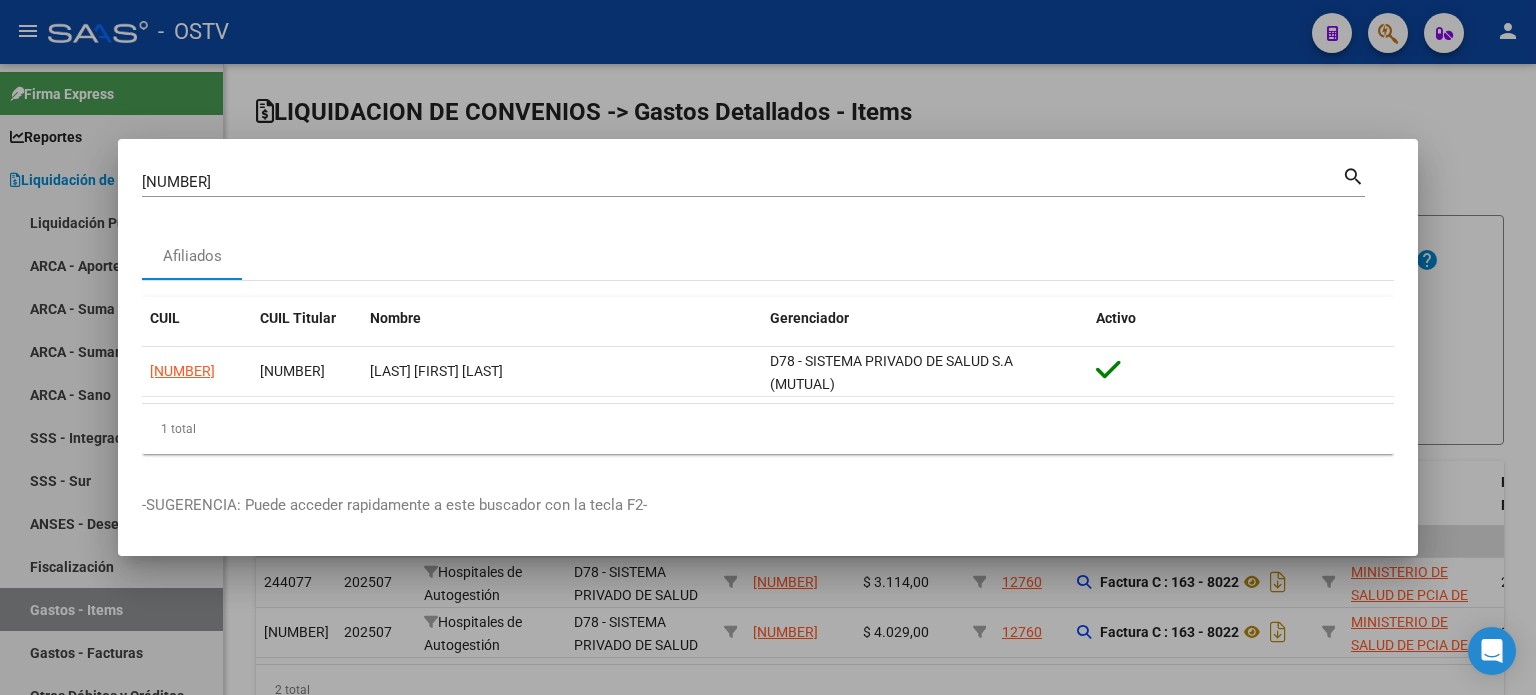 type 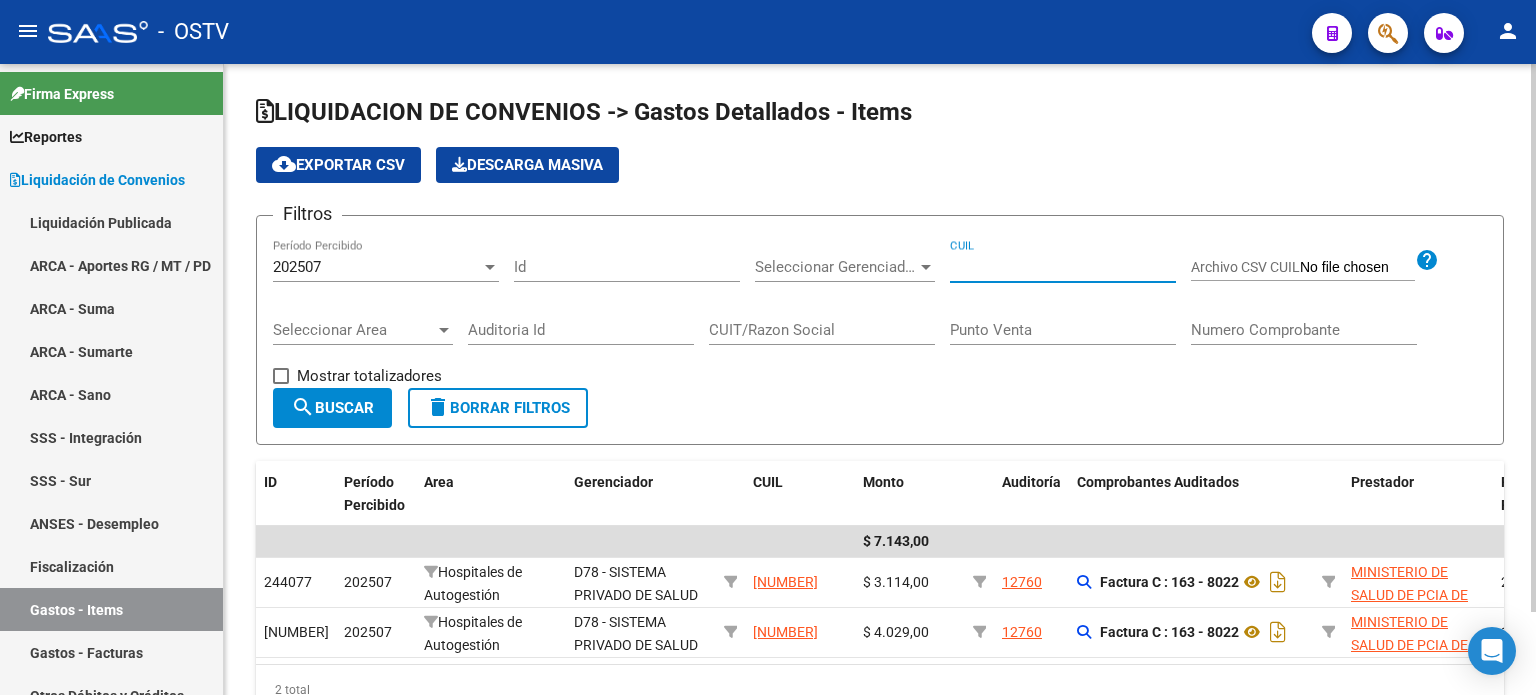 drag, startPoint x: 1049, startPoint y: 261, endPoint x: 844, endPoint y: 266, distance: 205.06097 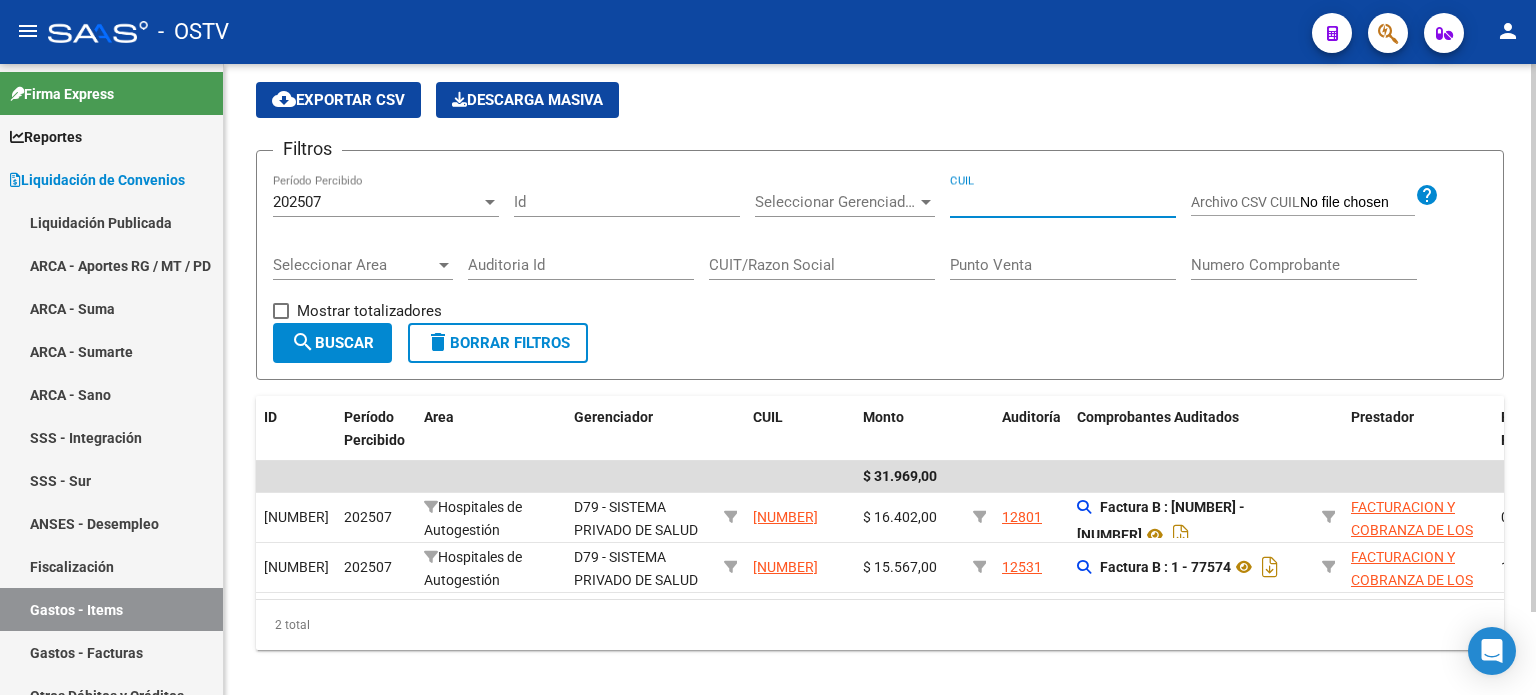 scroll, scrollTop: 96, scrollLeft: 0, axis: vertical 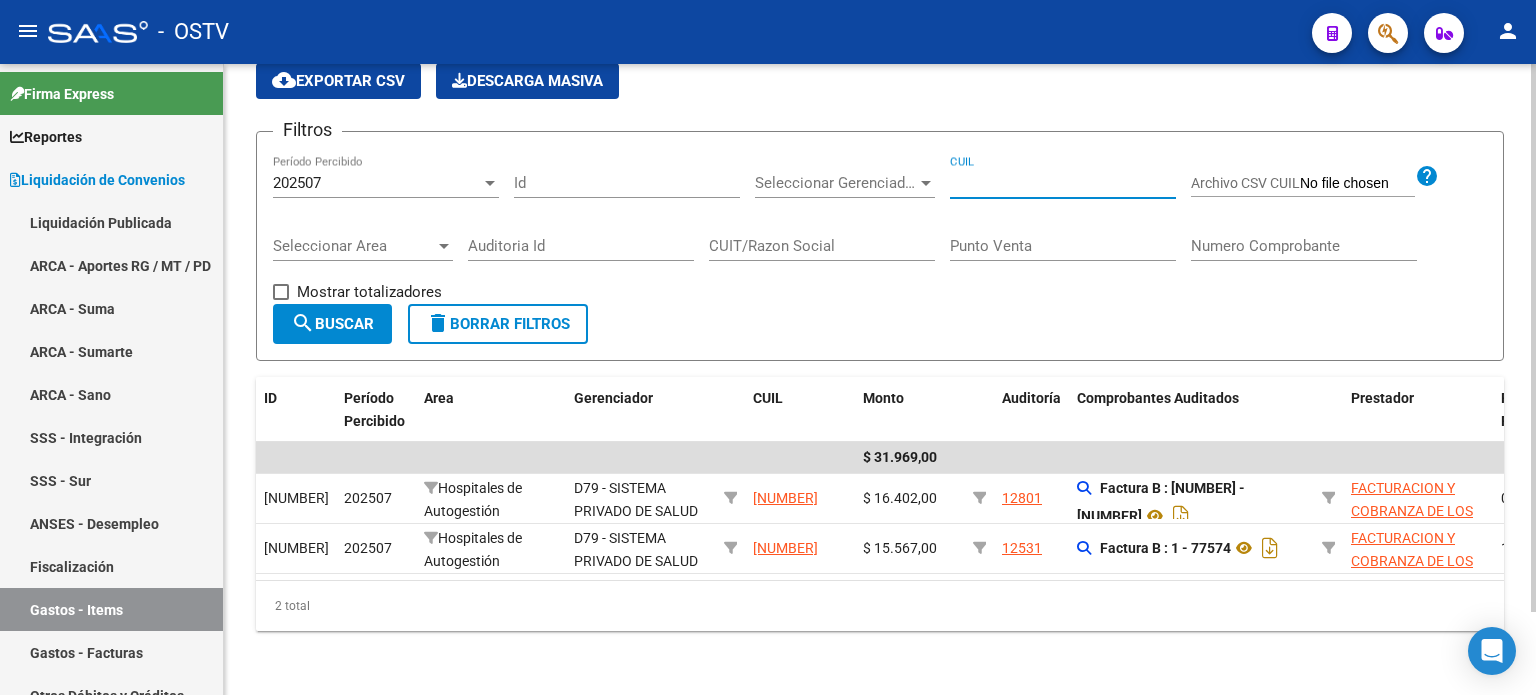 drag, startPoint x: 1029, startPoint y: 171, endPoint x: 901, endPoint y: 159, distance: 128.56126 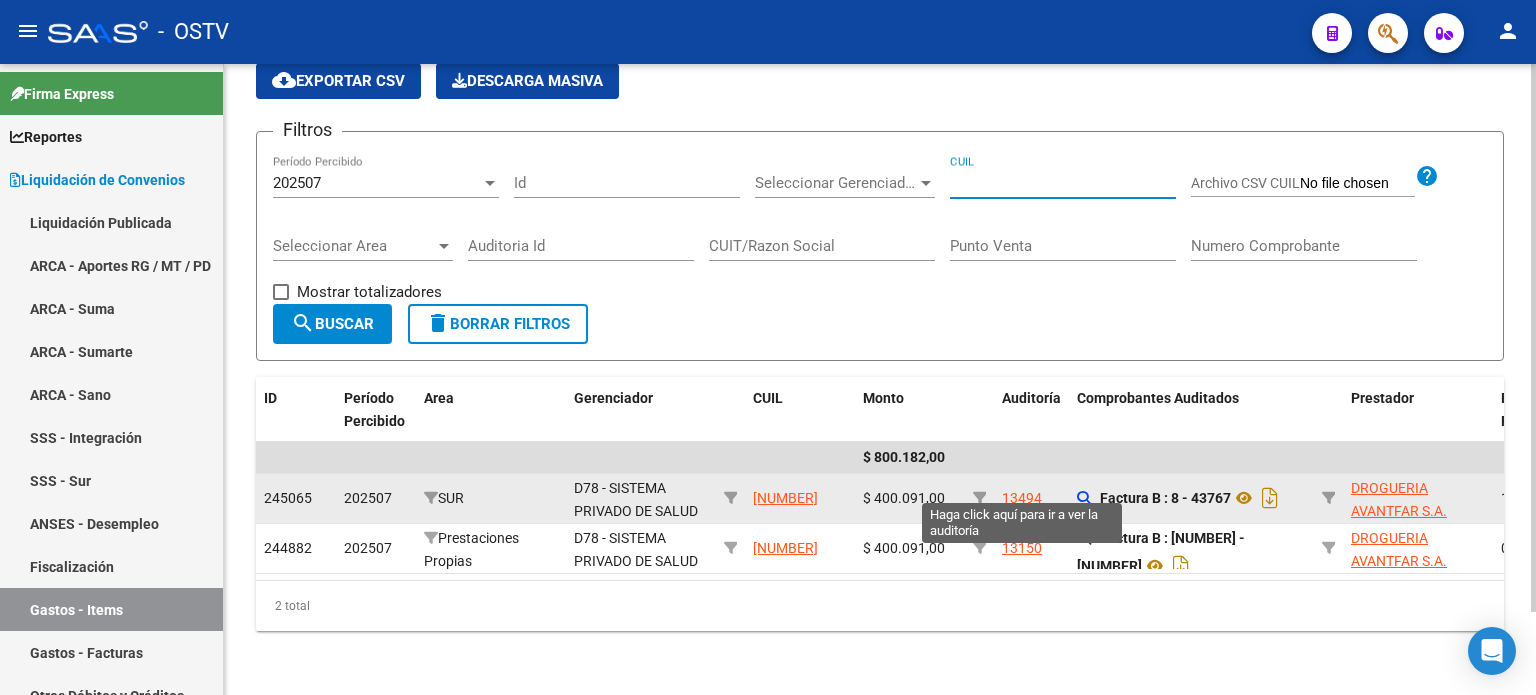 type on "[NUMBER]" 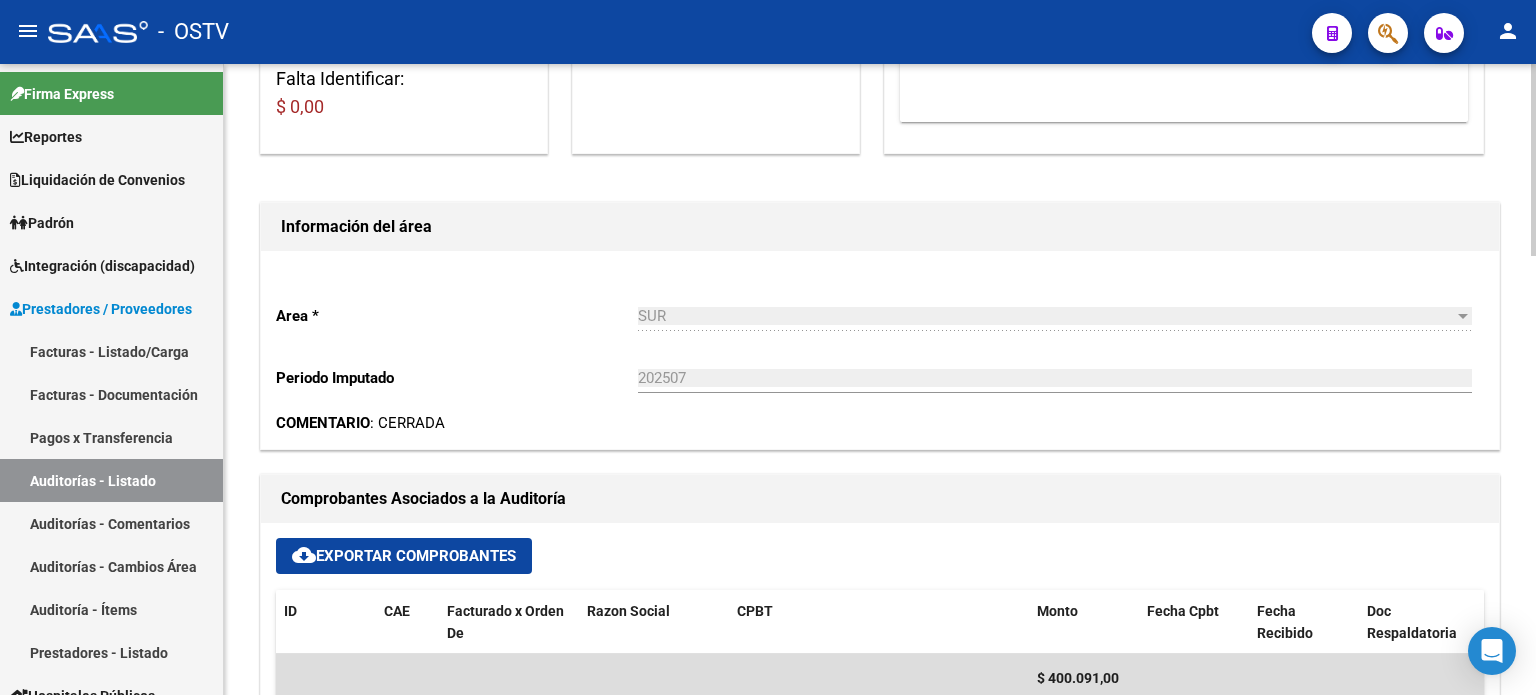scroll, scrollTop: 800, scrollLeft: 0, axis: vertical 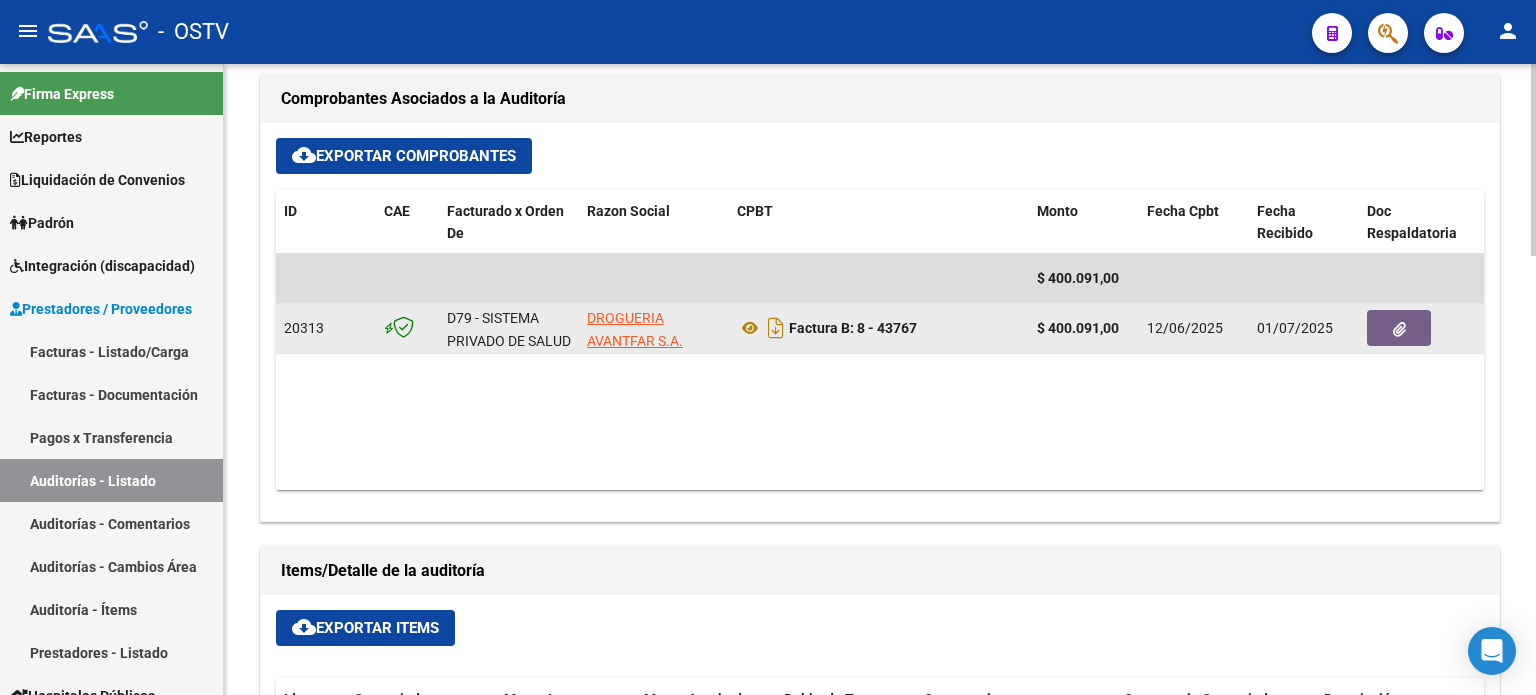 click 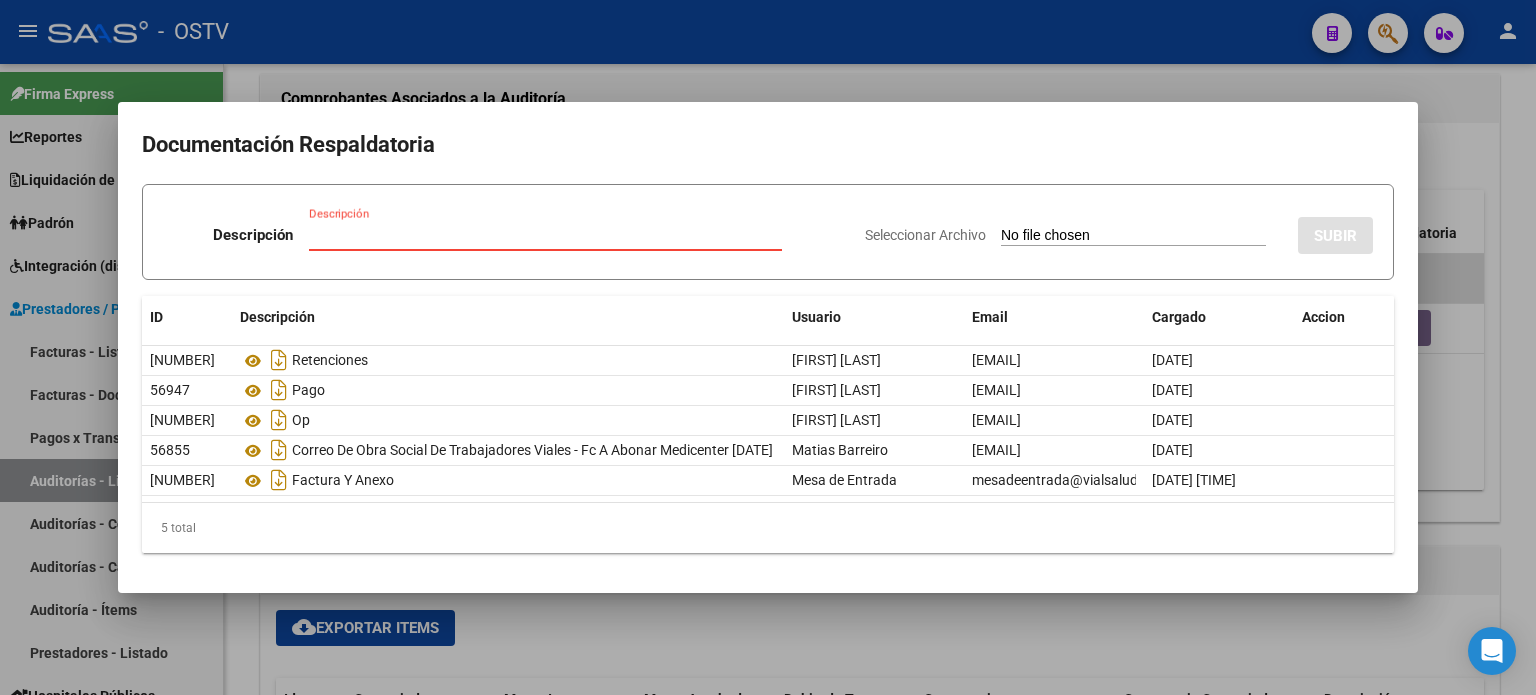 type 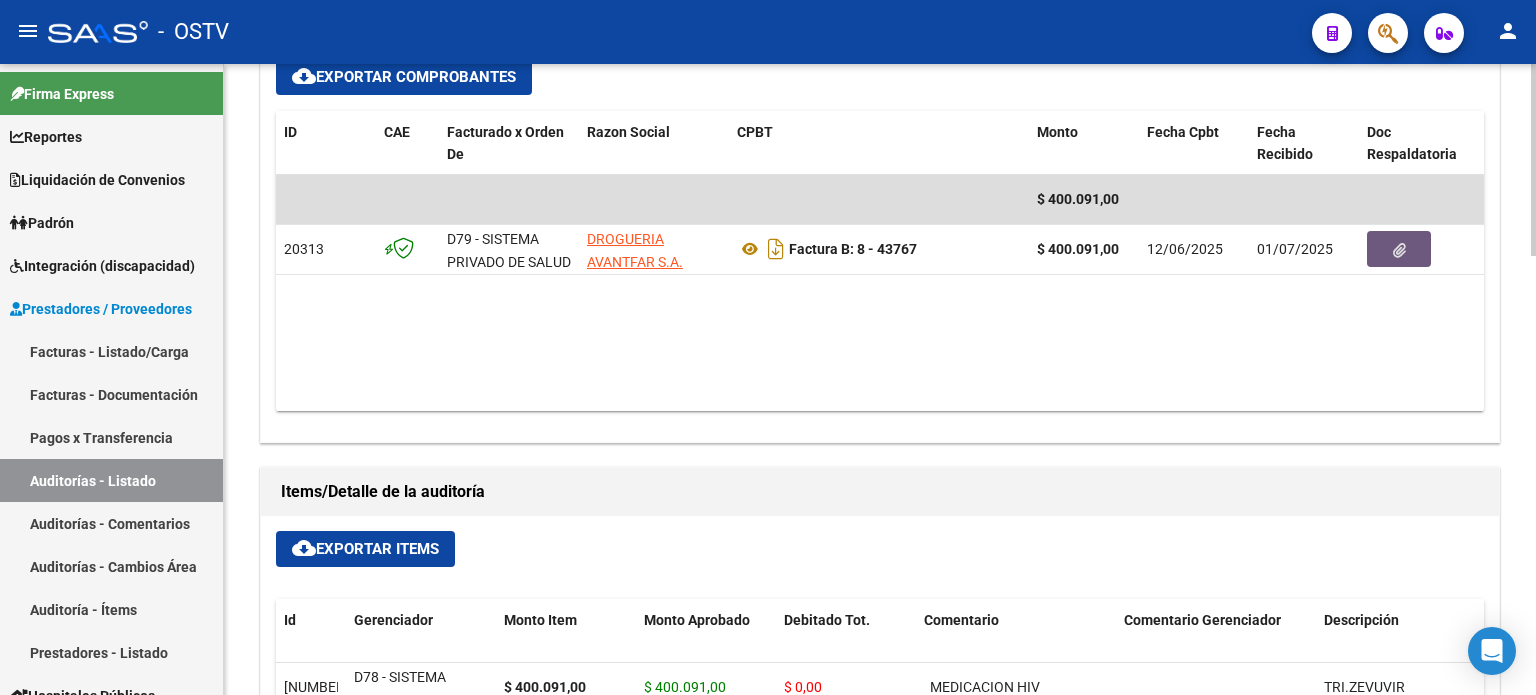 scroll, scrollTop: 1100, scrollLeft: 0, axis: vertical 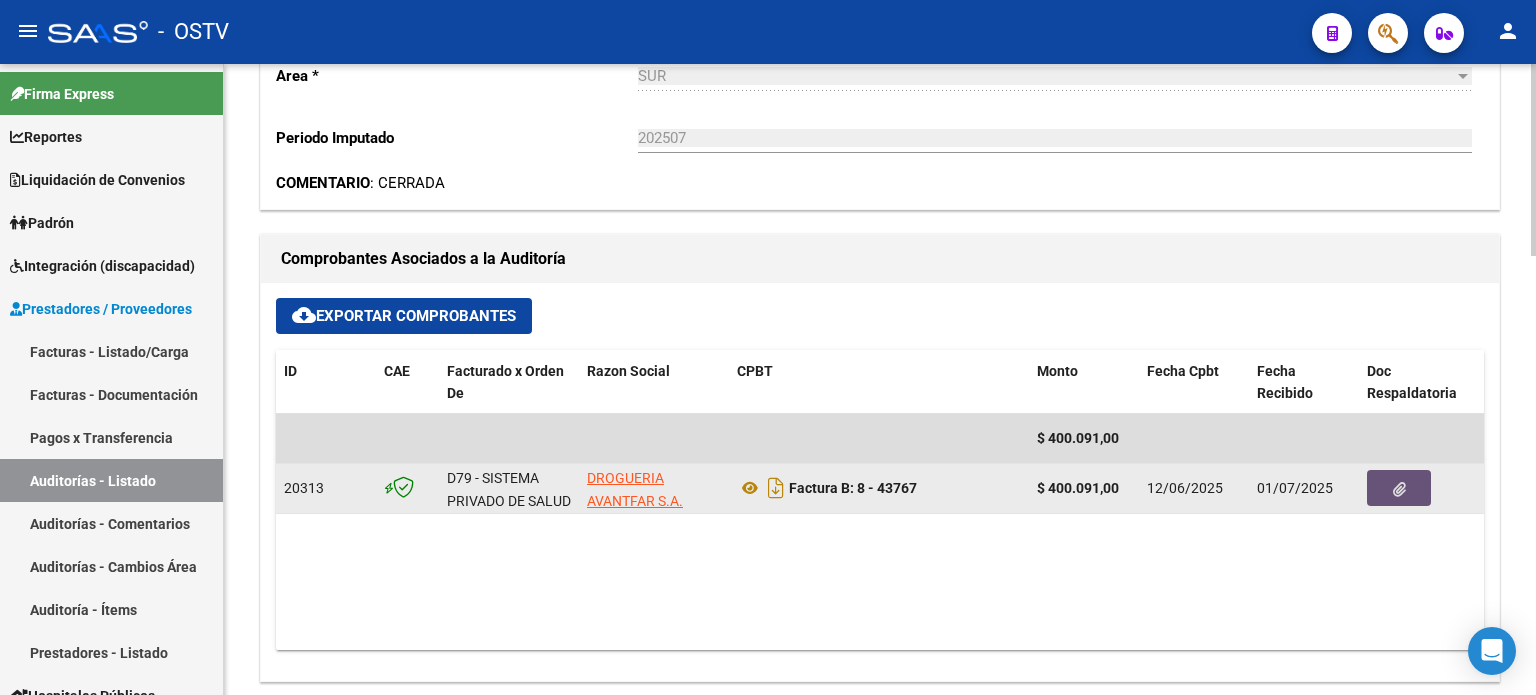 click 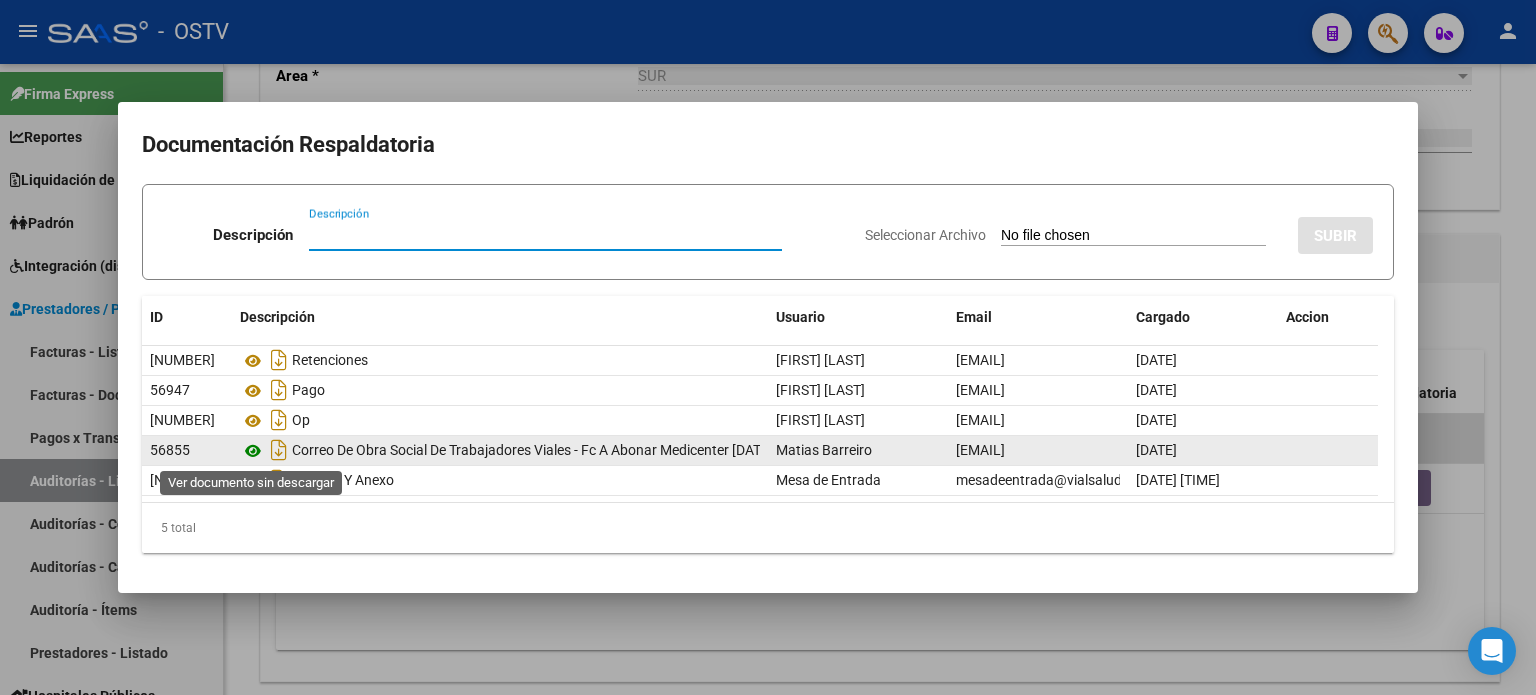 click 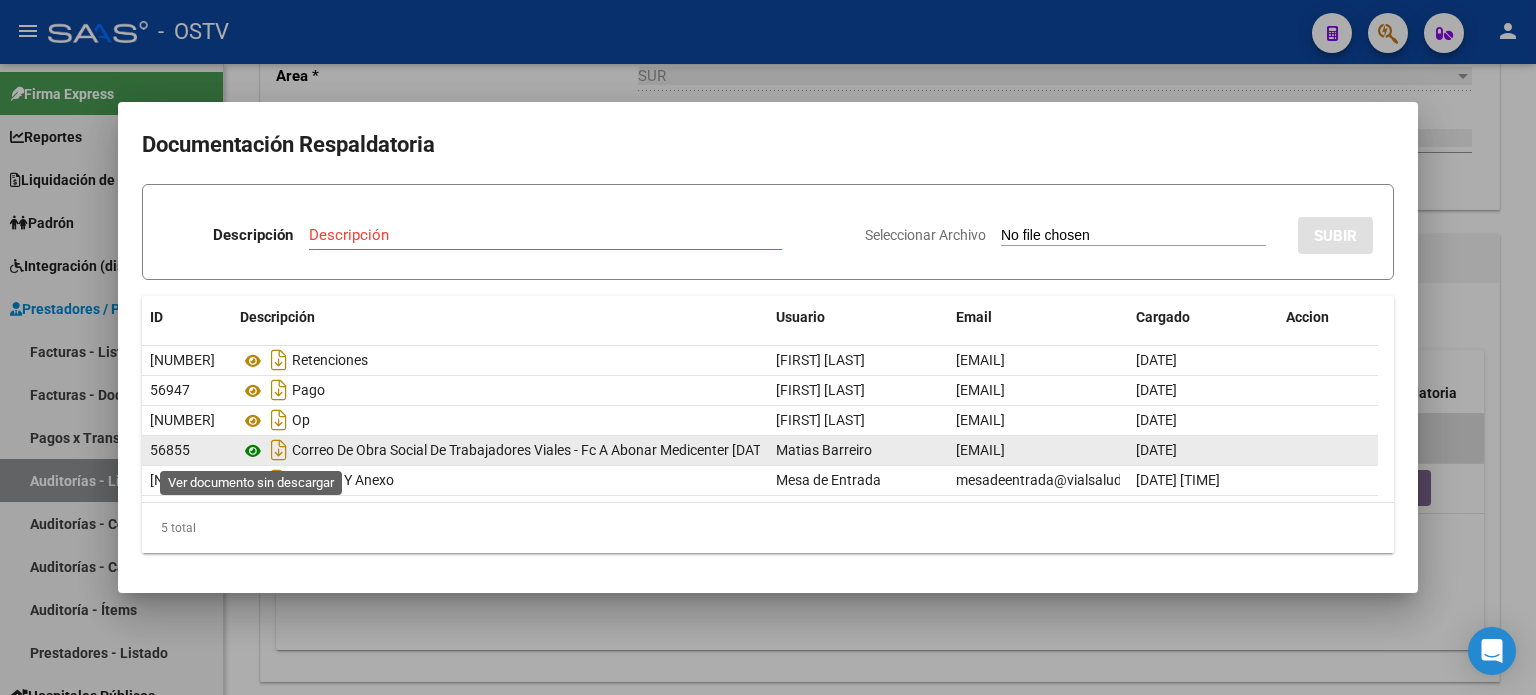 click 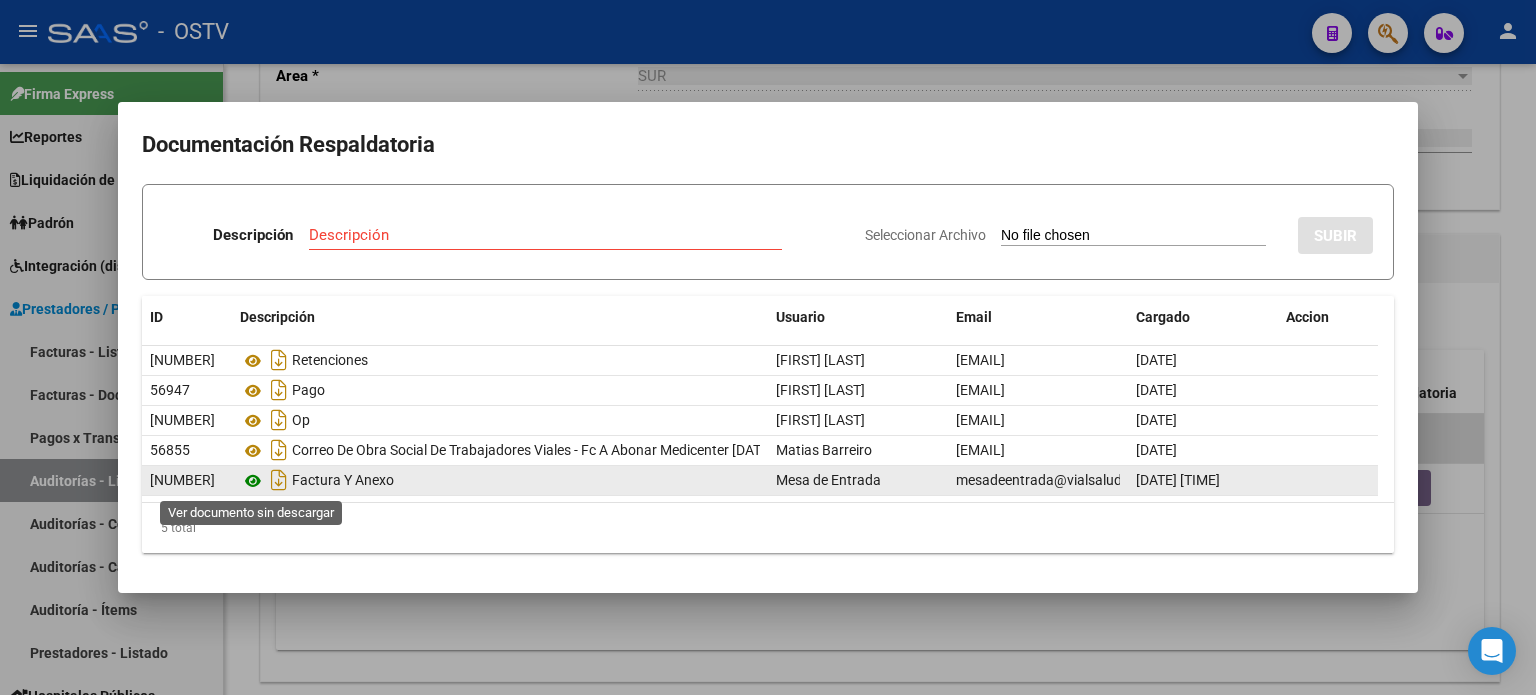 click 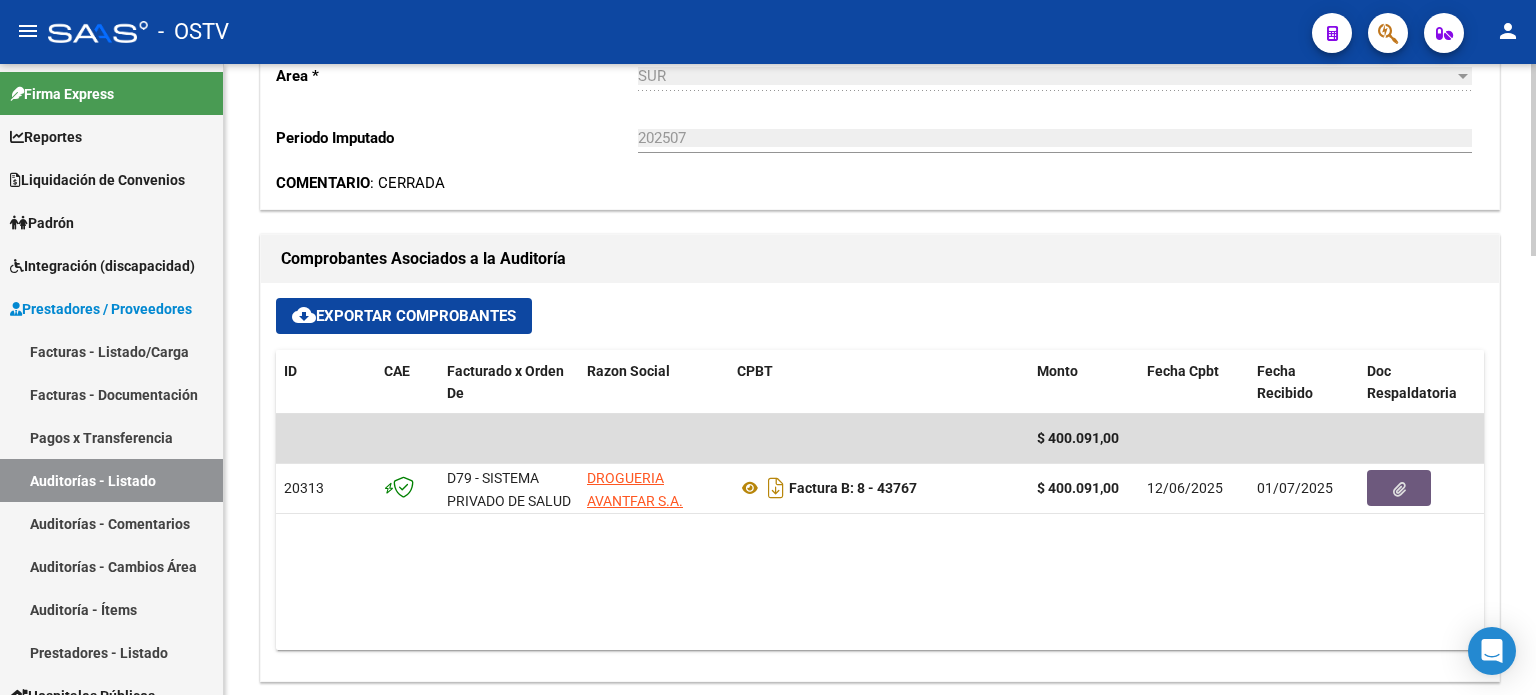 scroll, scrollTop: 40, scrollLeft: 0, axis: vertical 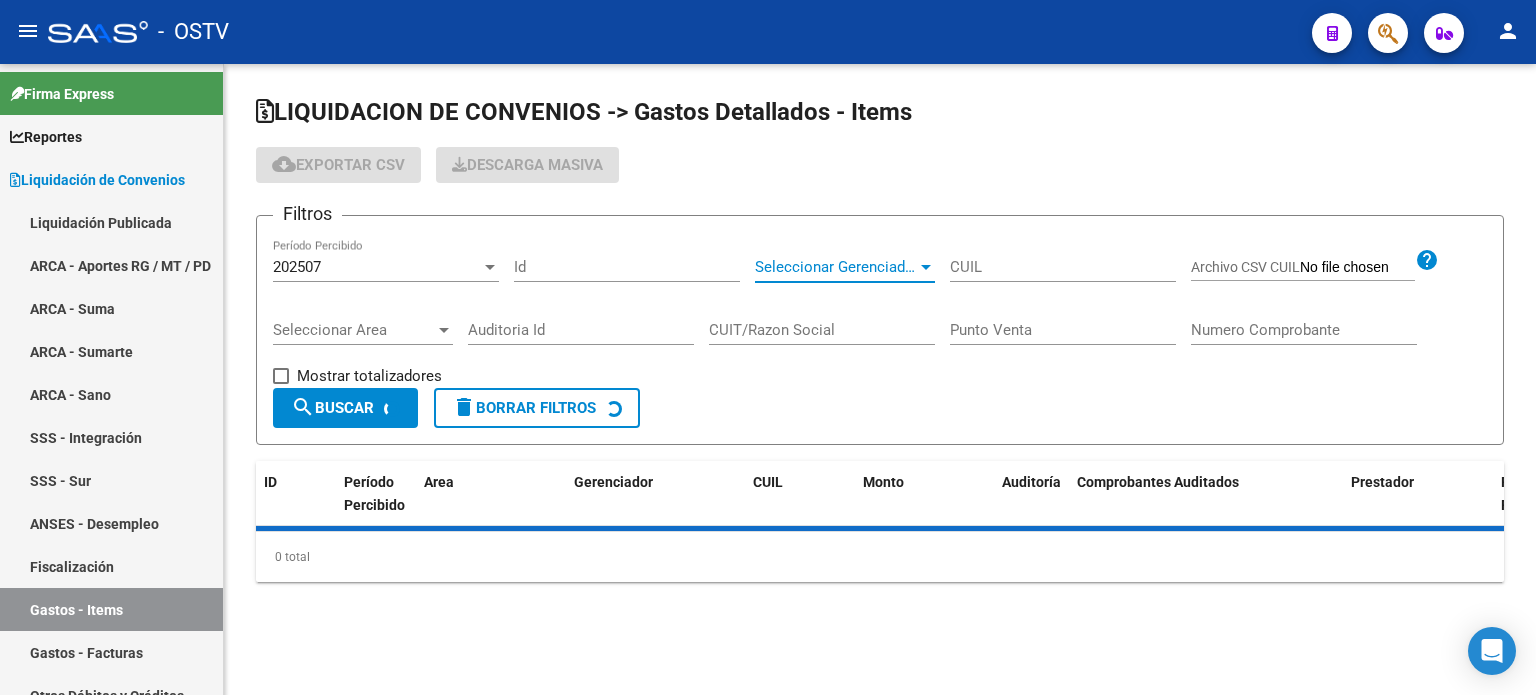 click on "Seleccionar Gerenciador" at bounding box center [836, 267] 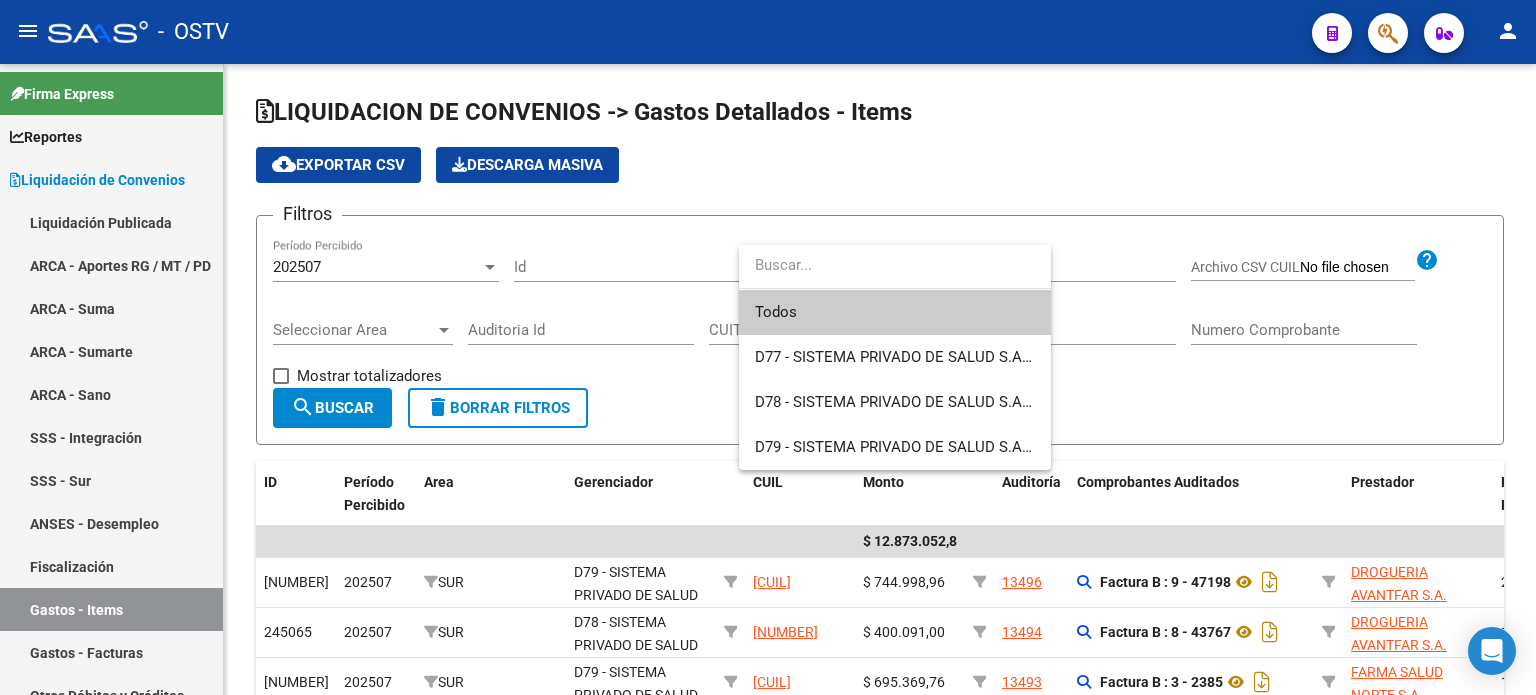 click at bounding box center (768, 347) 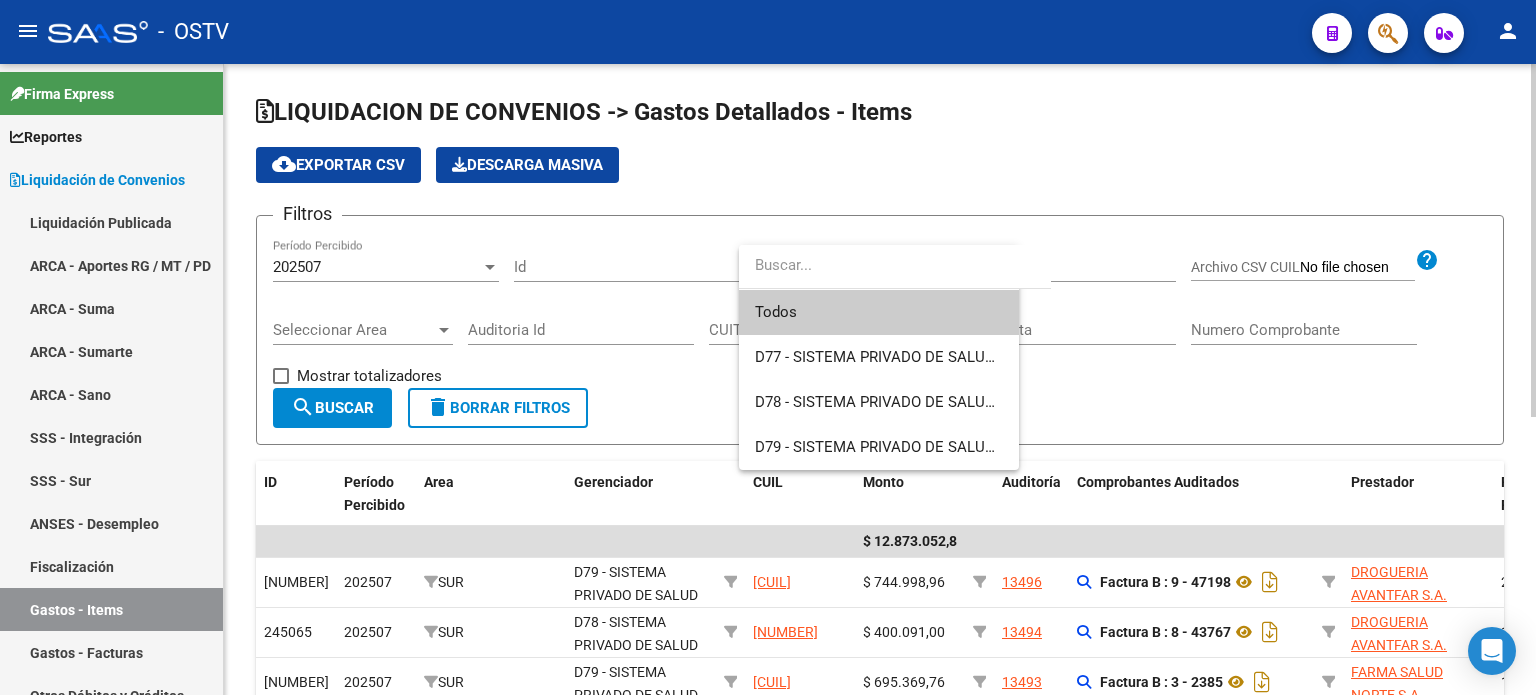 click on "CUIL" at bounding box center (1063, 267) 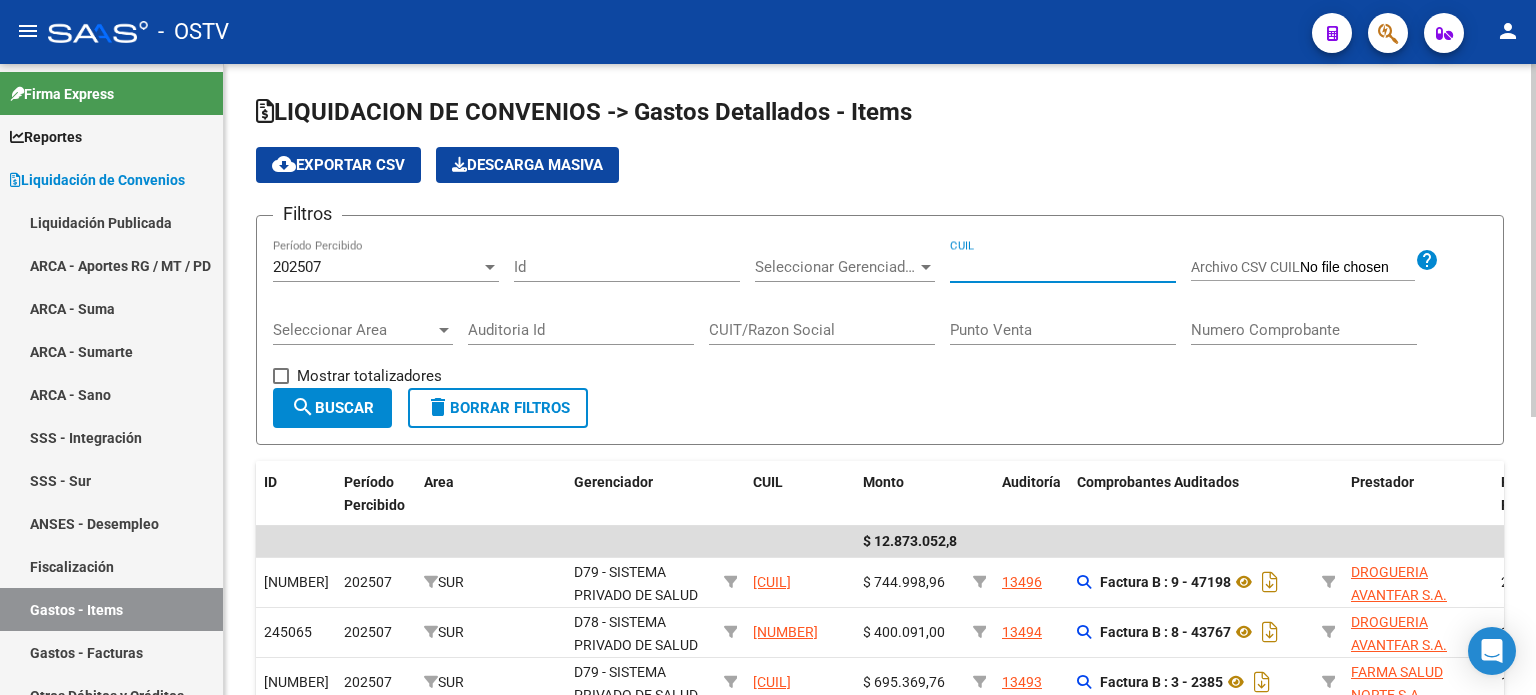 paste on "[NUMBER]" 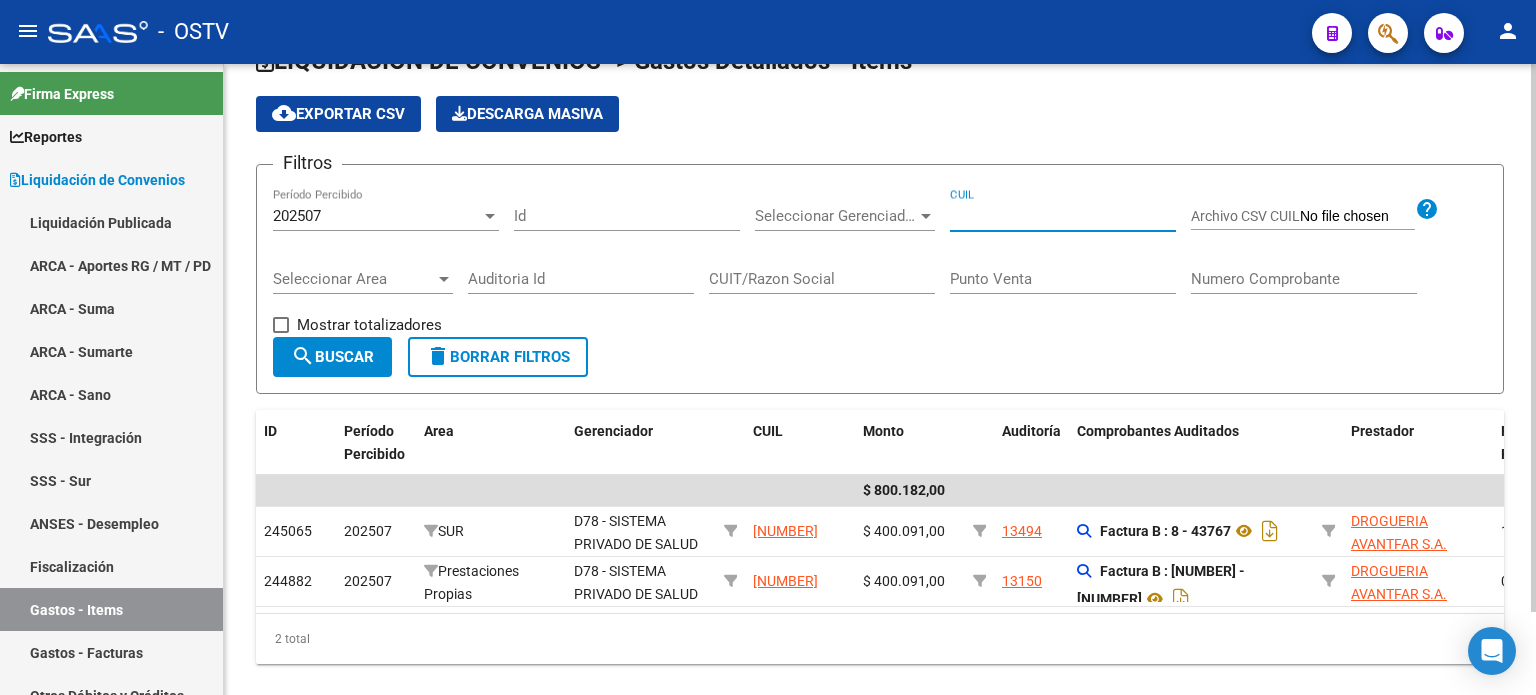 scroll, scrollTop: 96, scrollLeft: 0, axis: vertical 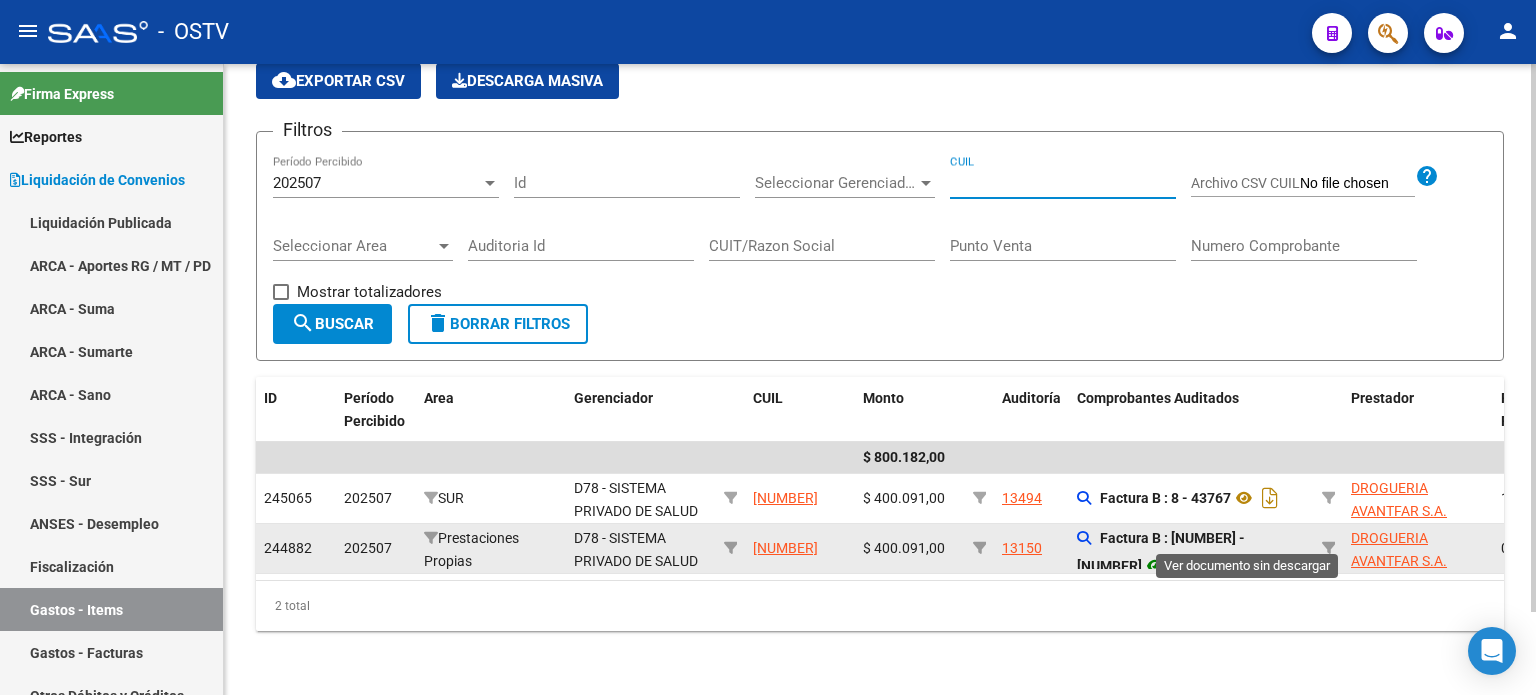 type on "[NUMBER]" 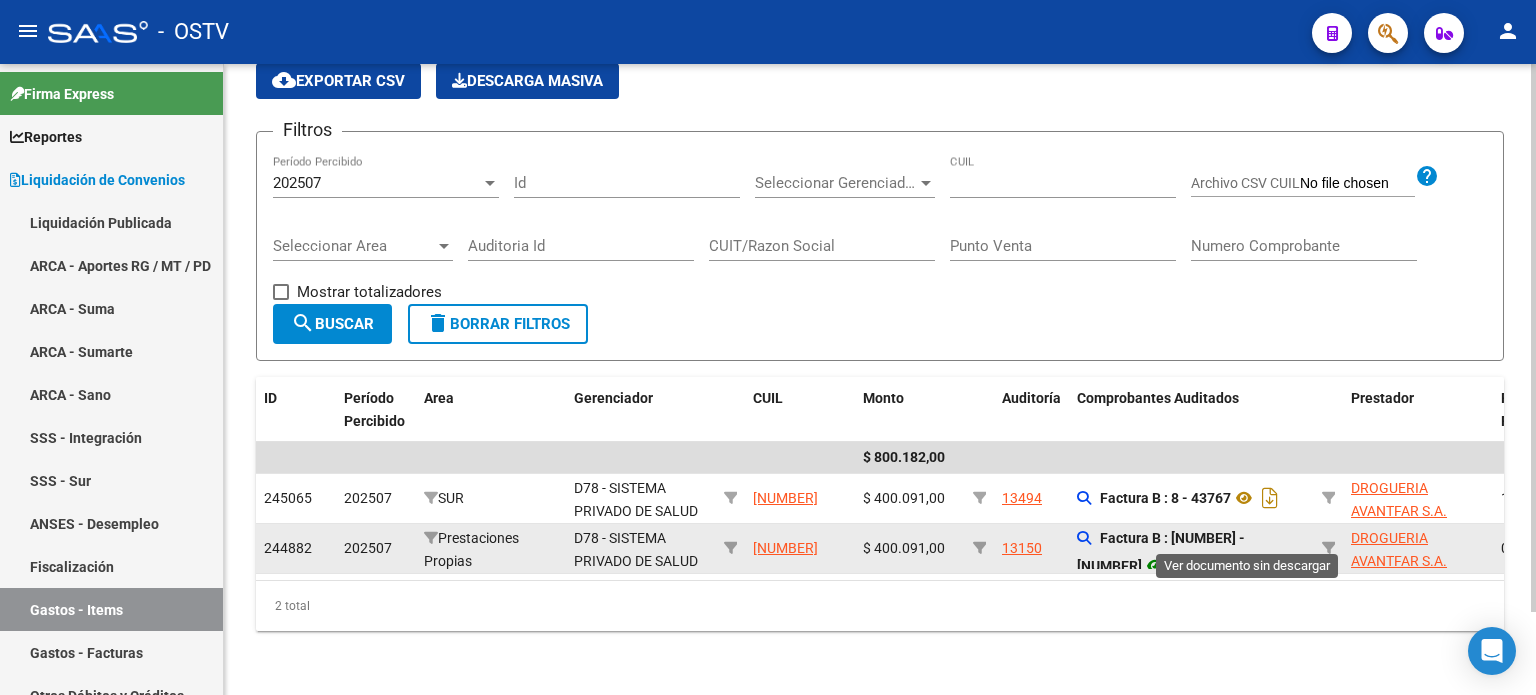 click 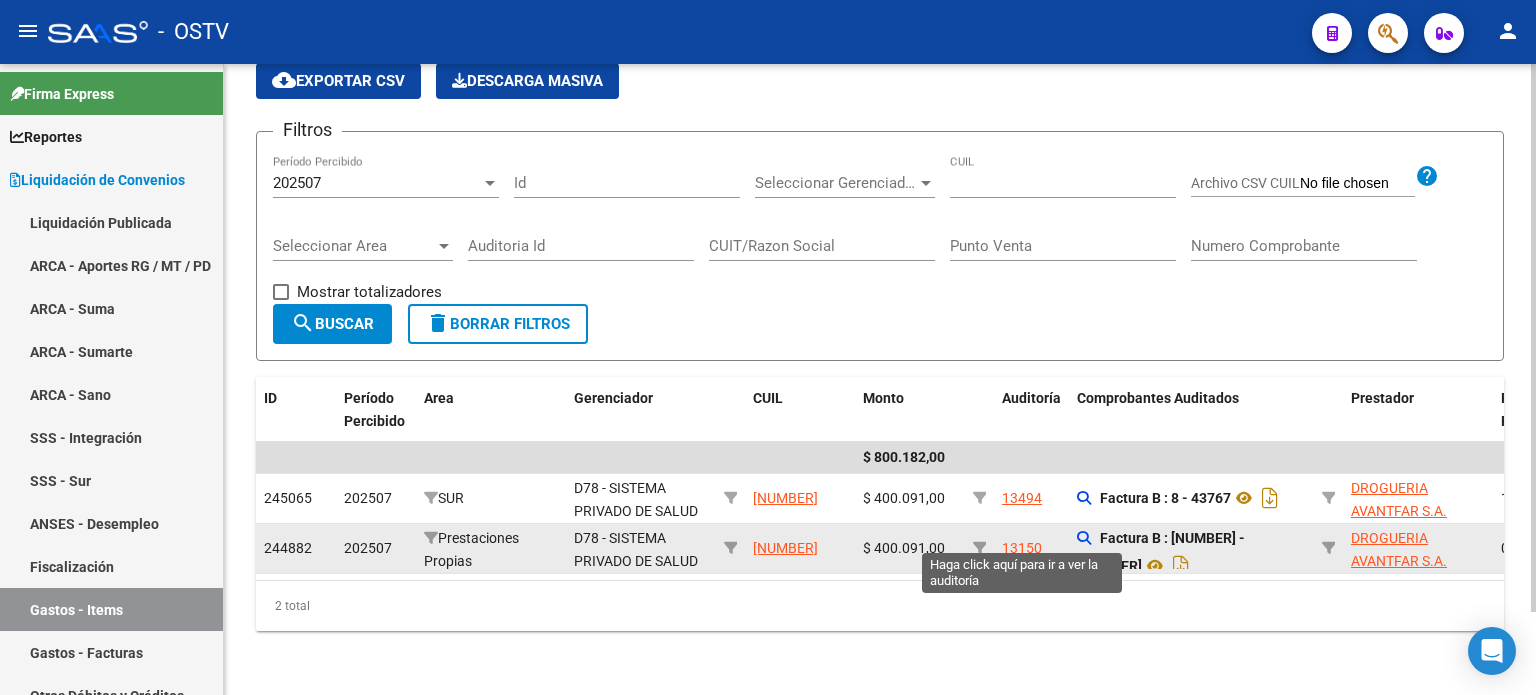 click on "13150" 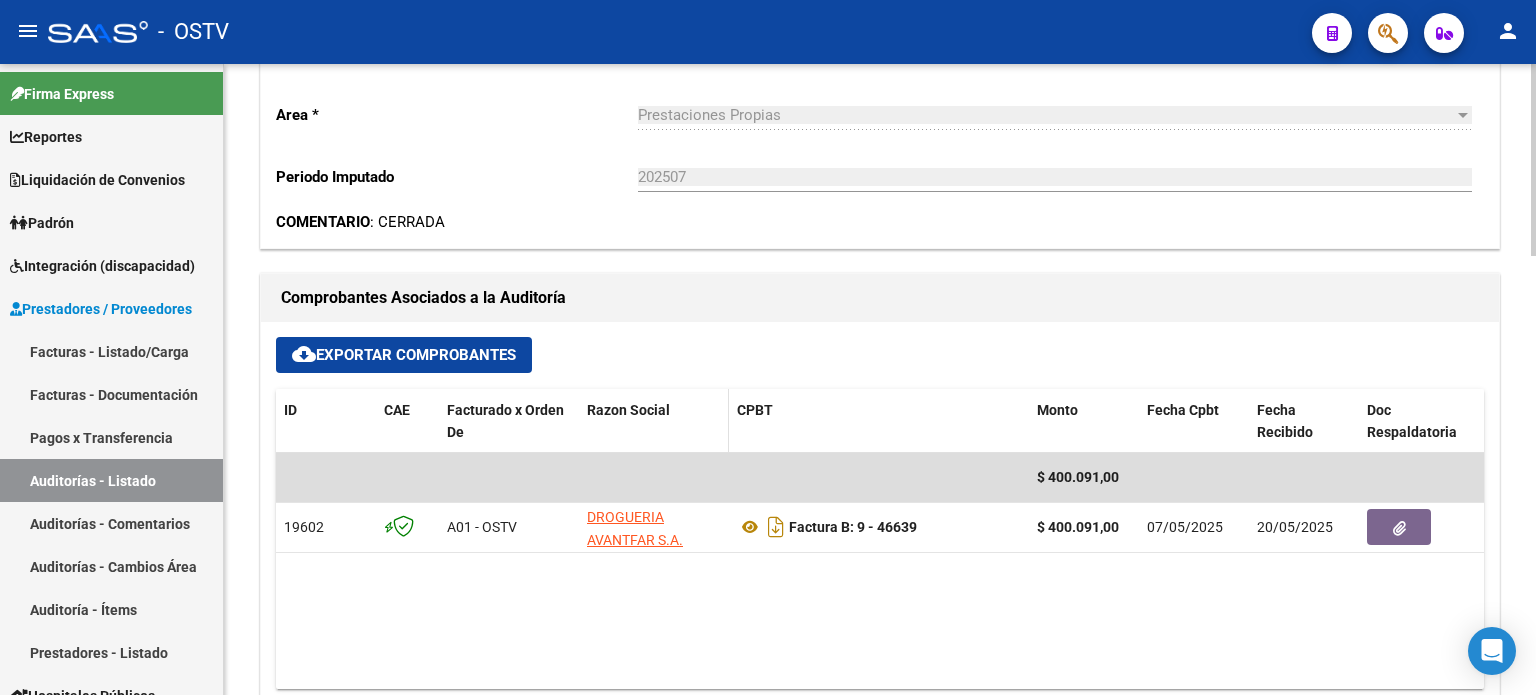 scroll, scrollTop: 700, scrollLeft: 0, axis: vertical 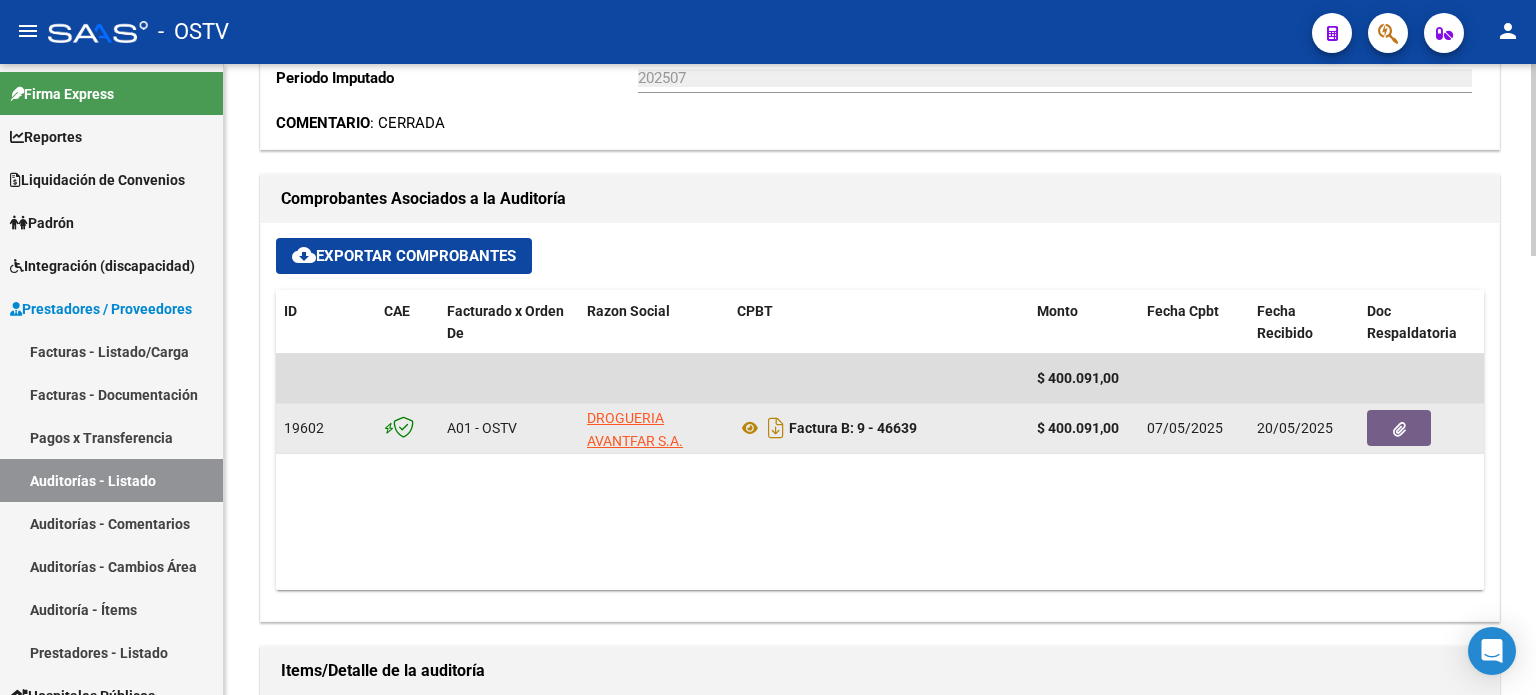 click 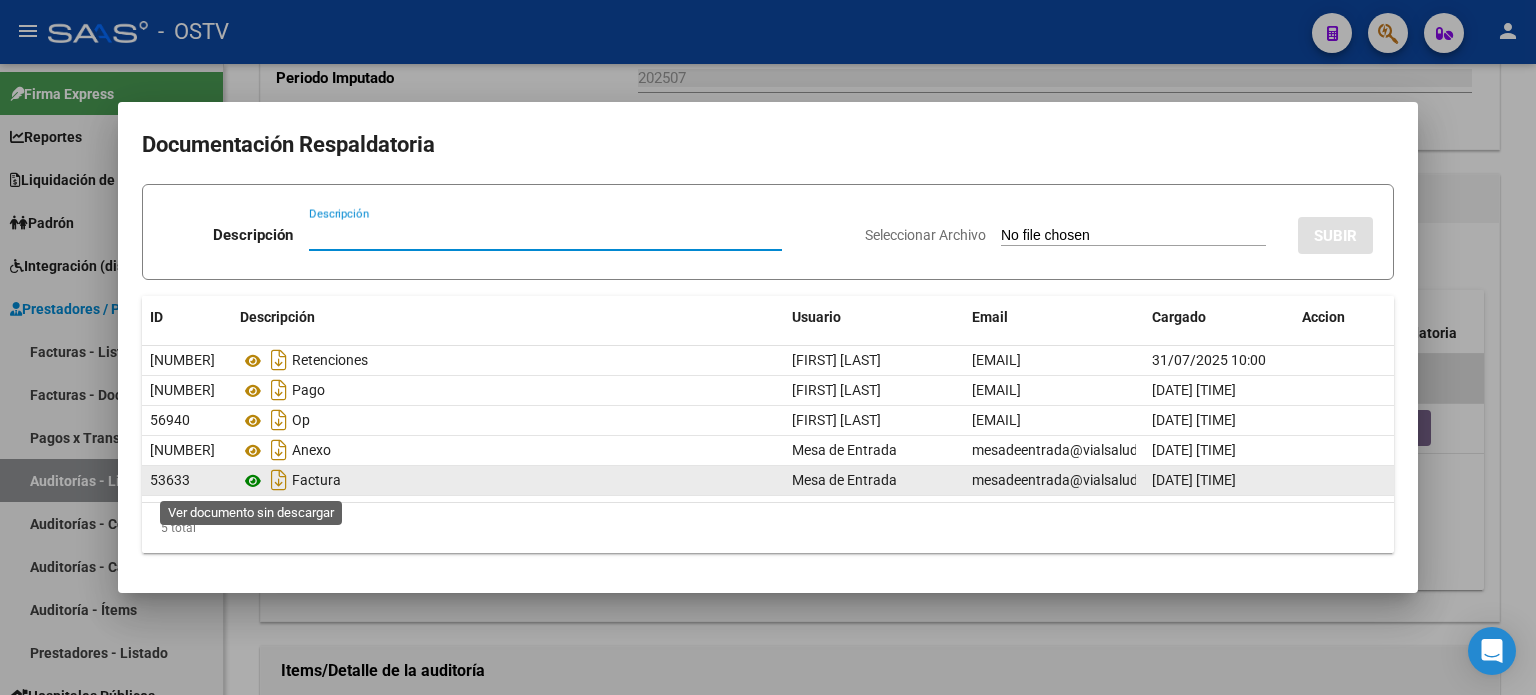 click 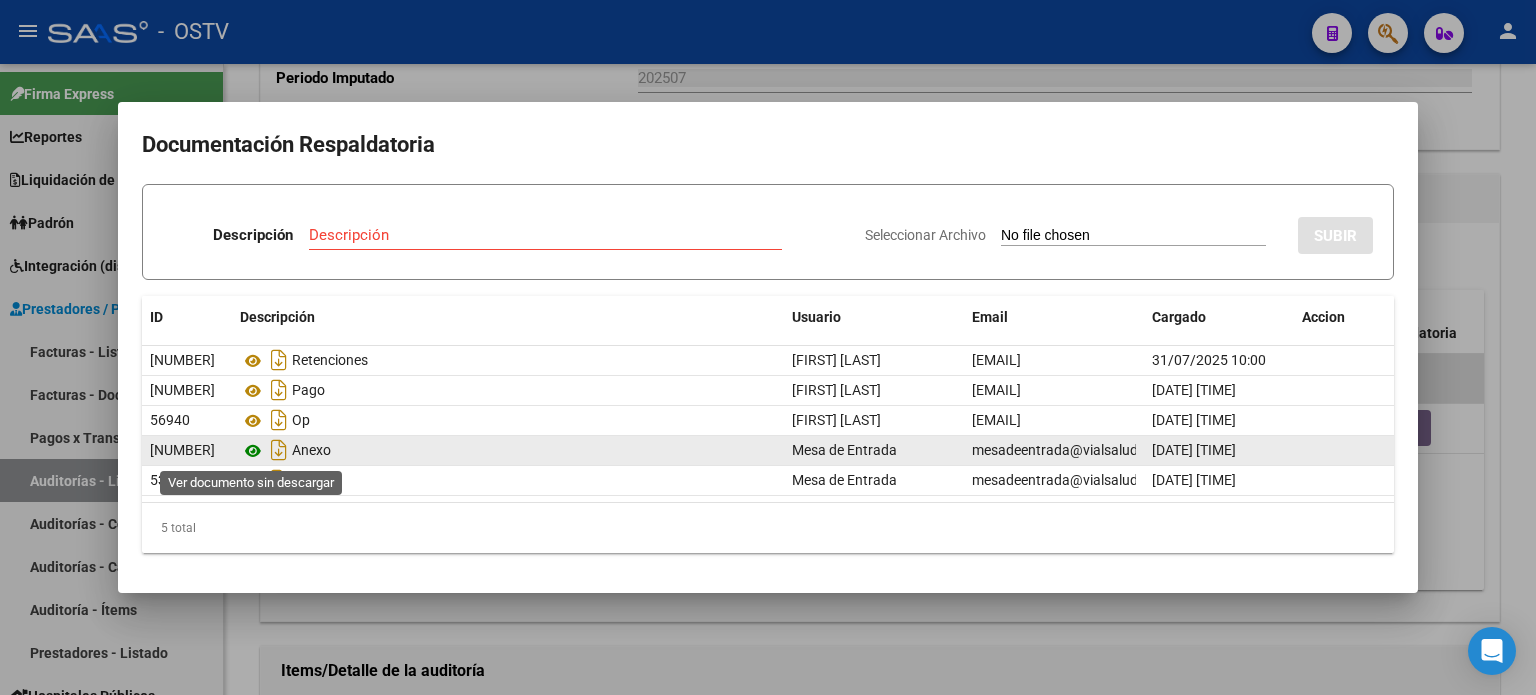 click 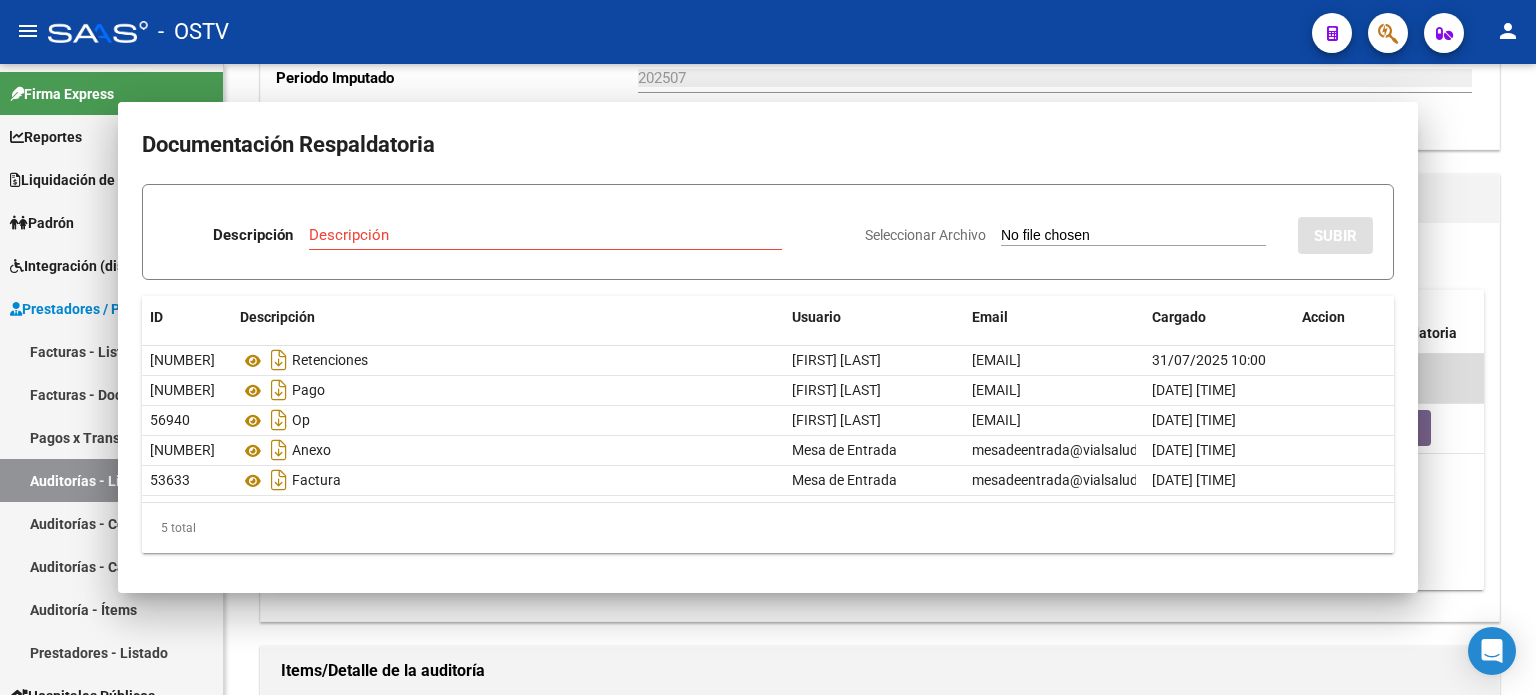 type 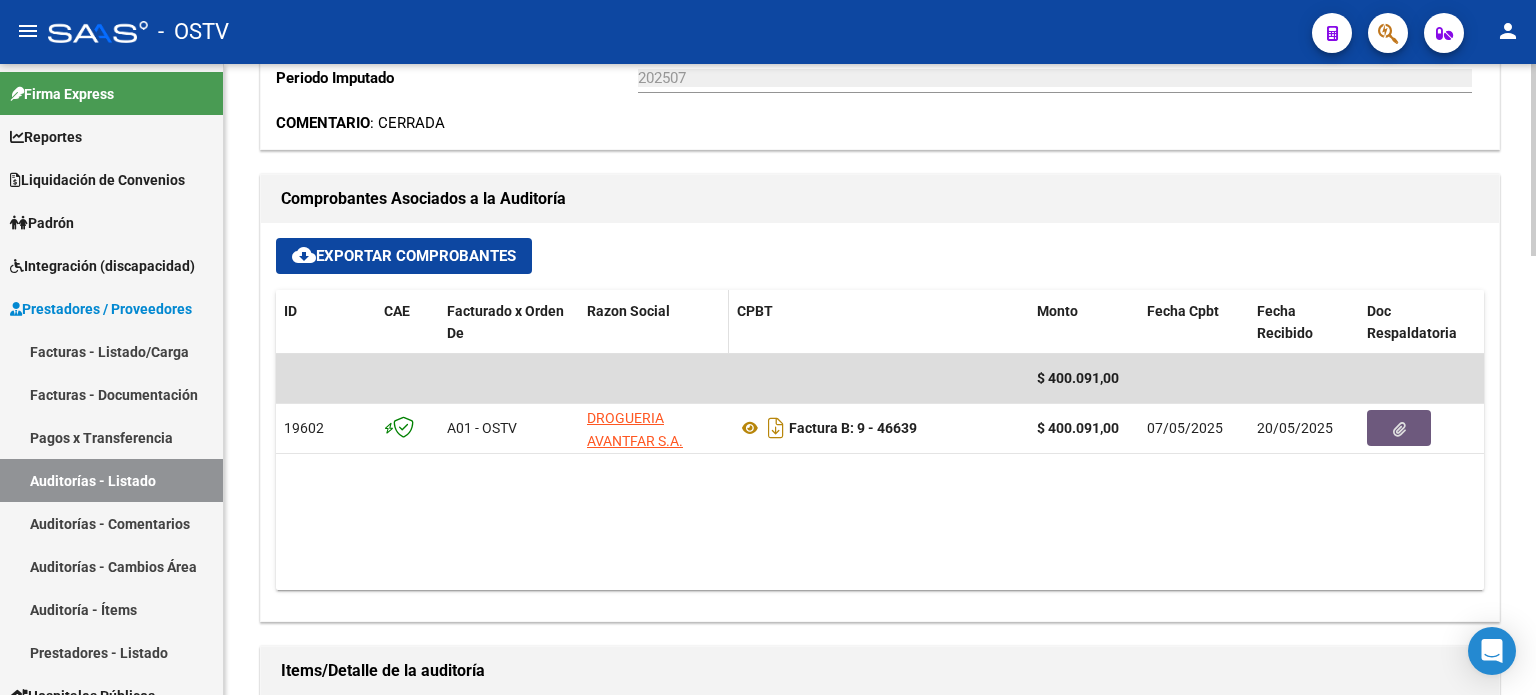 scroll, scrollTop: 300, scrollLeft: 0, axis: vertical 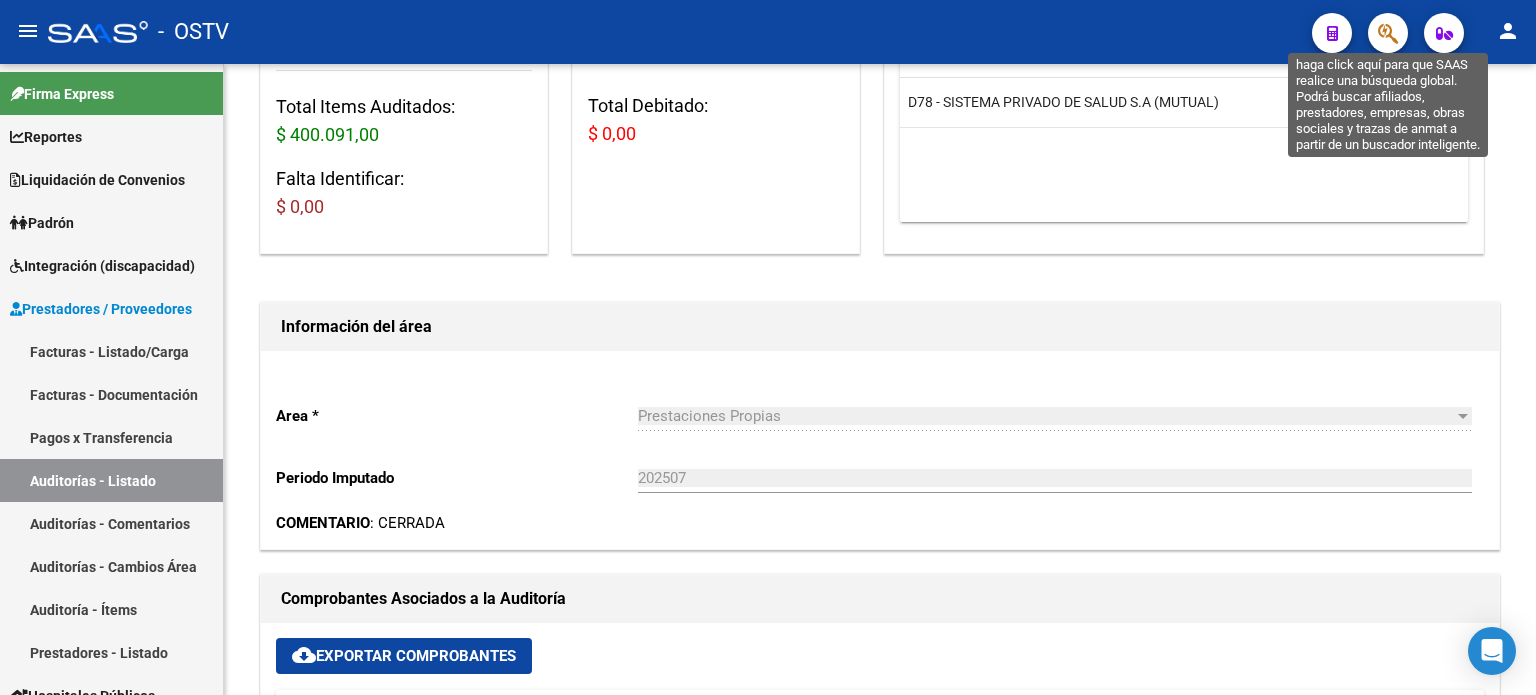 click 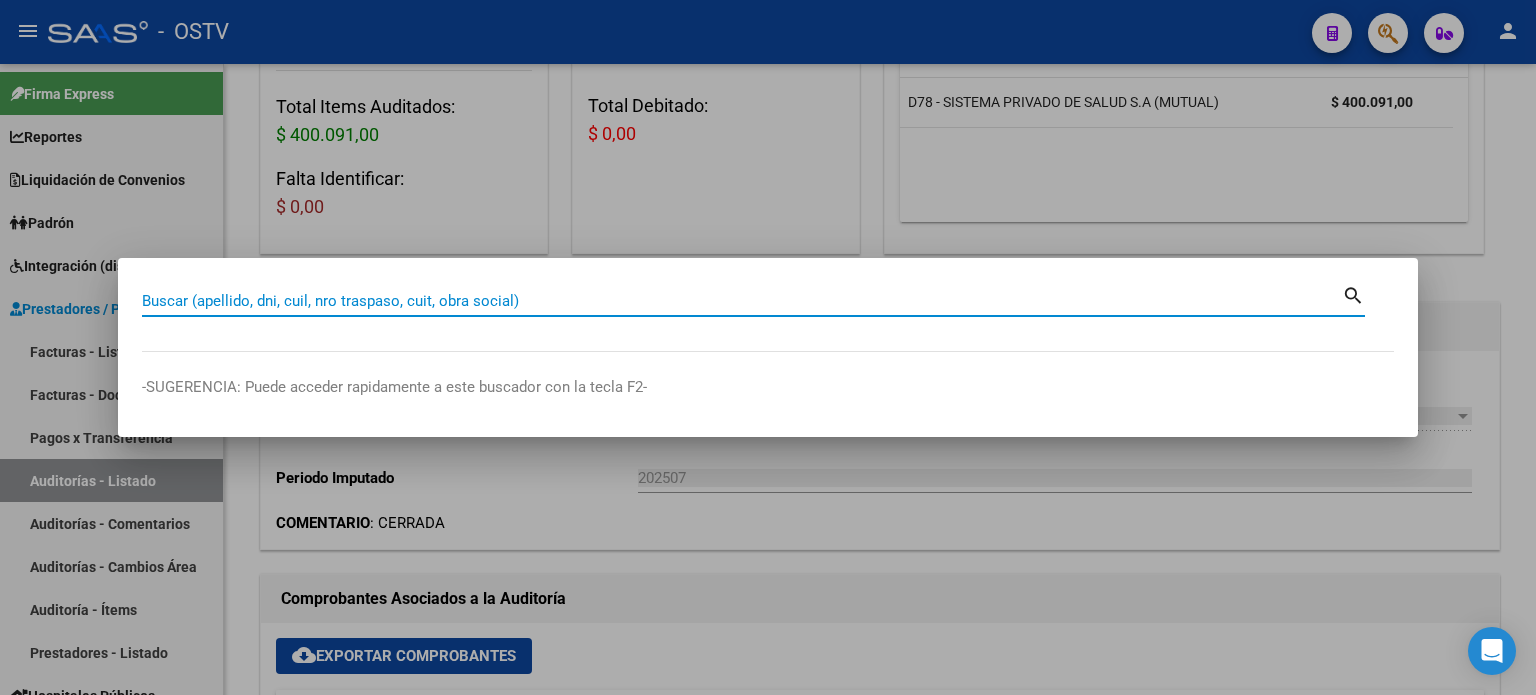 paste on "[NUMBER]" 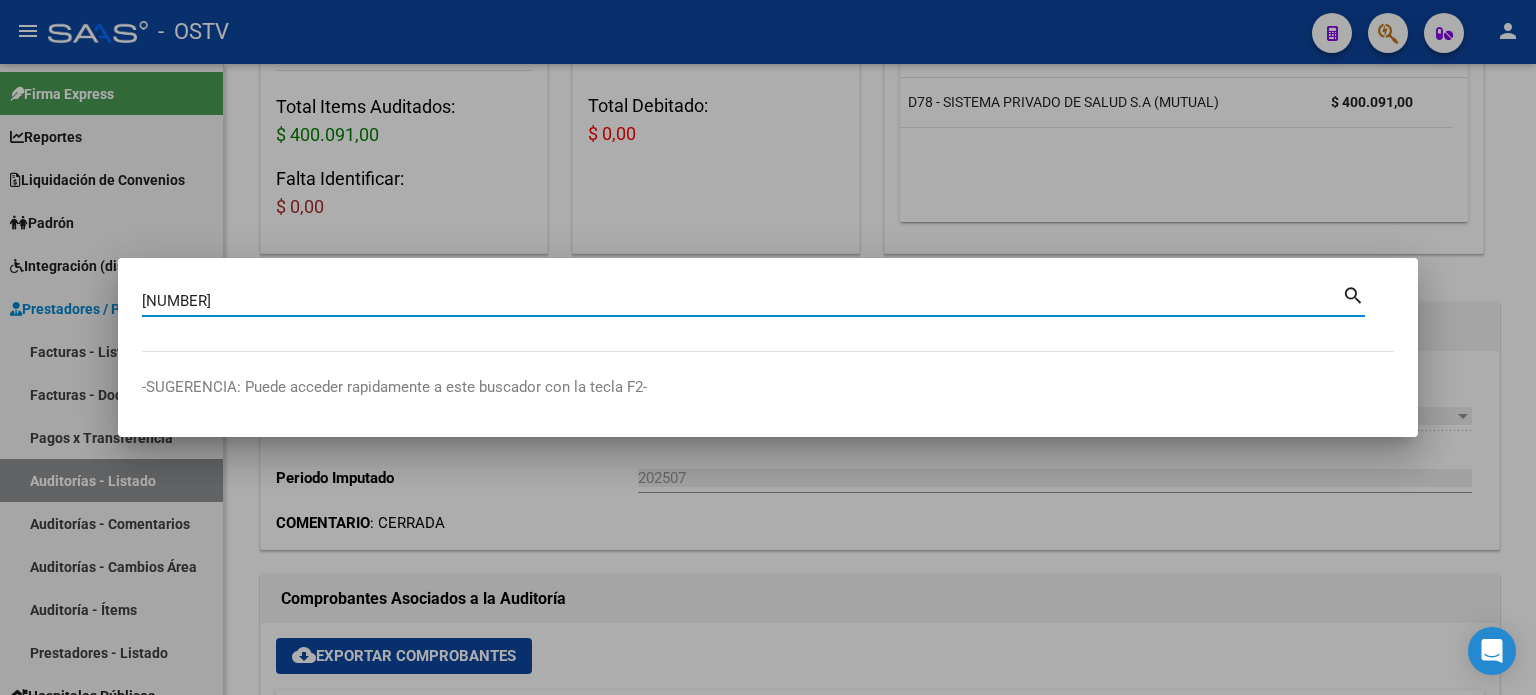 type on "[NUMBER]" 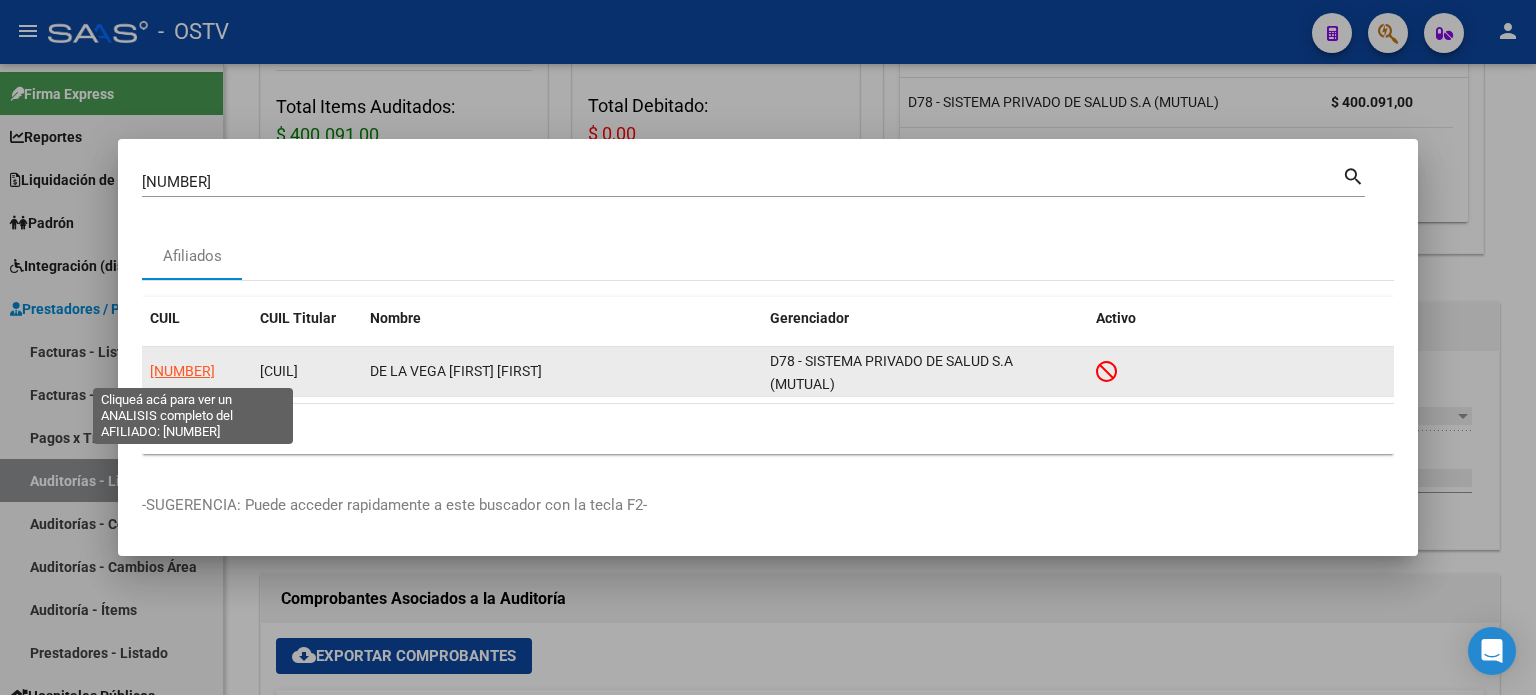 click on "[NUMBER]" 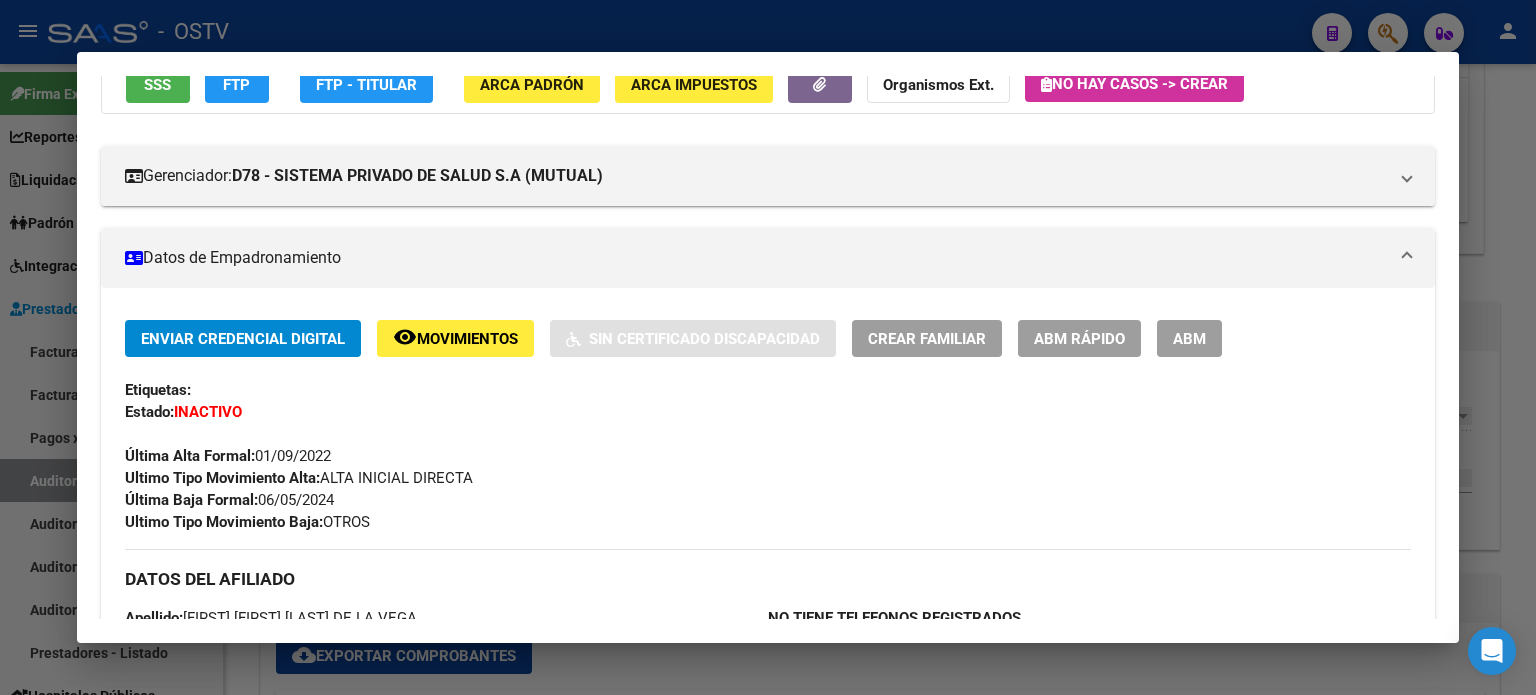 scroll, scrollTop: 200, scrollLeft: 0, axis: vertical 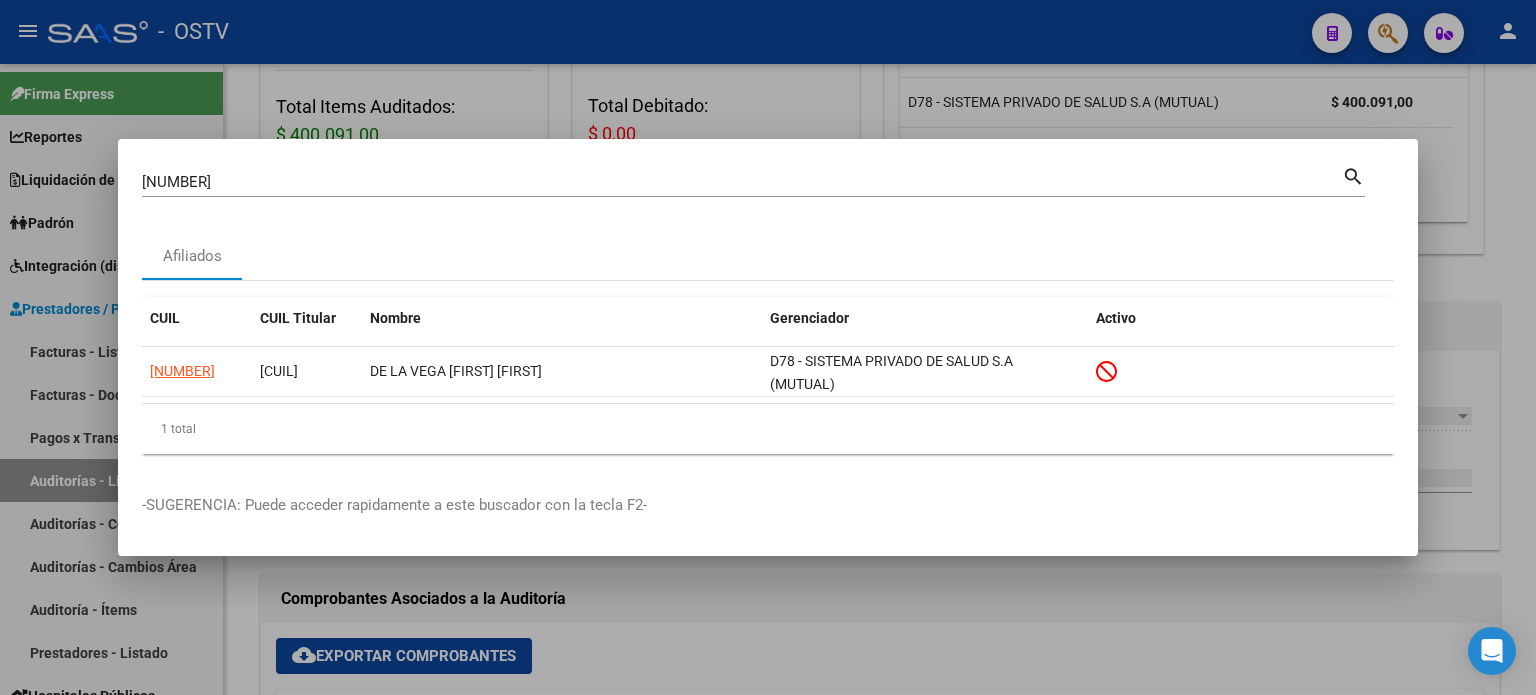type 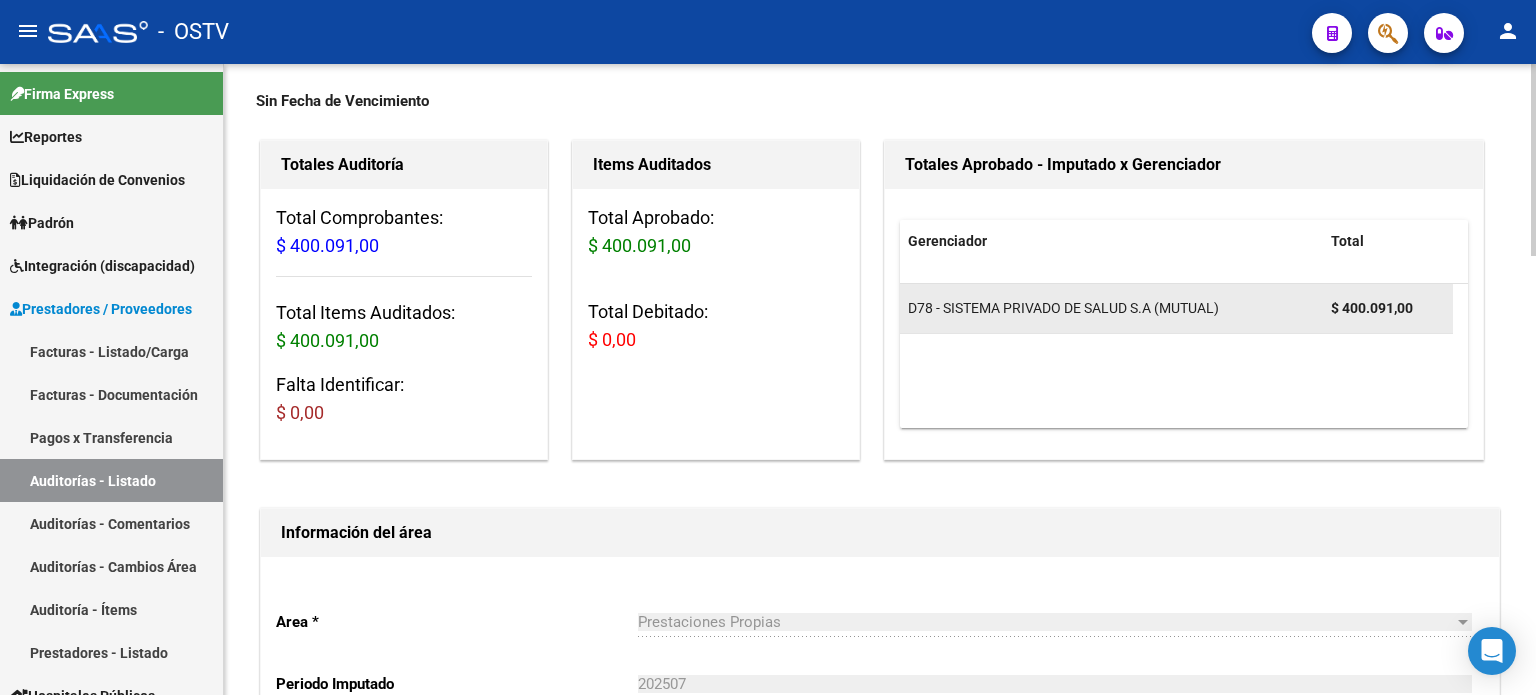 scroll, scrollTop: 0, scrollLeft: 0, axis: both 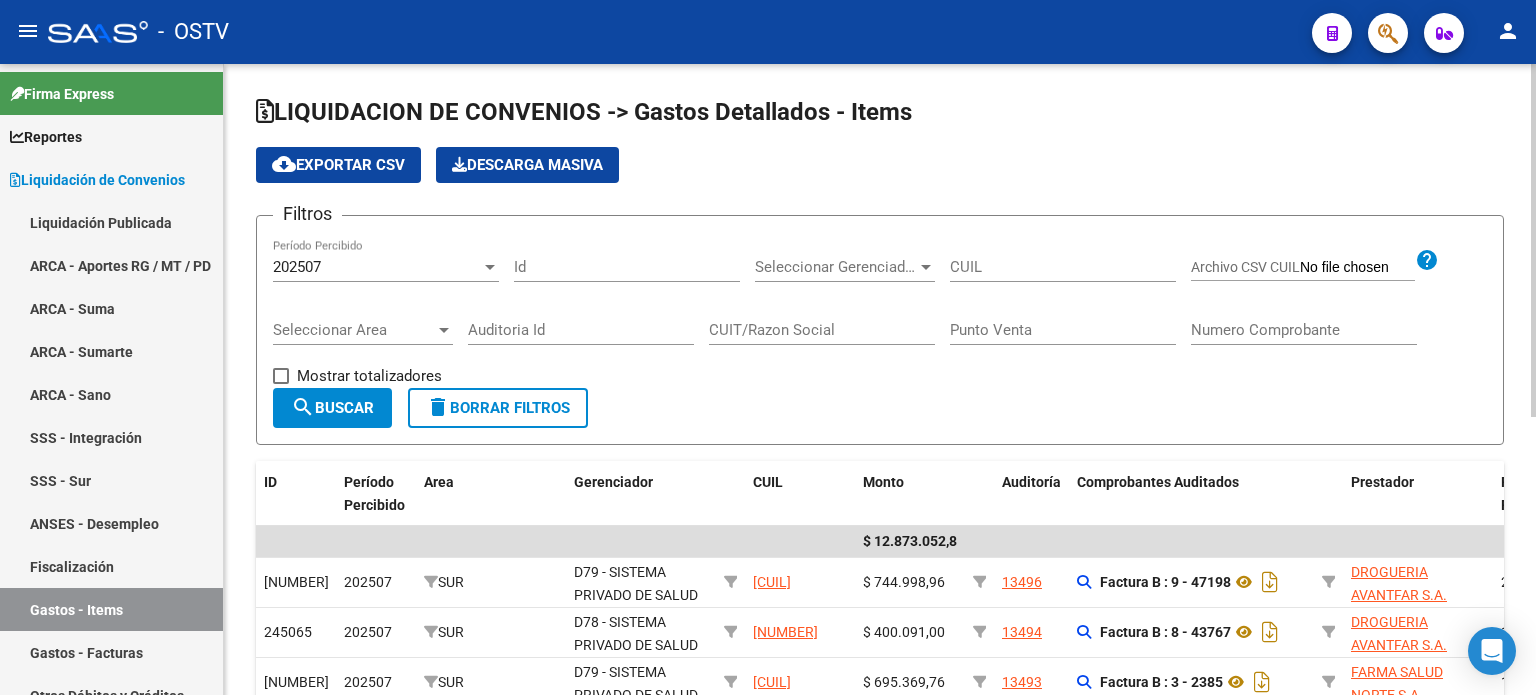 click on "CUIL" at bounding box center (1063, 267) 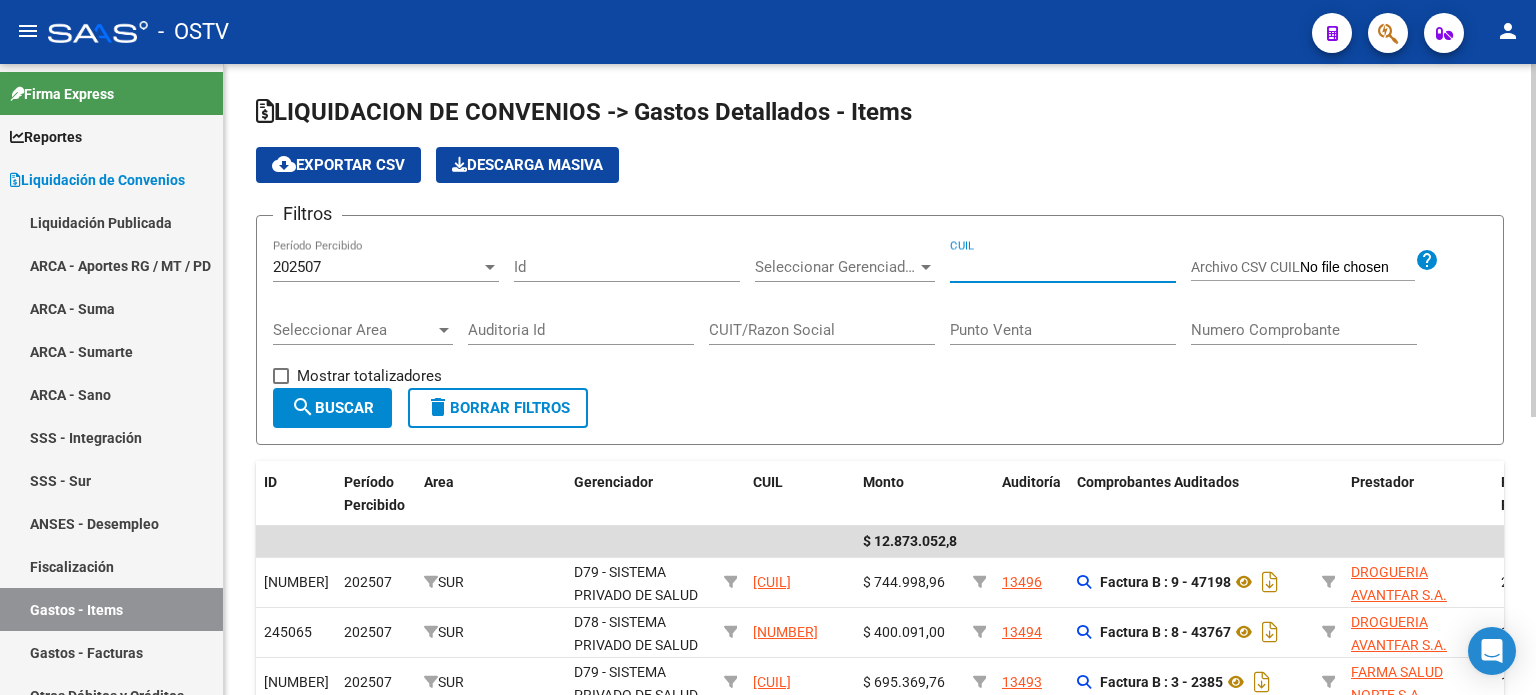 paste on "[NUMBER]" 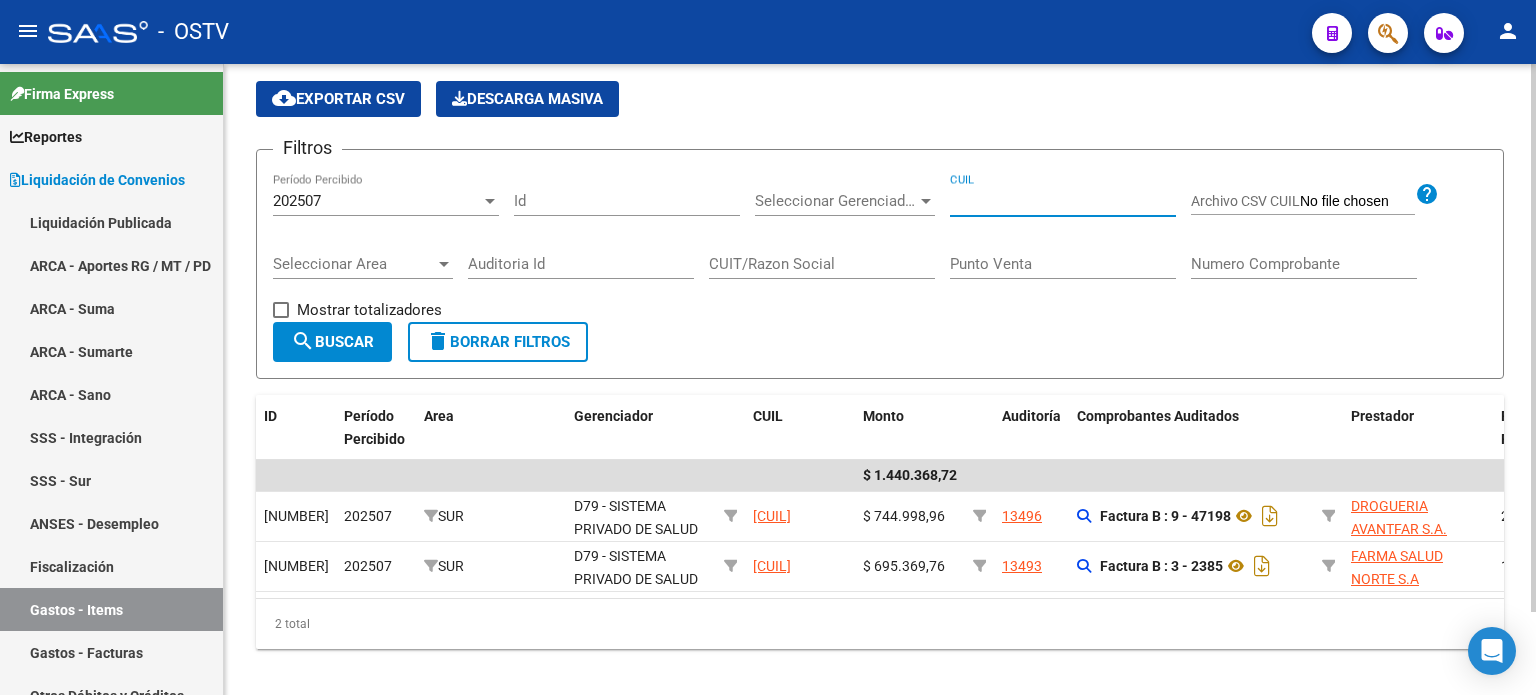 scroll, scrollTop: 96, scrollLeft: 0, axis: vertical 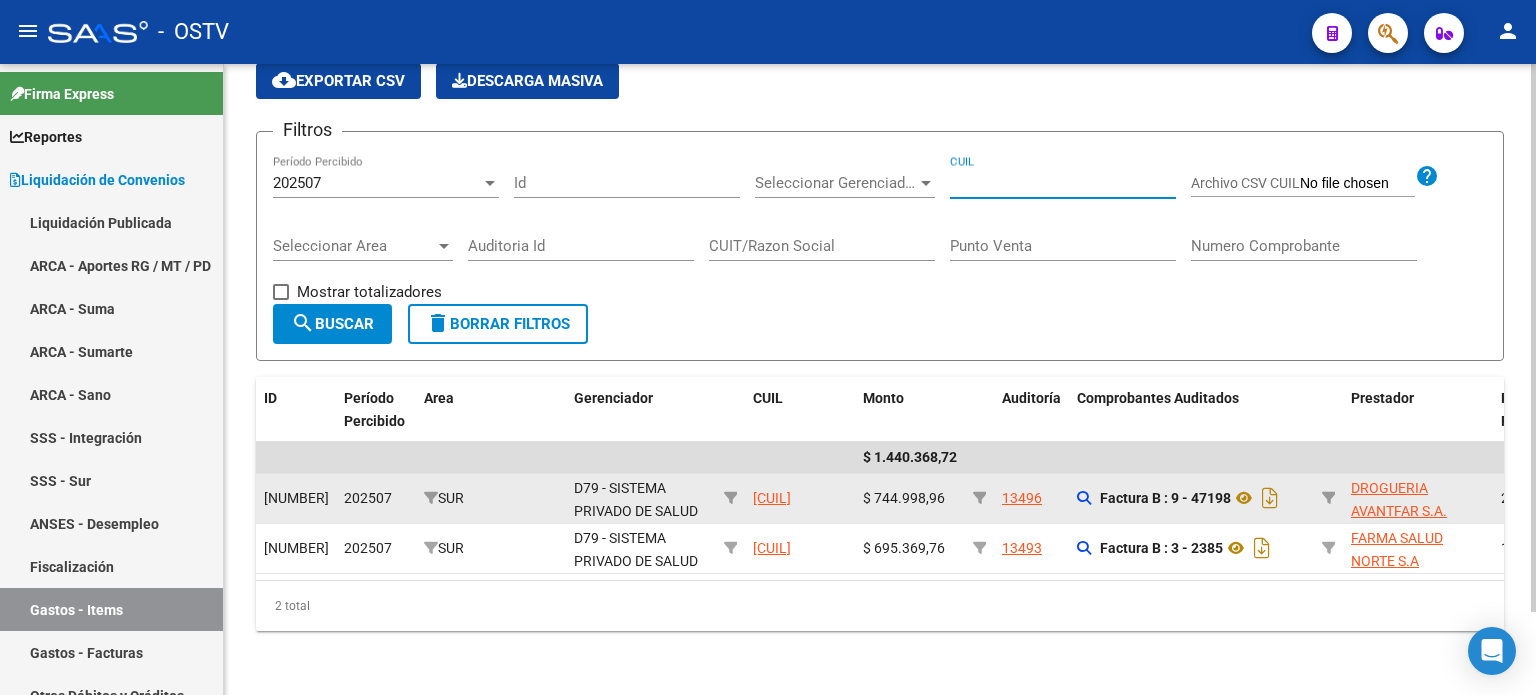 type on "[NUMBER]" 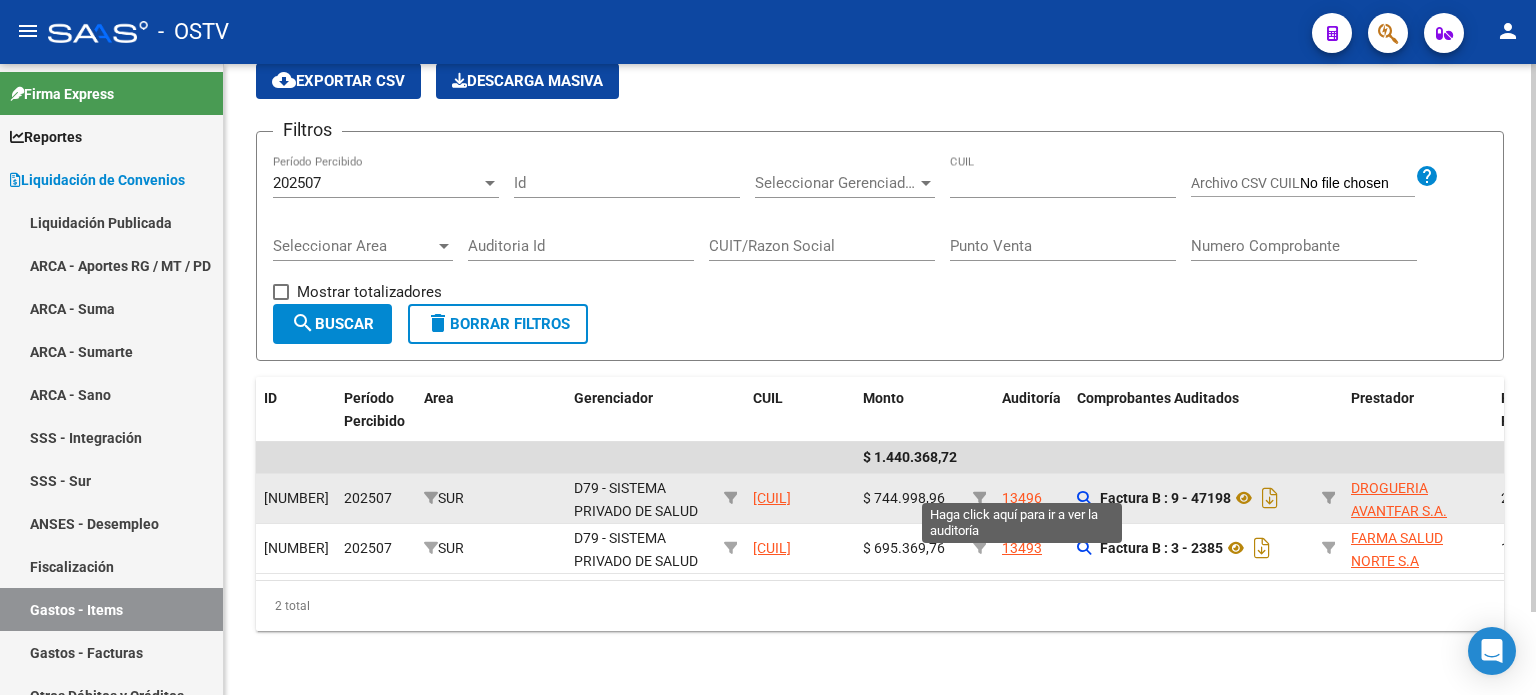 click on "13496" 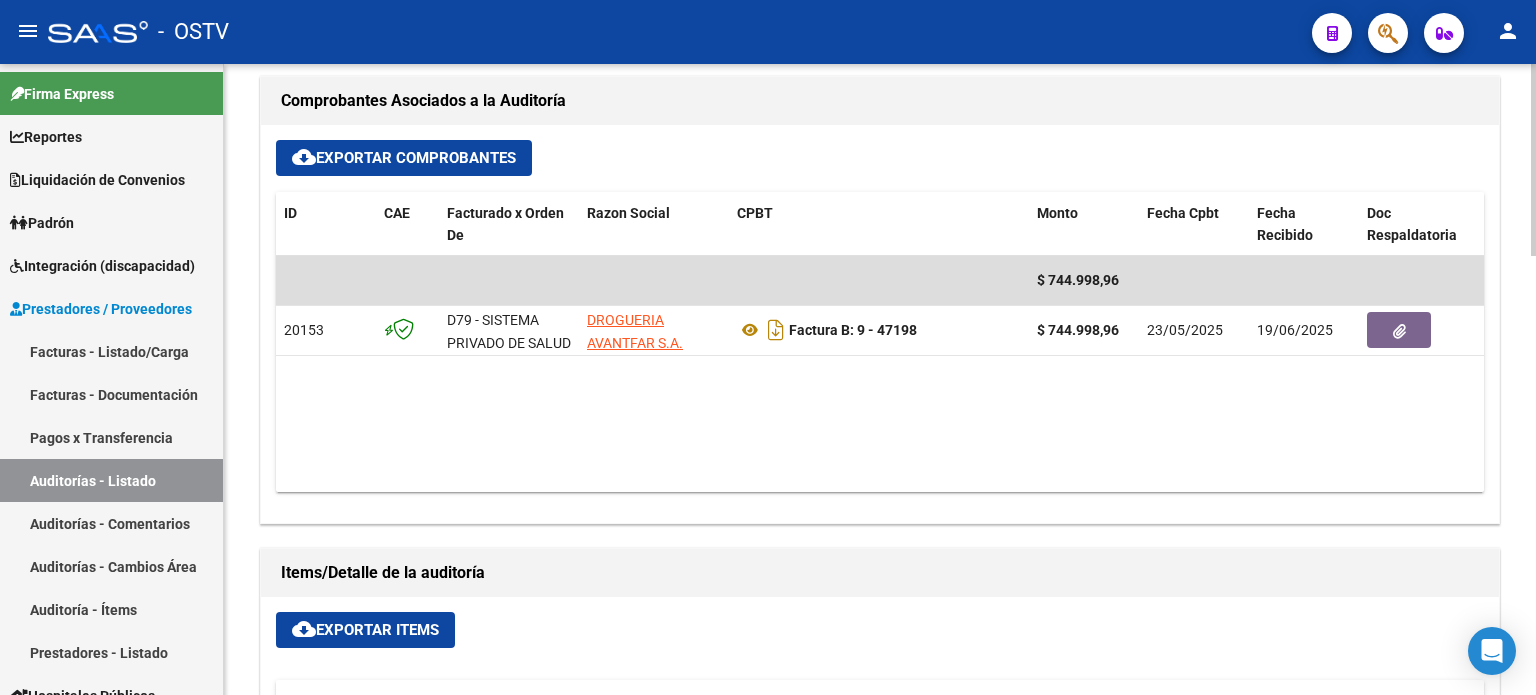 scroll, scrollTop: 800, scrollLeft: 0, axis: vertical 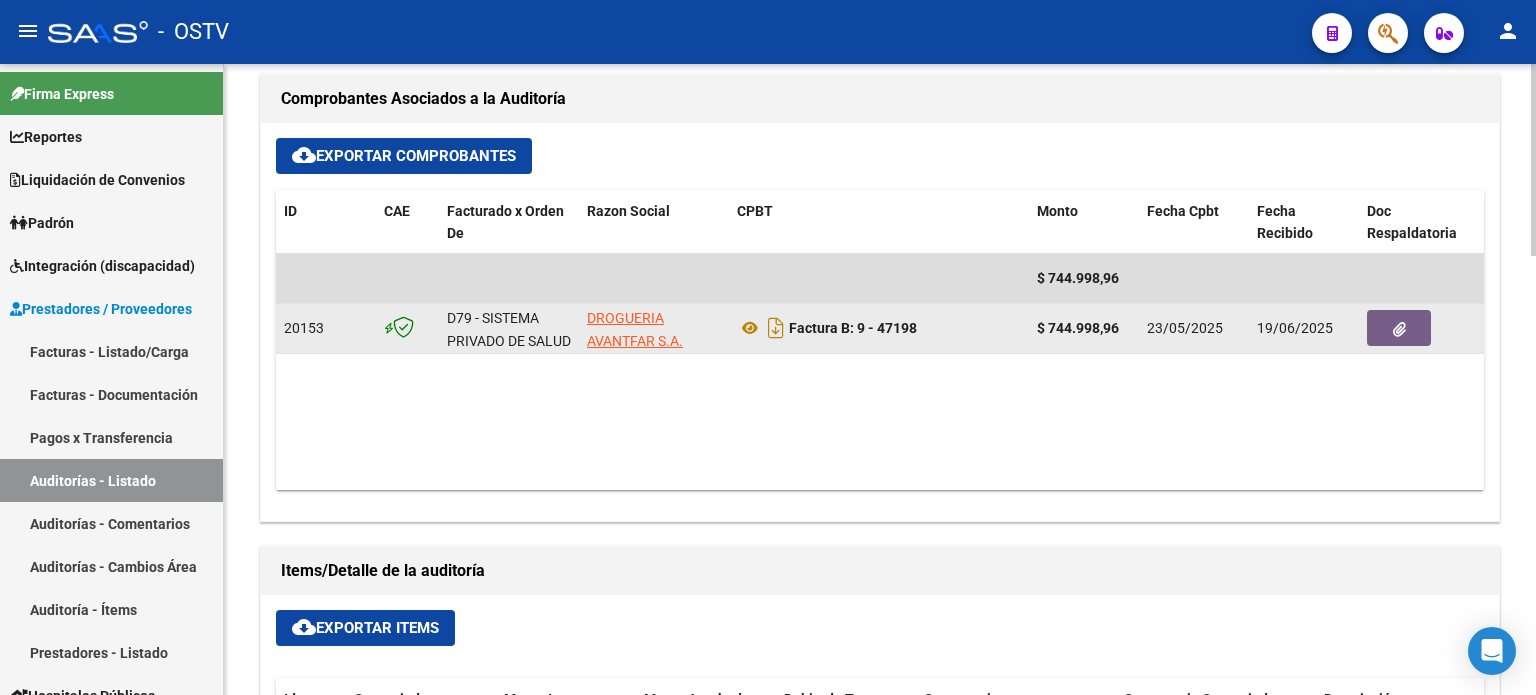 click 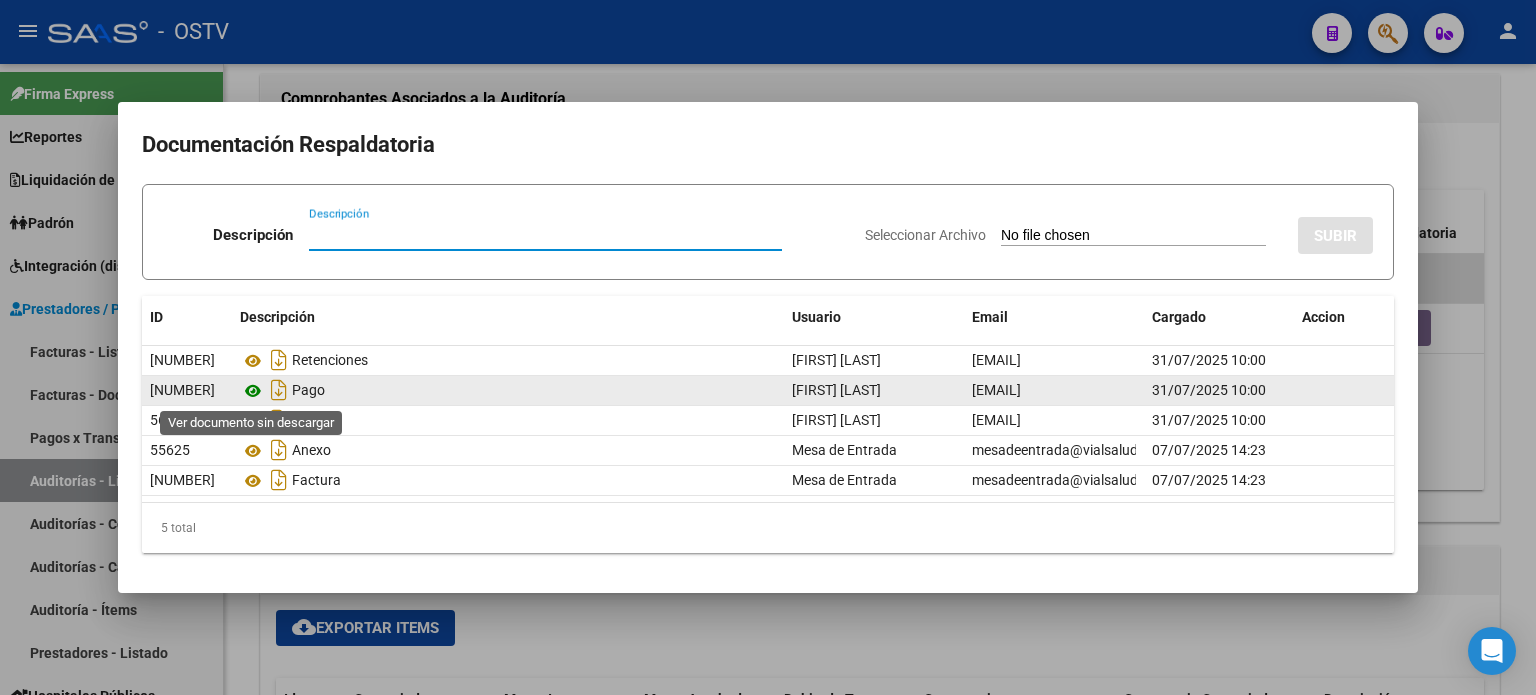 click 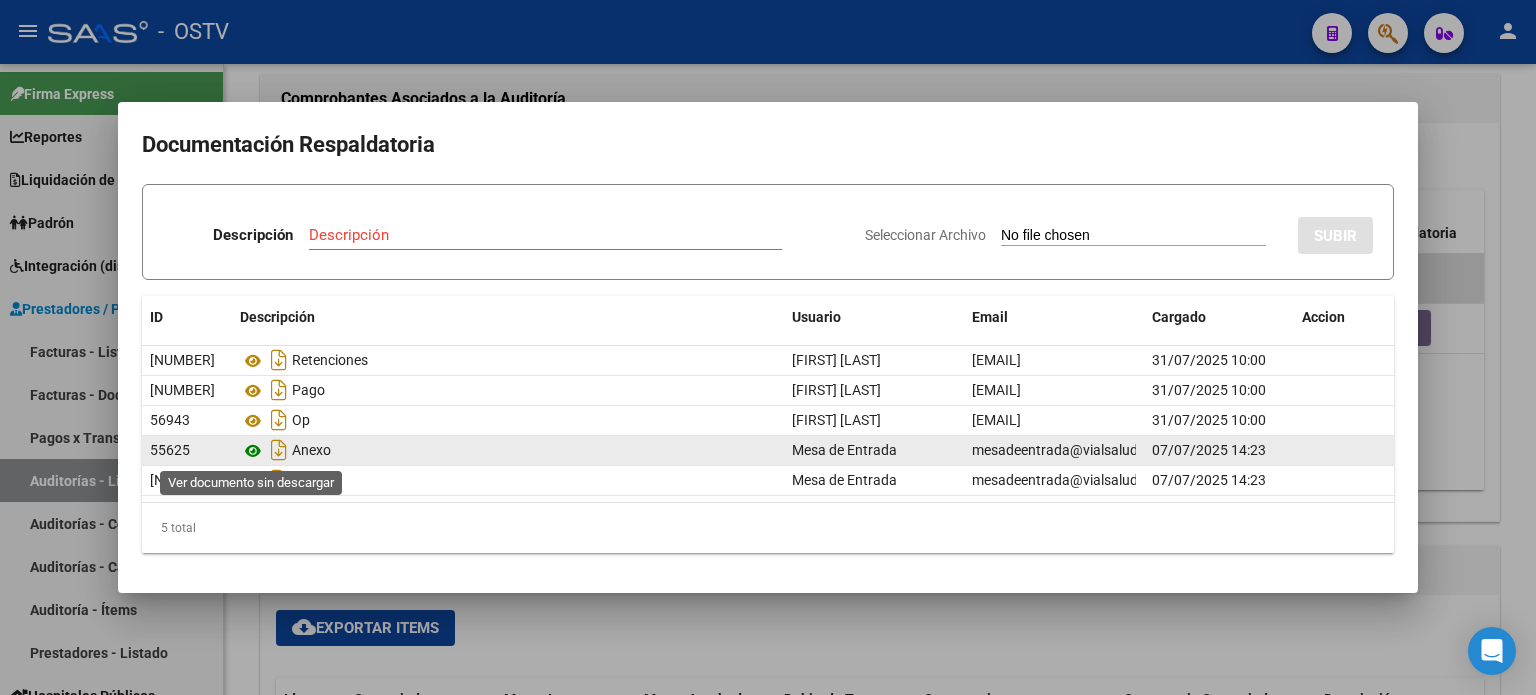 click 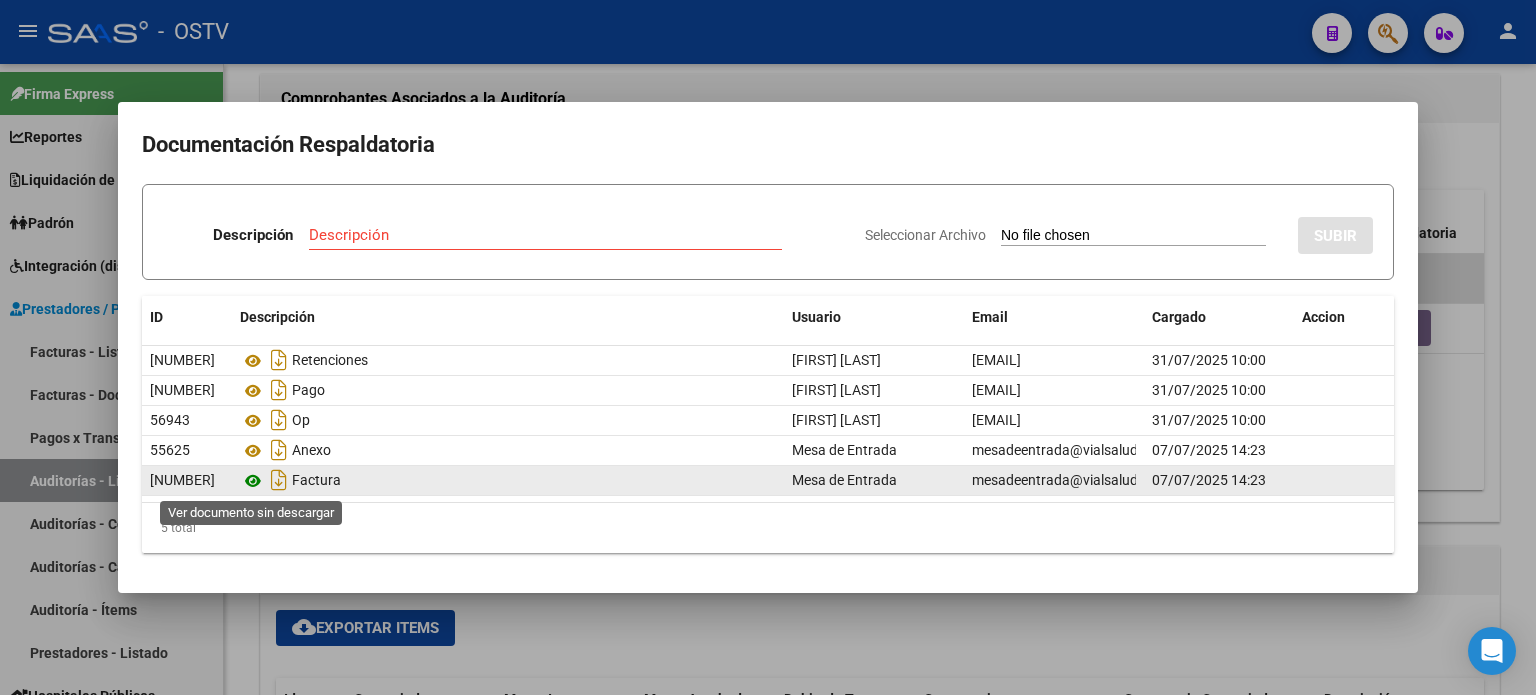 click 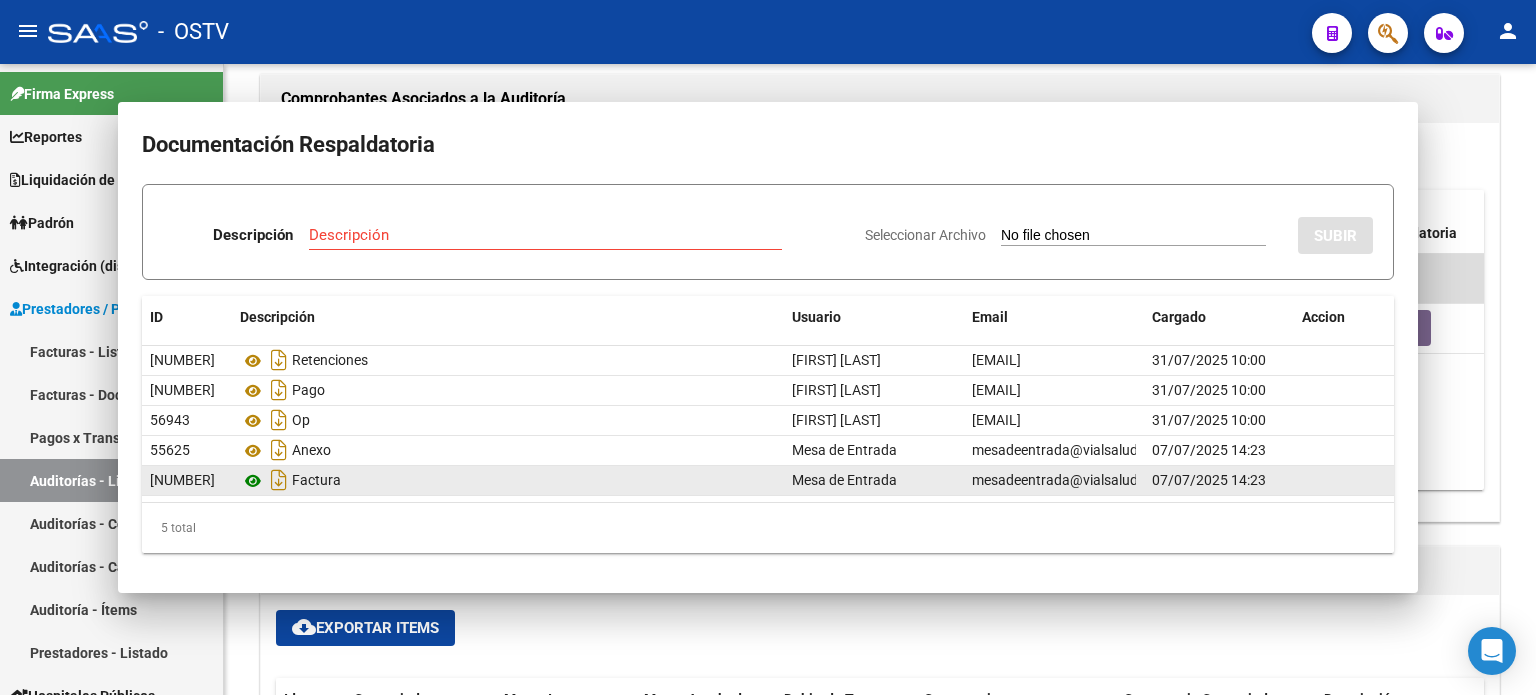 type 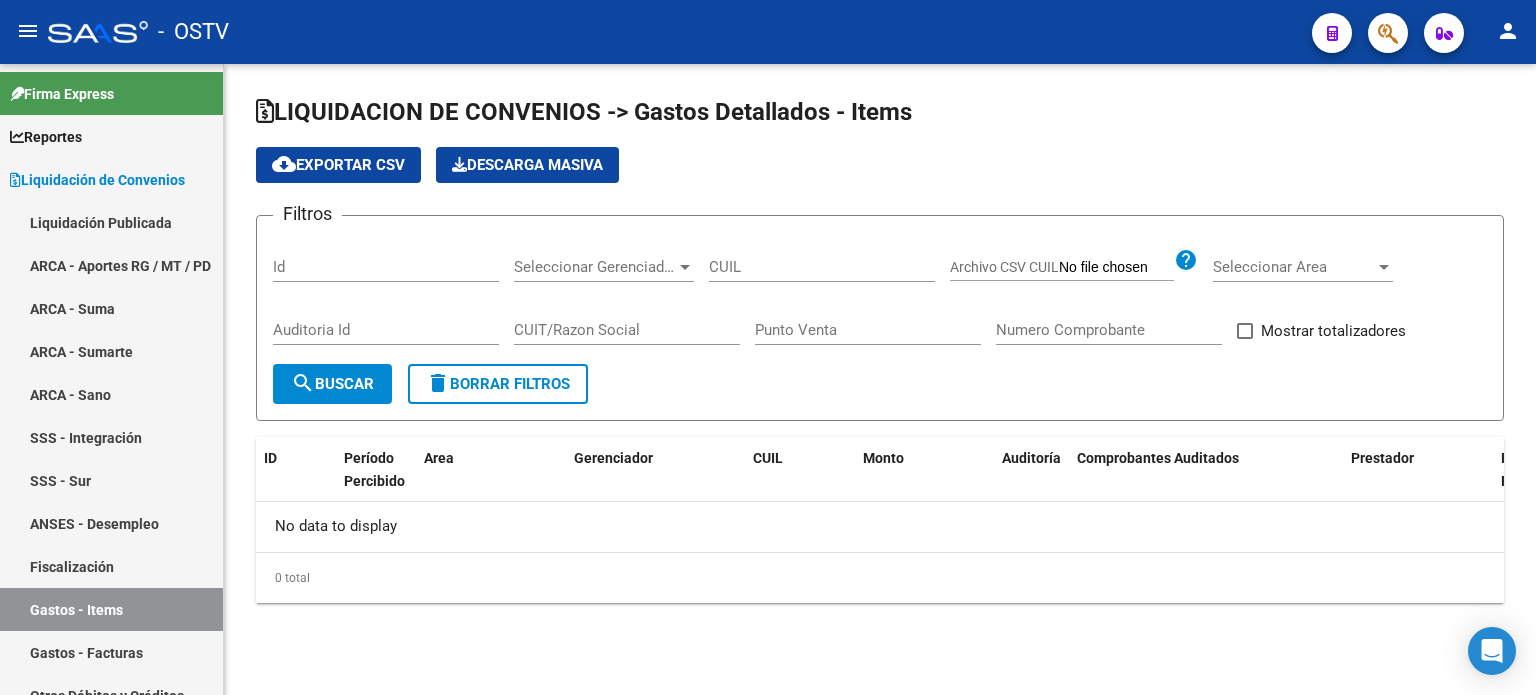 scroll, scrollTop: 0, scrollLeft: 0, axis: both 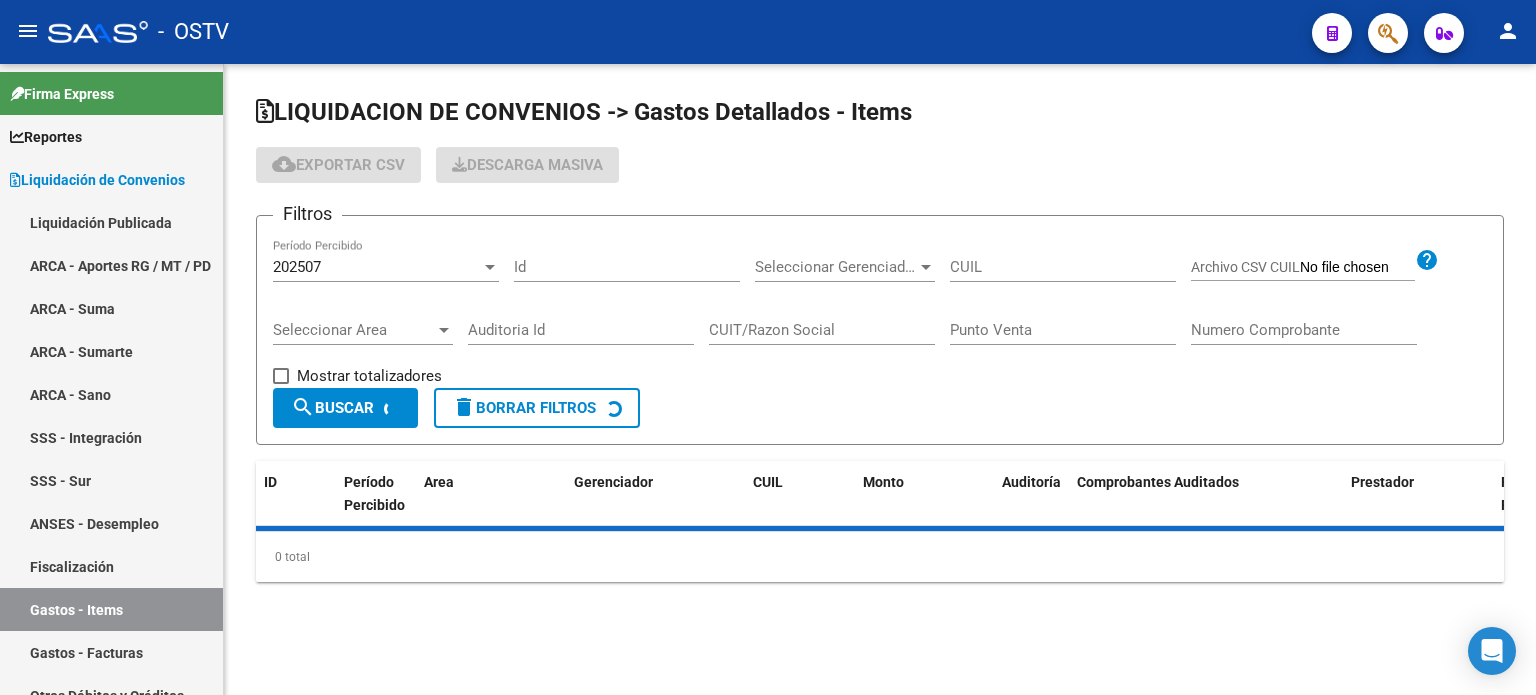 click on "CUIL" at bounding box center [1063, 267] 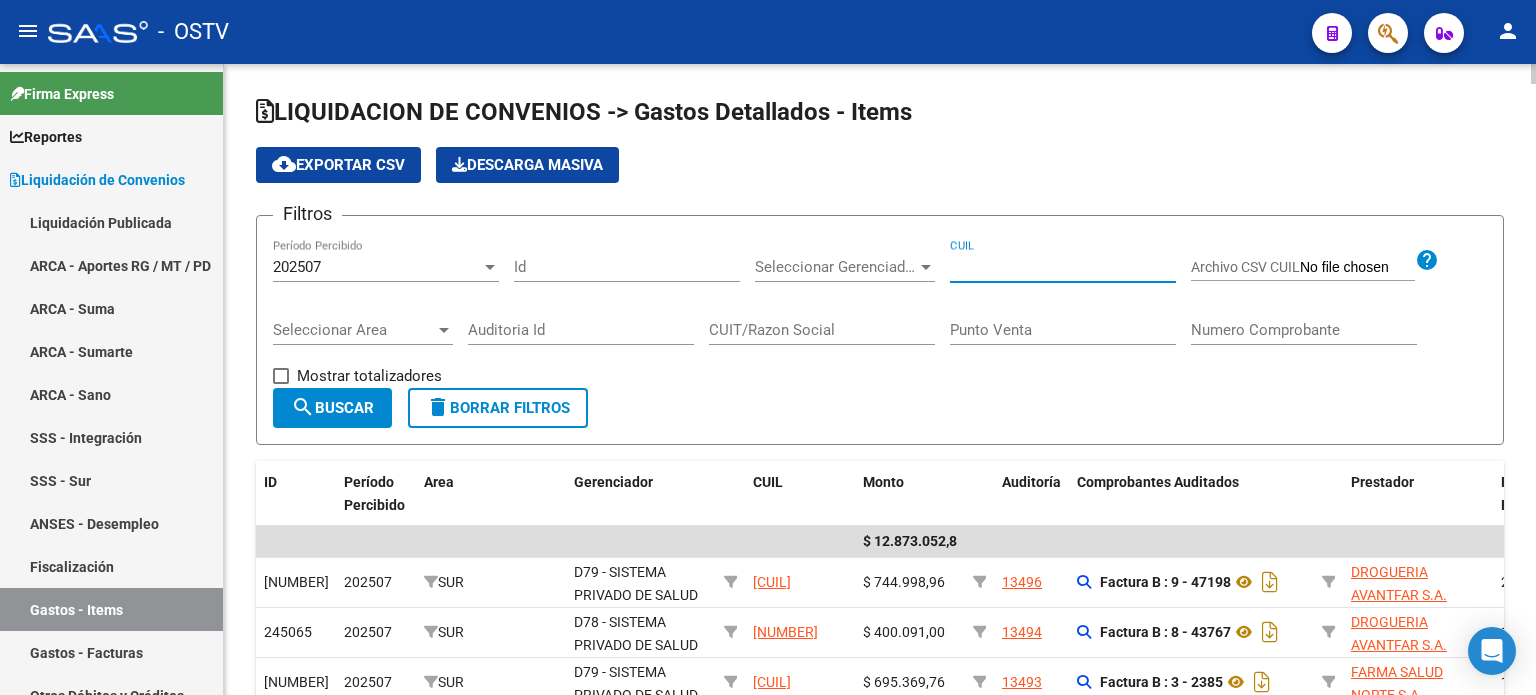 paste on "[CUIL]" 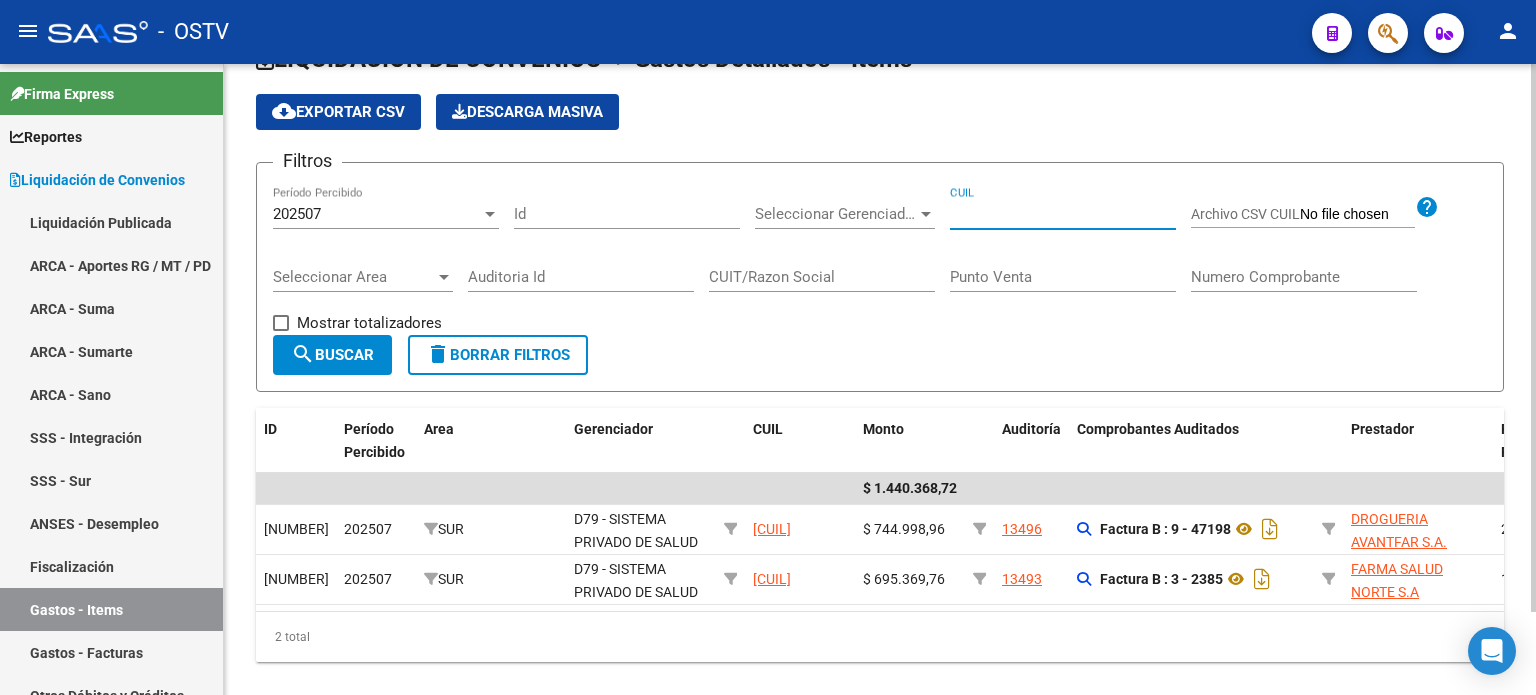 scroll, scrollTop: 96, scrollLeft: 0, axis: vertical 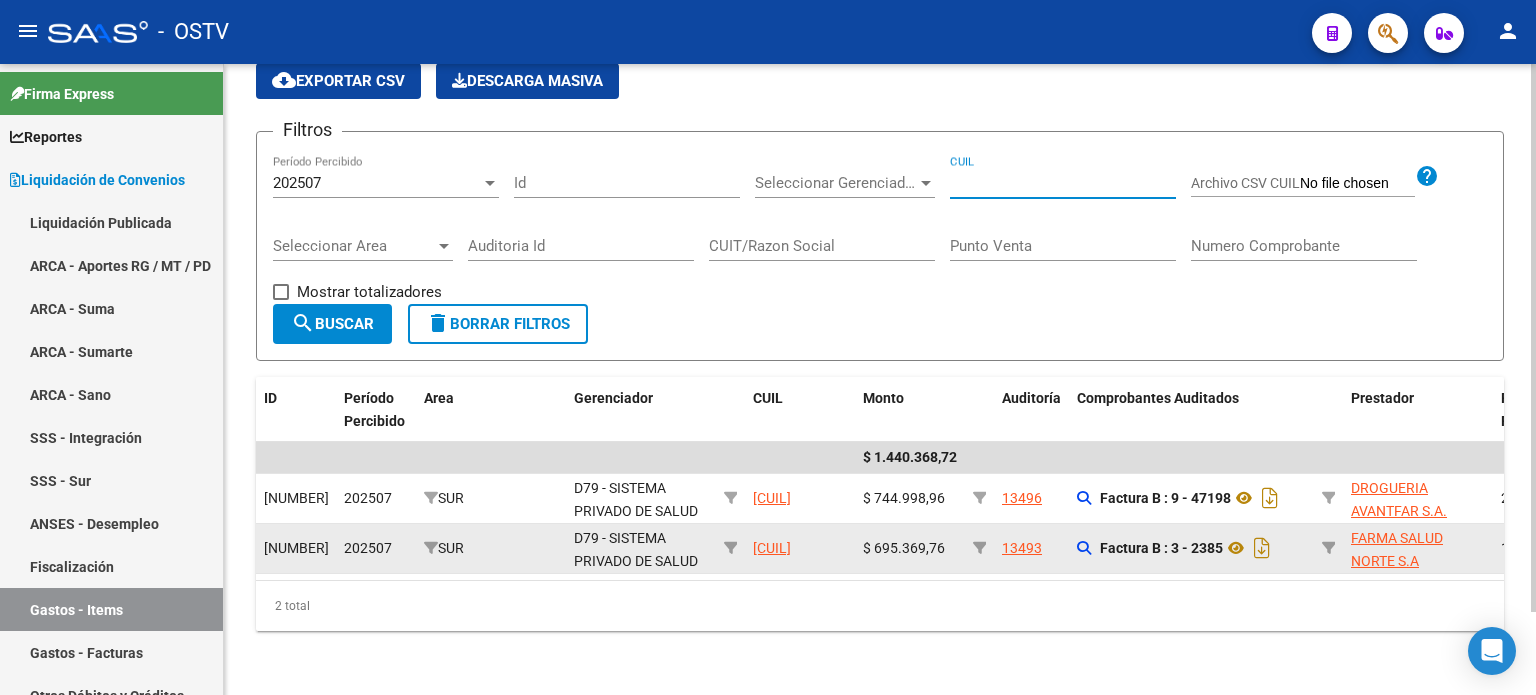 type on "[CUIL]" 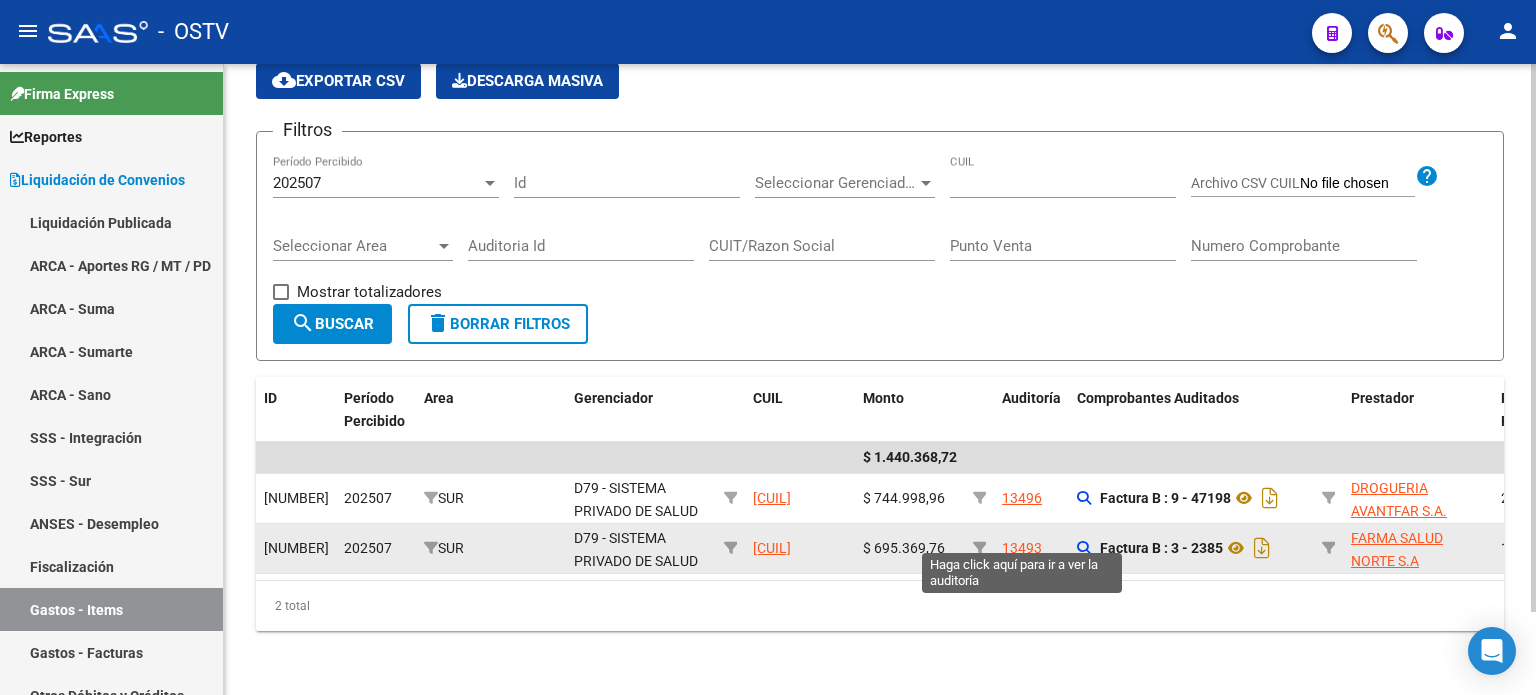 click on "13493" 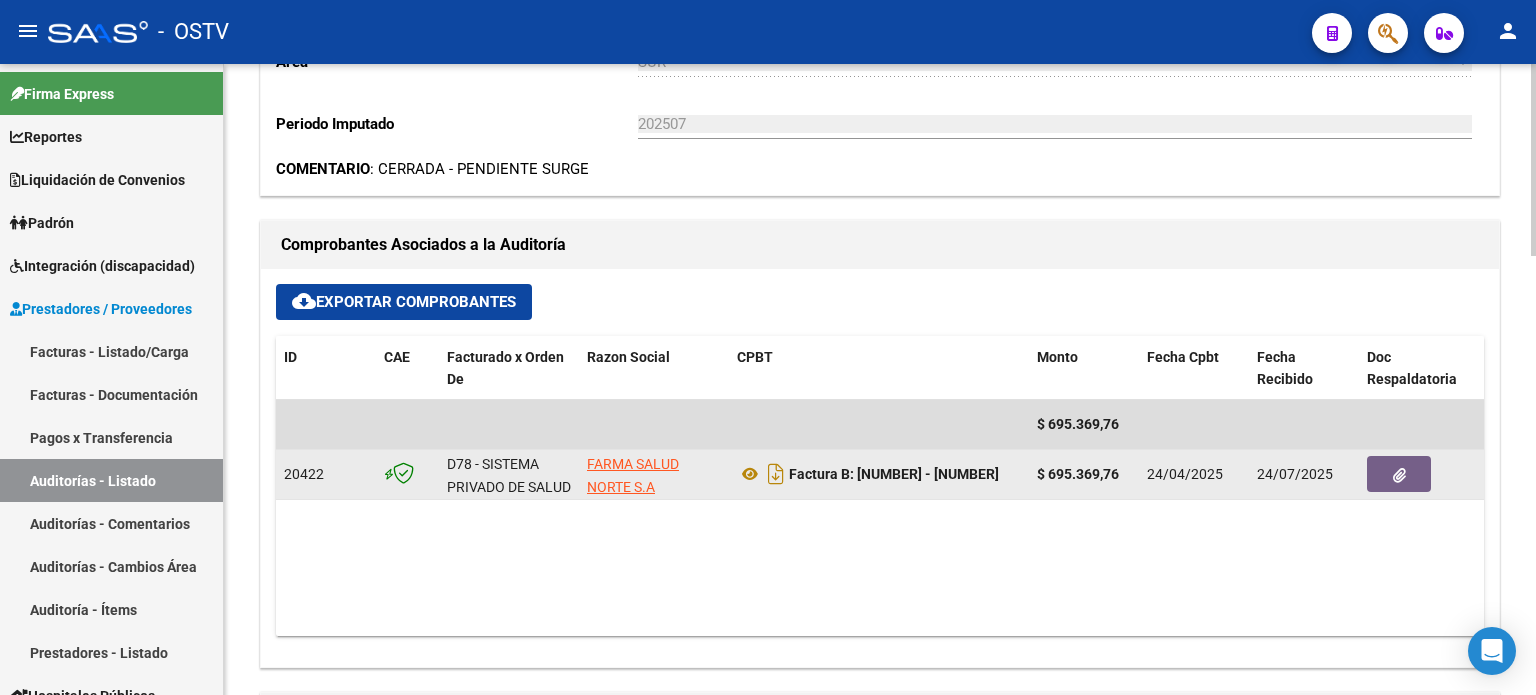 scroll, scrollTop: 700, scrollLeft: 0, axis: vertical 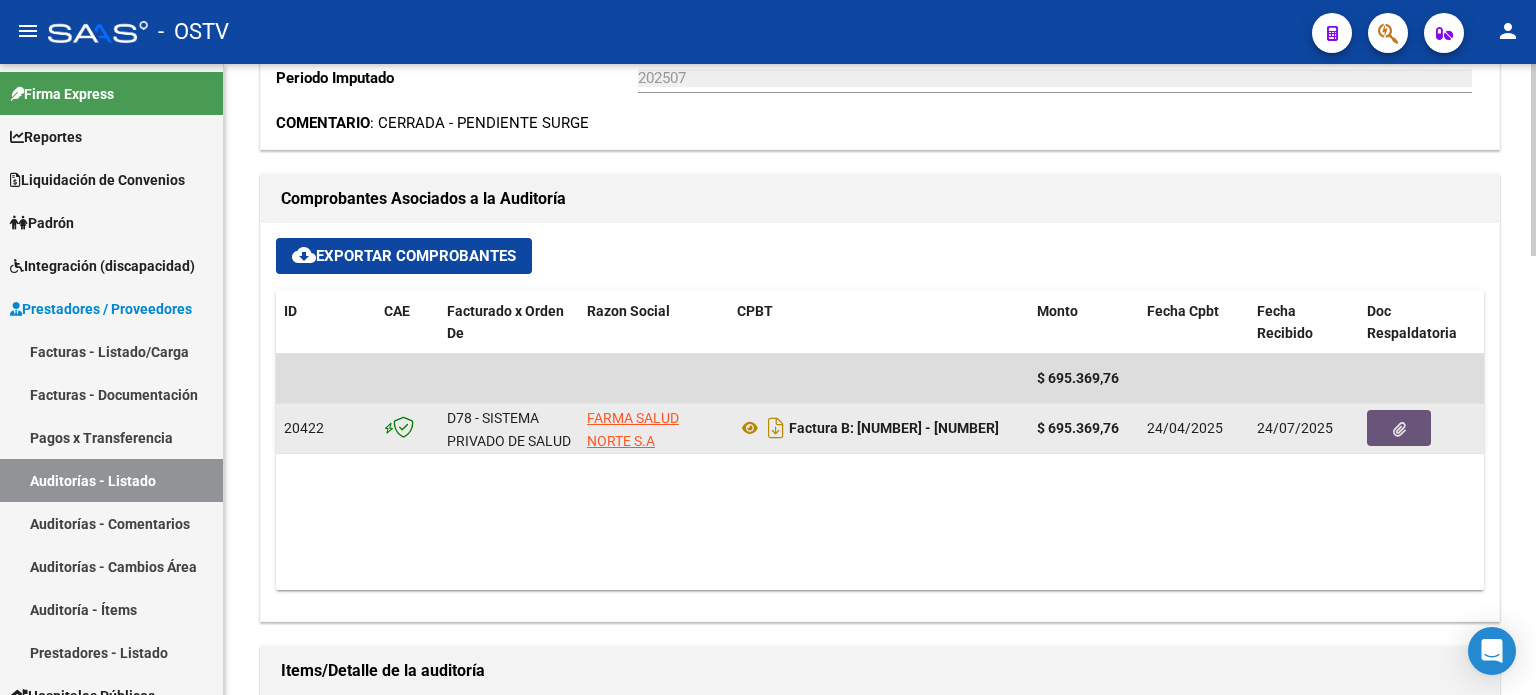 click 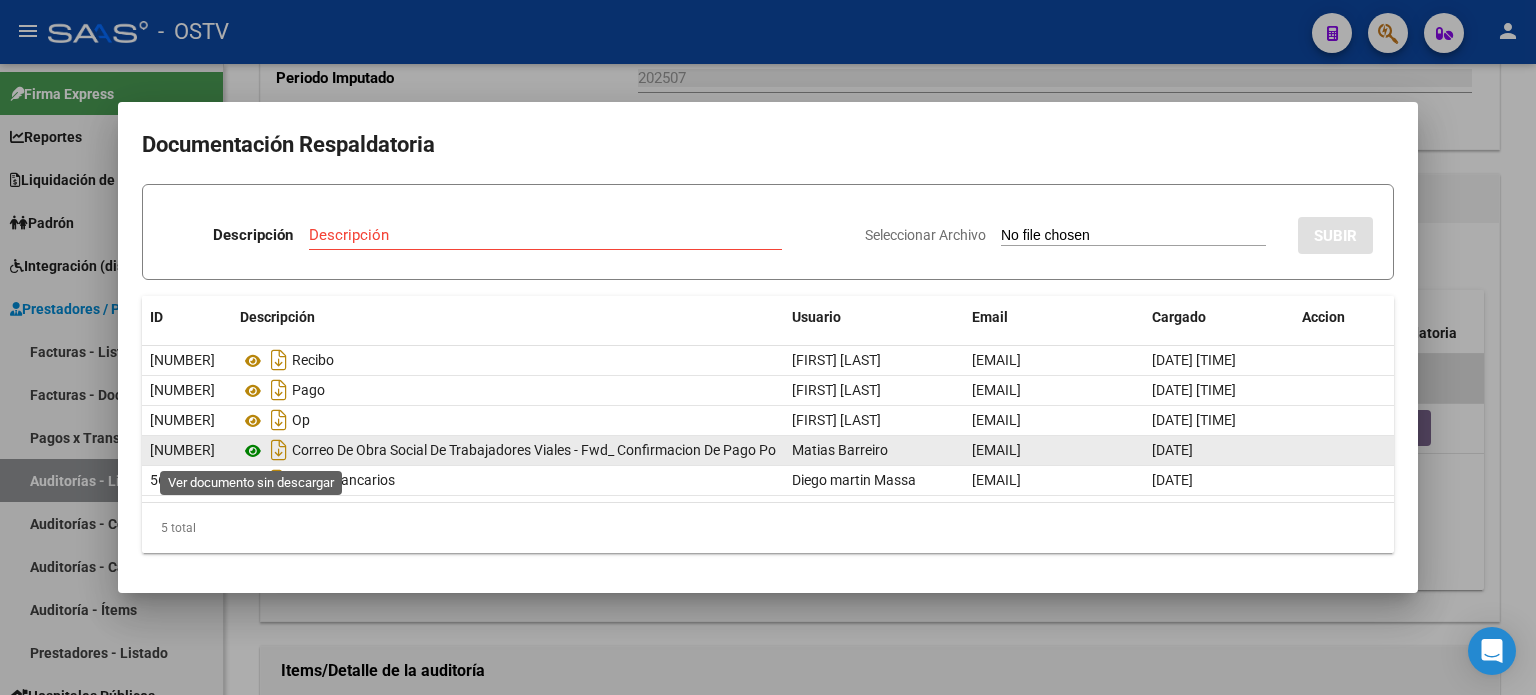 click 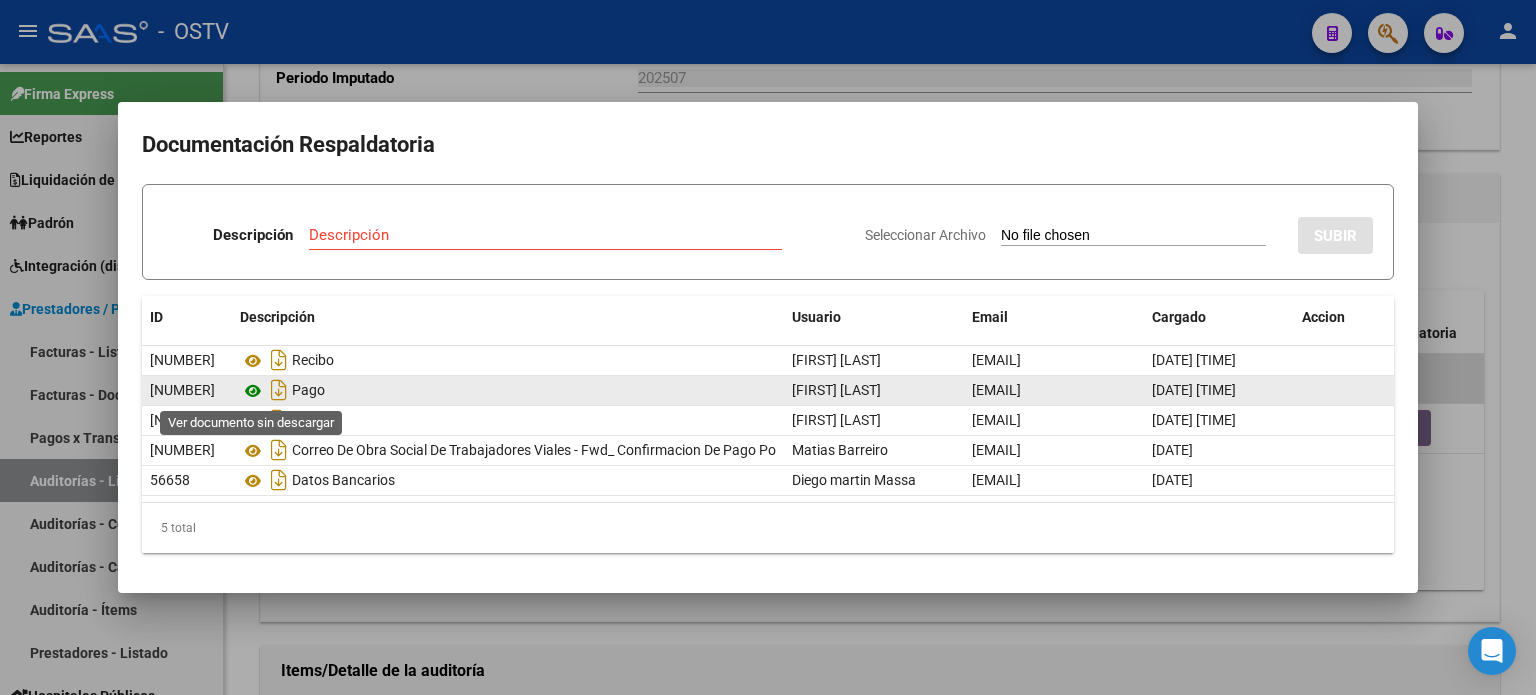click 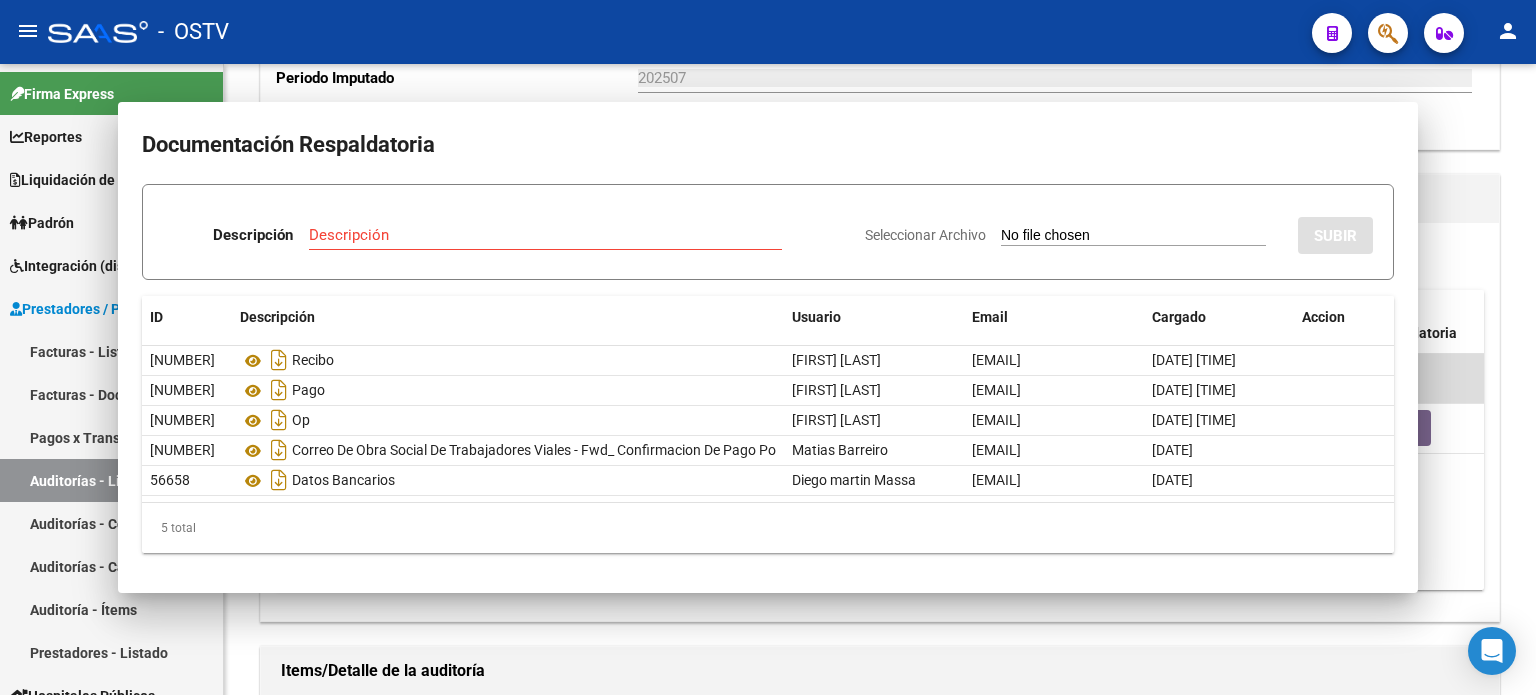 type 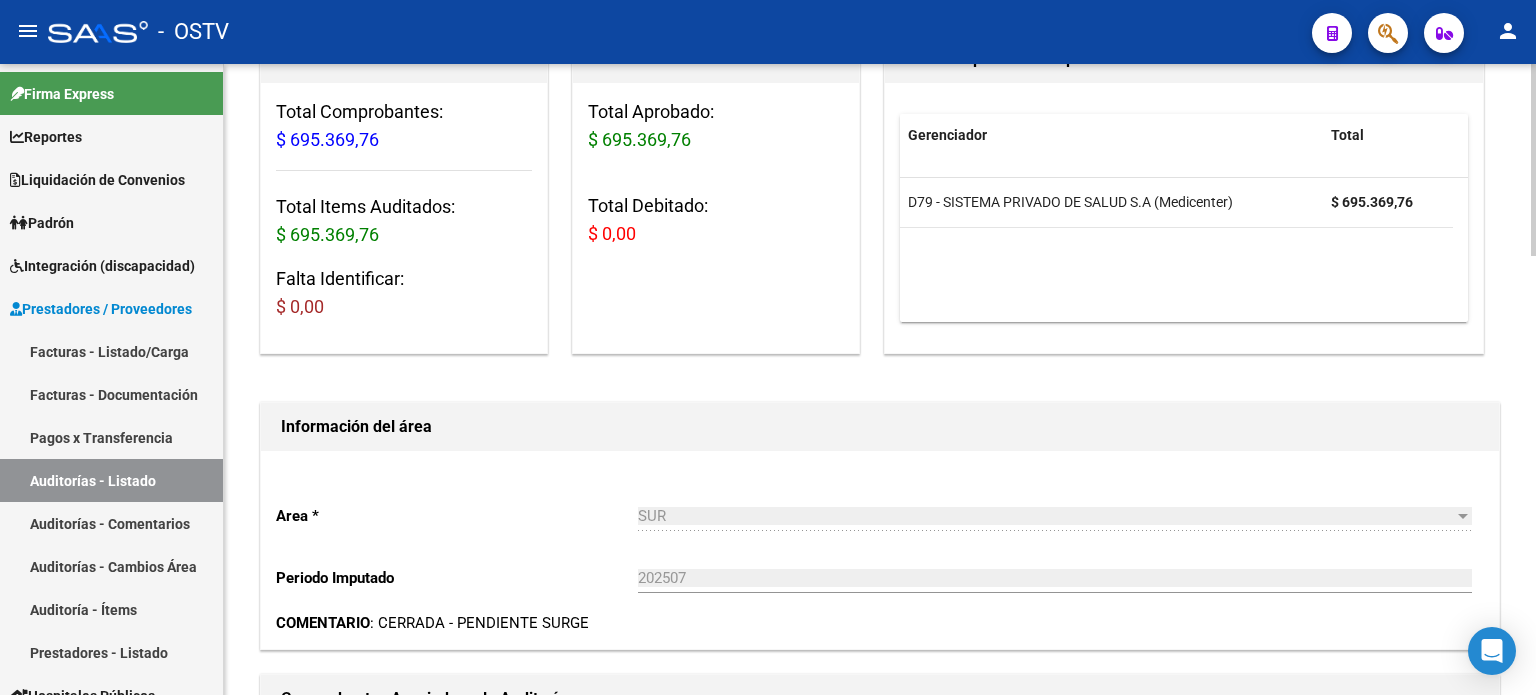 scroll, scrollTop: 0, scrollLeft: 0, axis: both 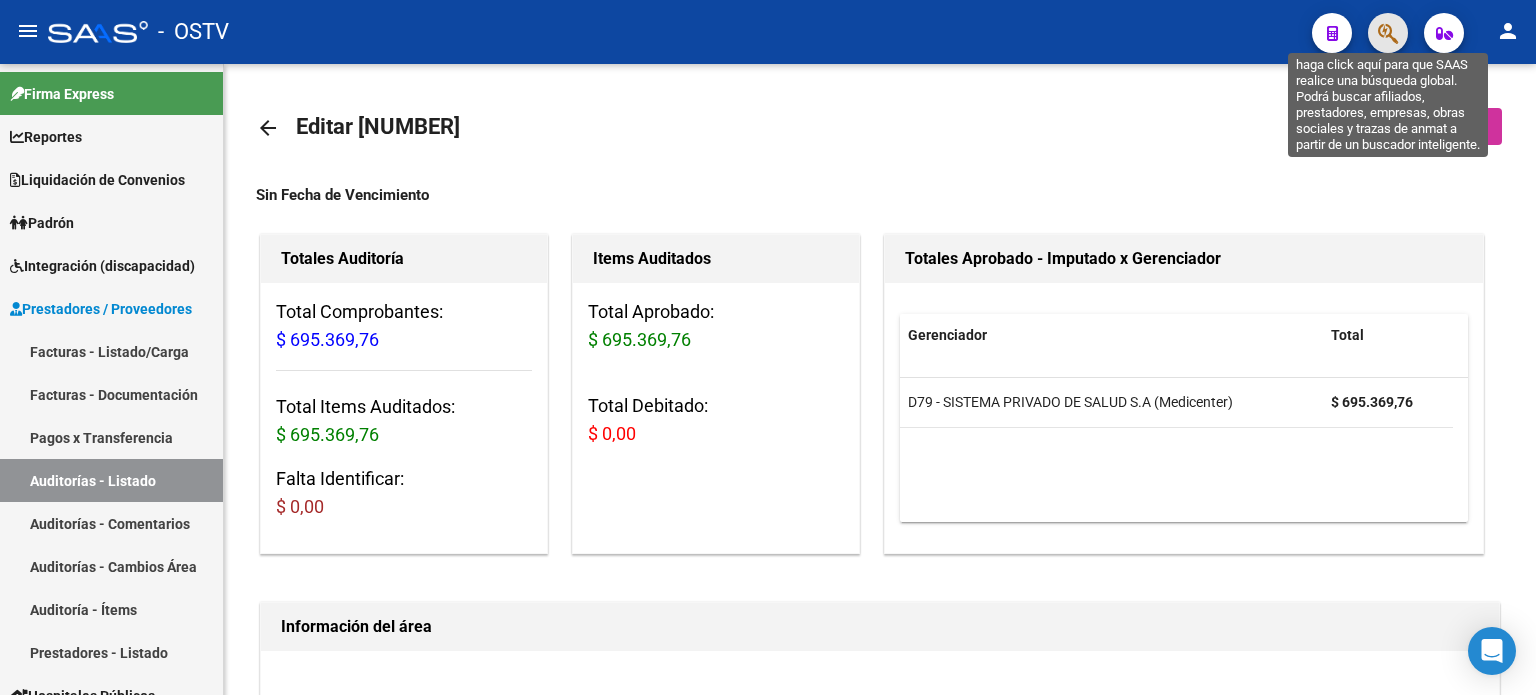 click 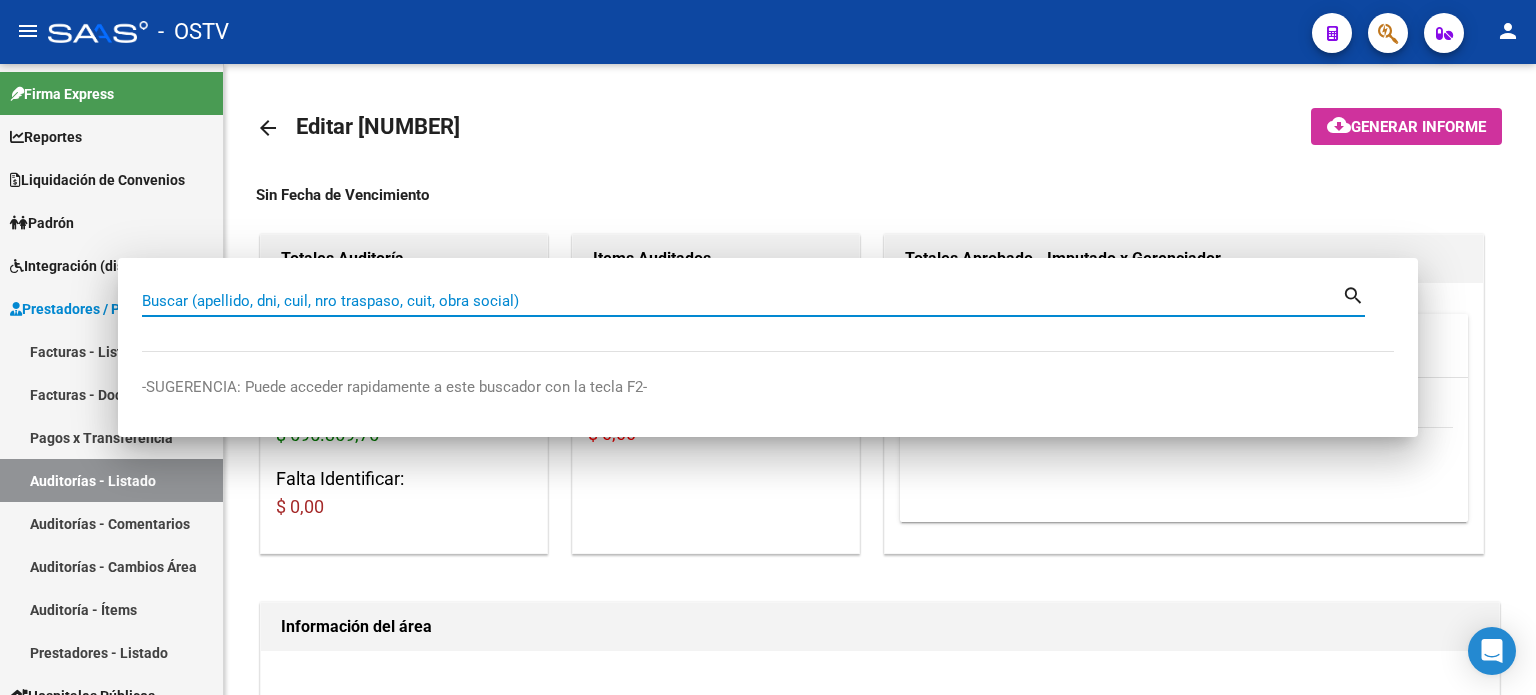 type 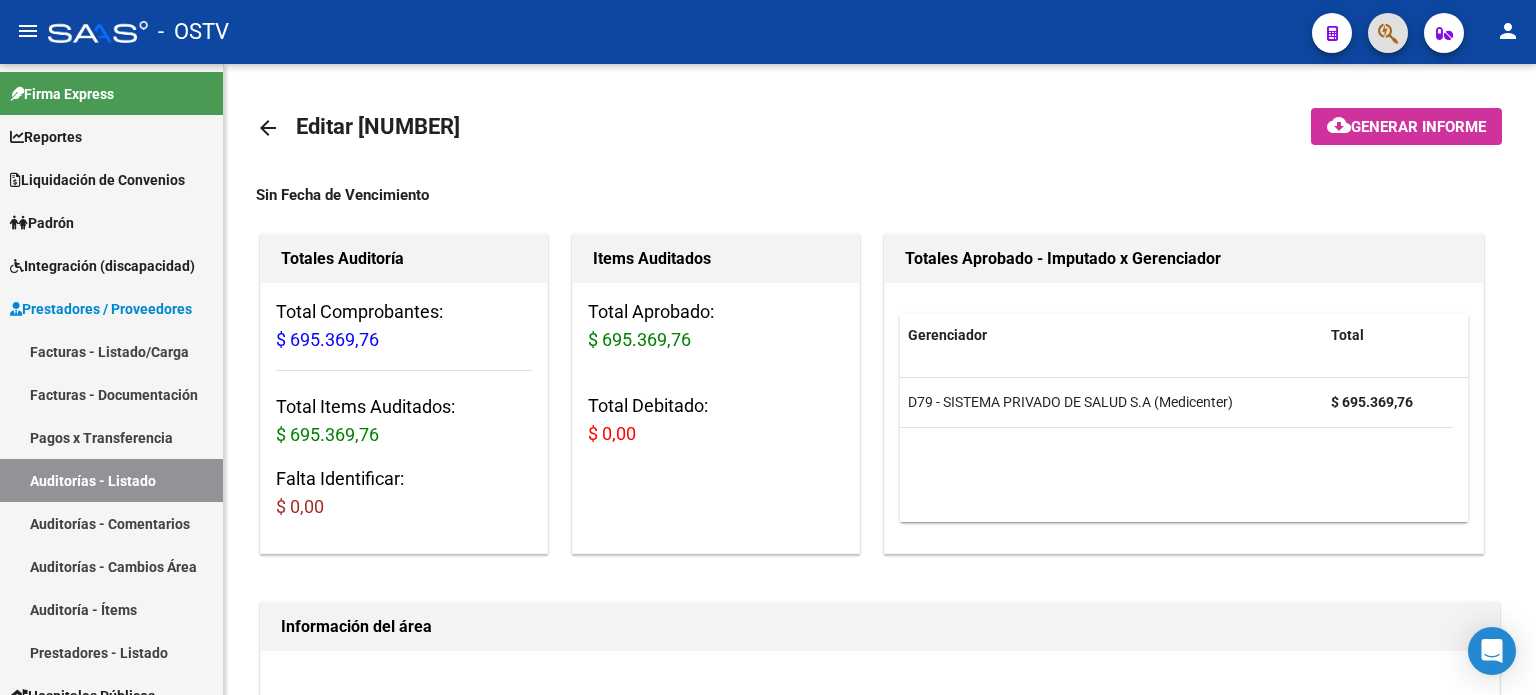 click 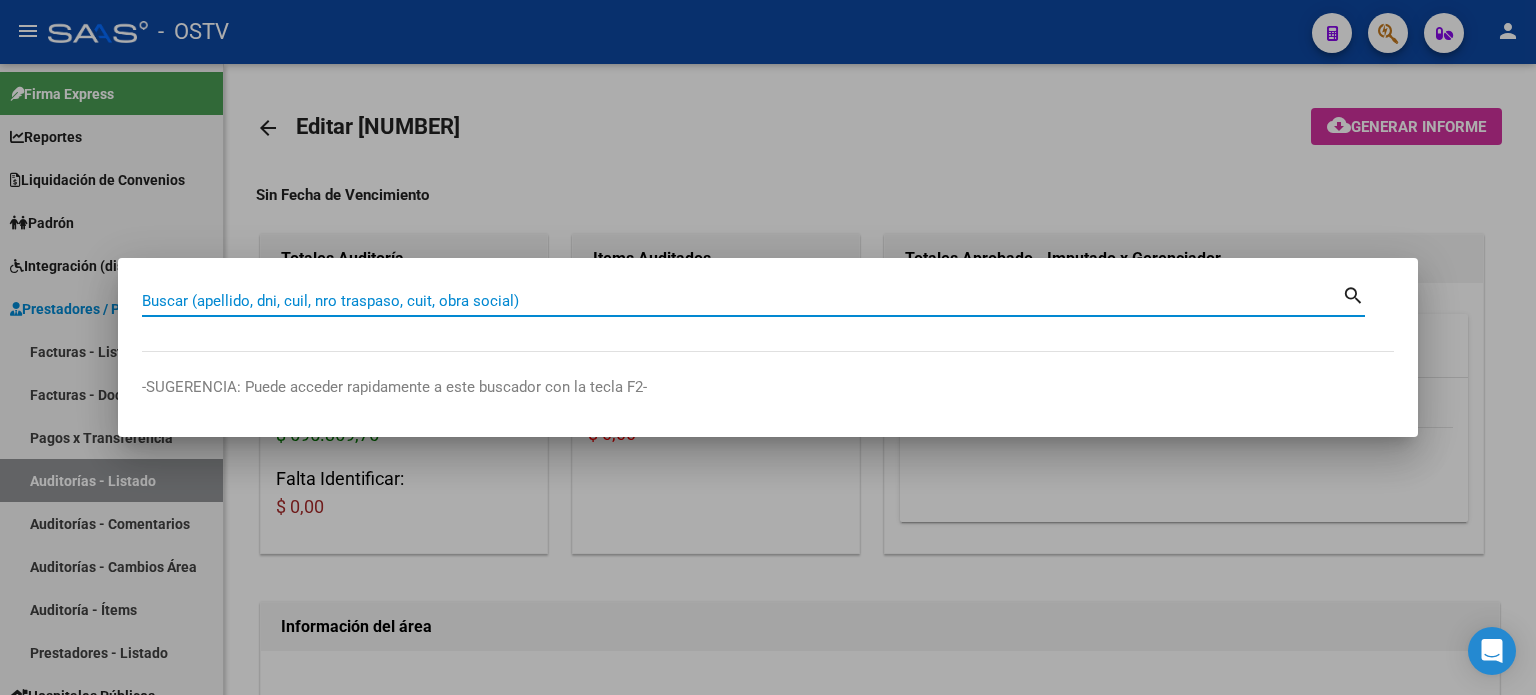 paste on "[NUMBER]" 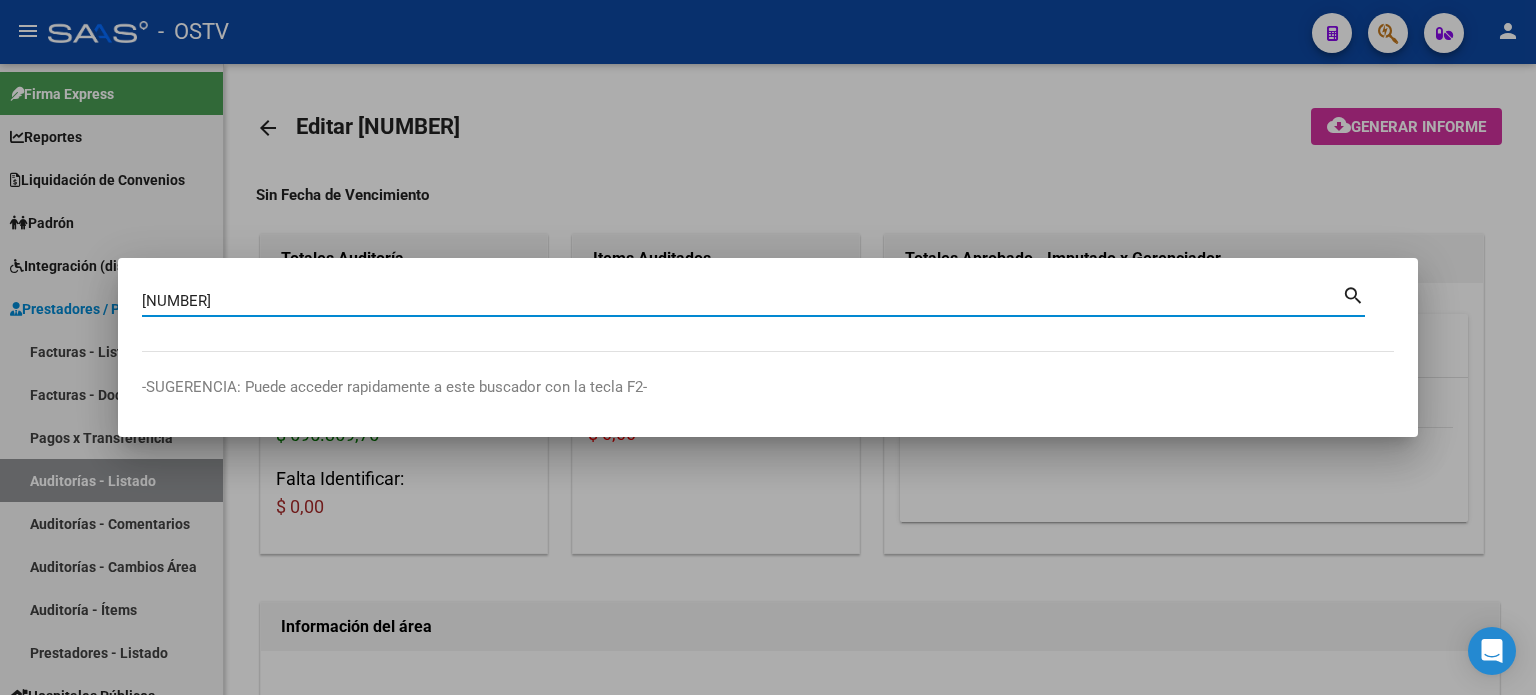 type on "[NUMBER]" 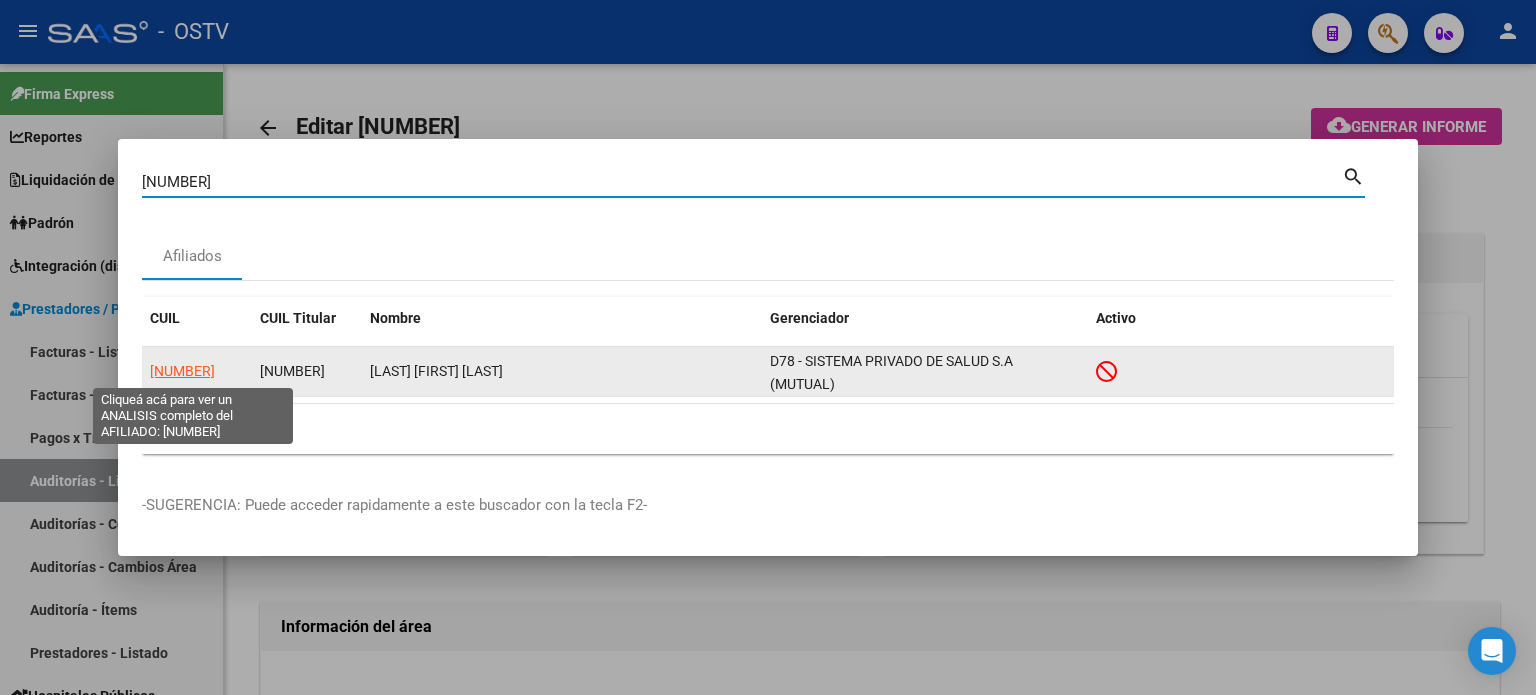 click on "[NUMBER]" 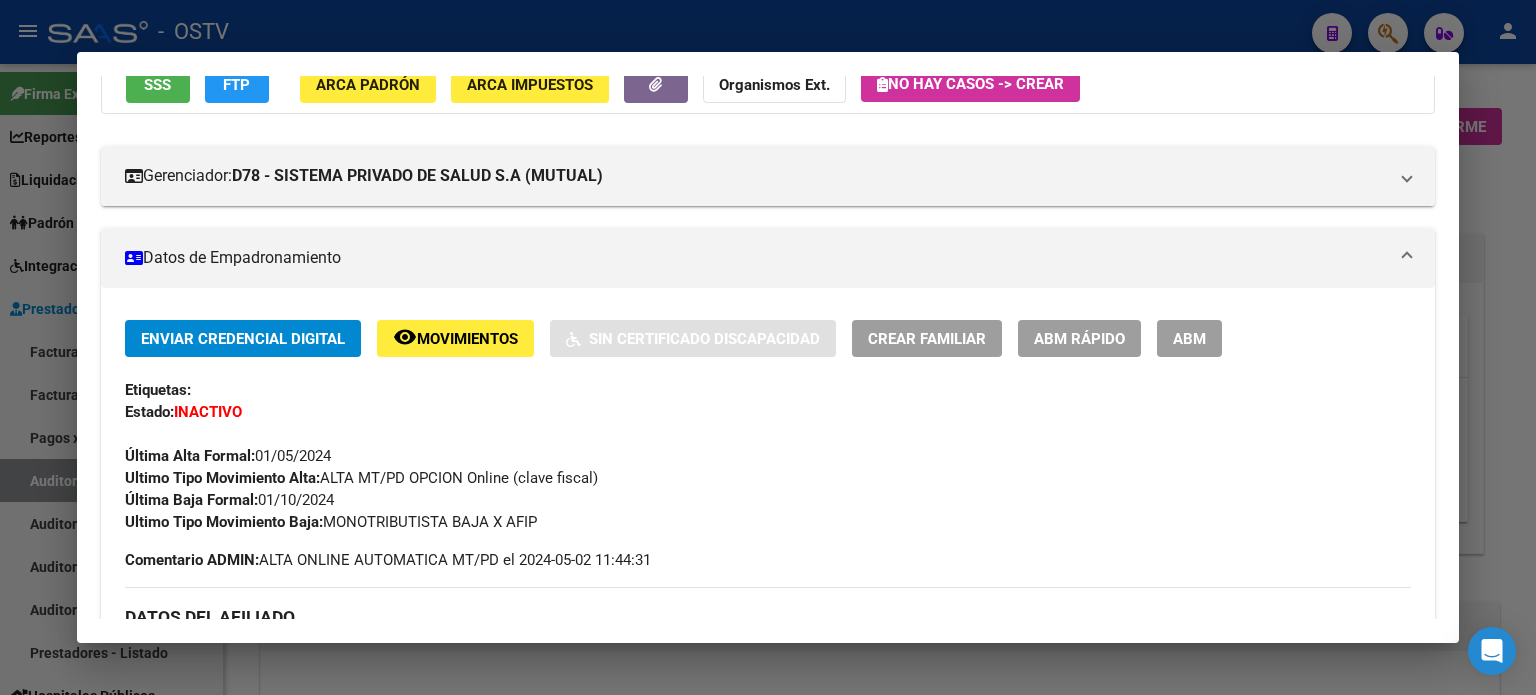 scroll, scrollTop: 200, scrollLeft: 0, axis: vertical 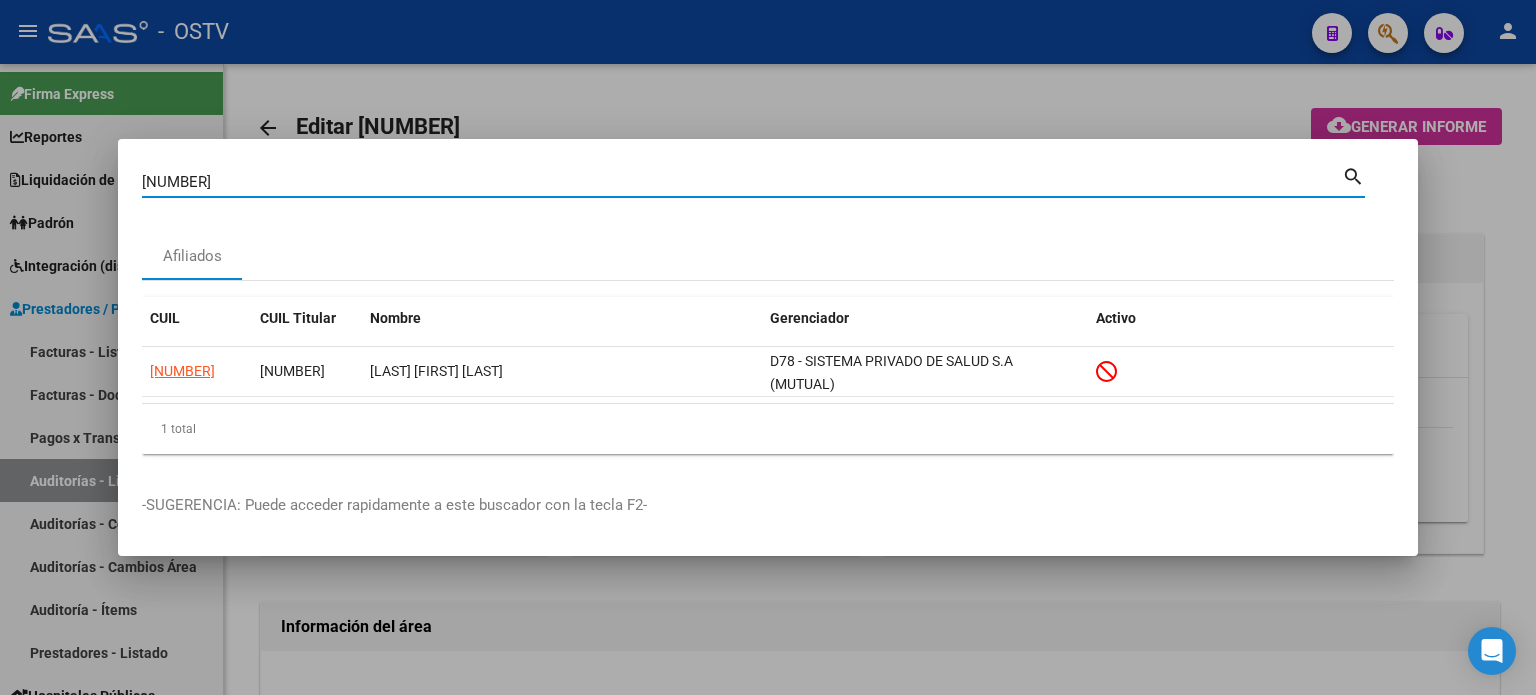 drag, startPoint x: 244, startPoint y: 175, endPoint x: 8, endPoint y: 177, distance: 236.00847 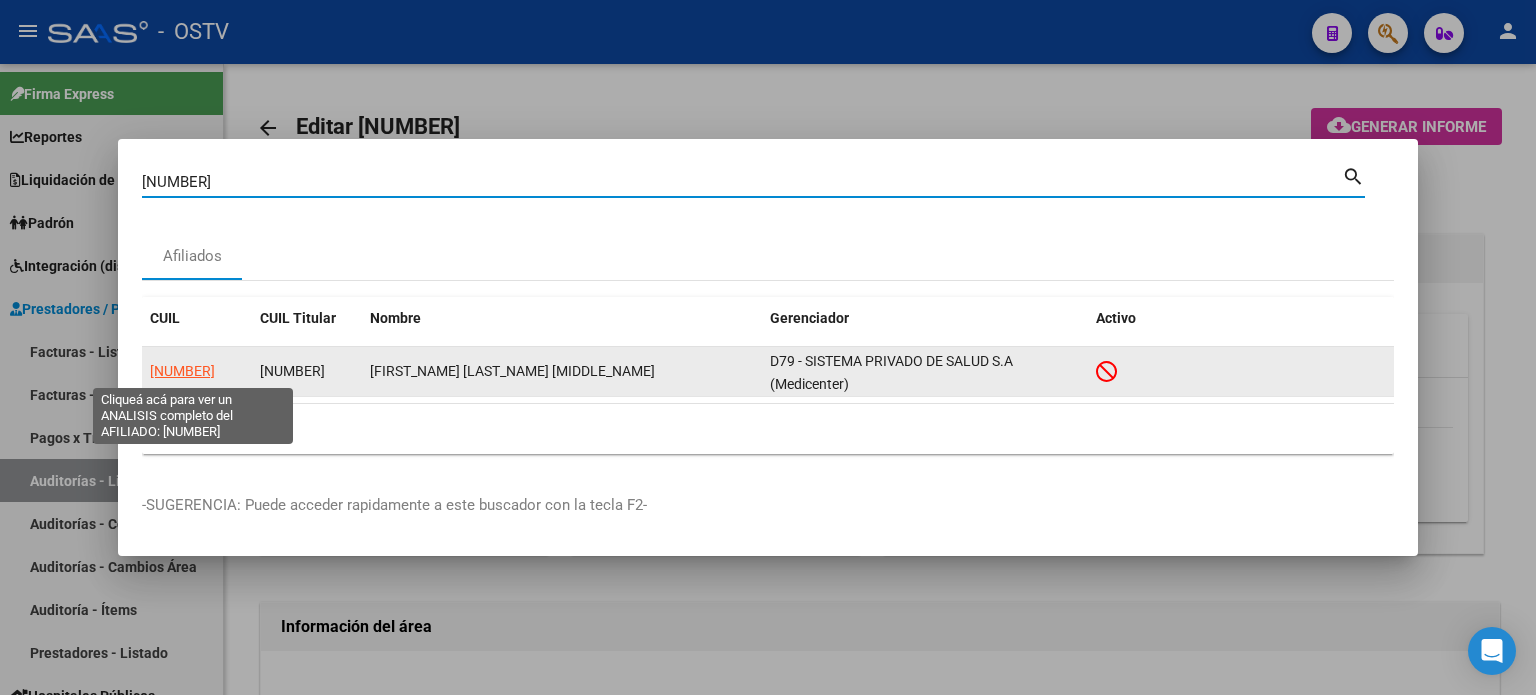 click on "[NUMBER]" 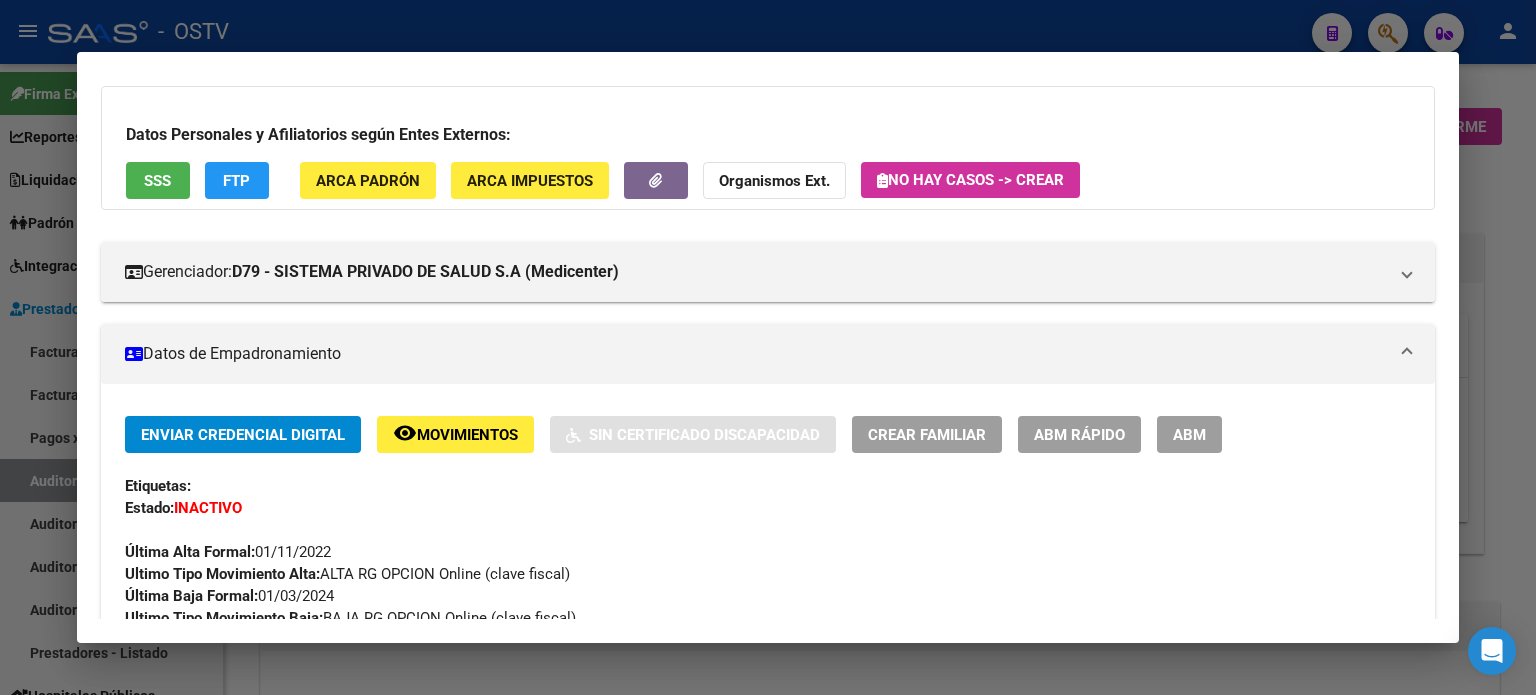 scroll, scrollTop: 200, scrollLeft: 0, axis: vertical 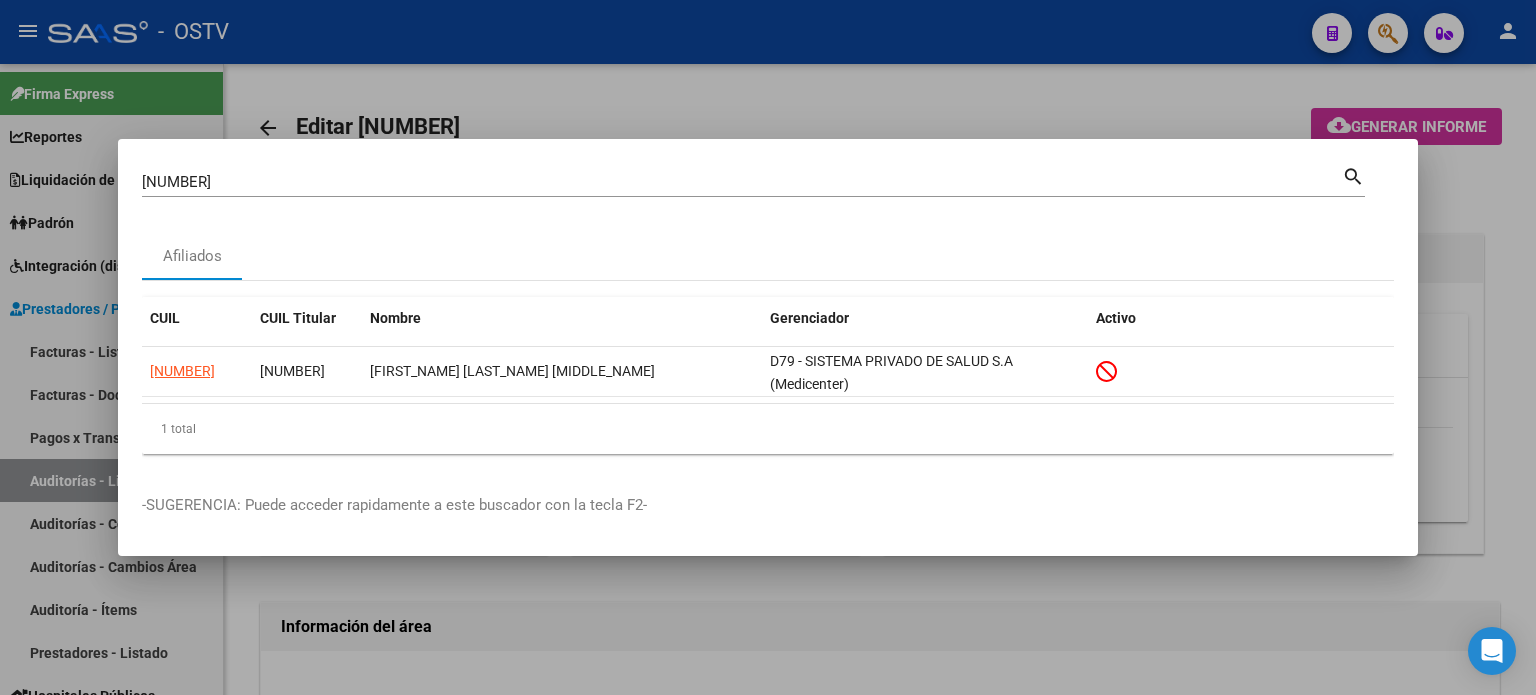 drag, startPoint x: 234, startPoint y: 179, endPoint x: 0, endPoint y: 182, distance: 234.01923 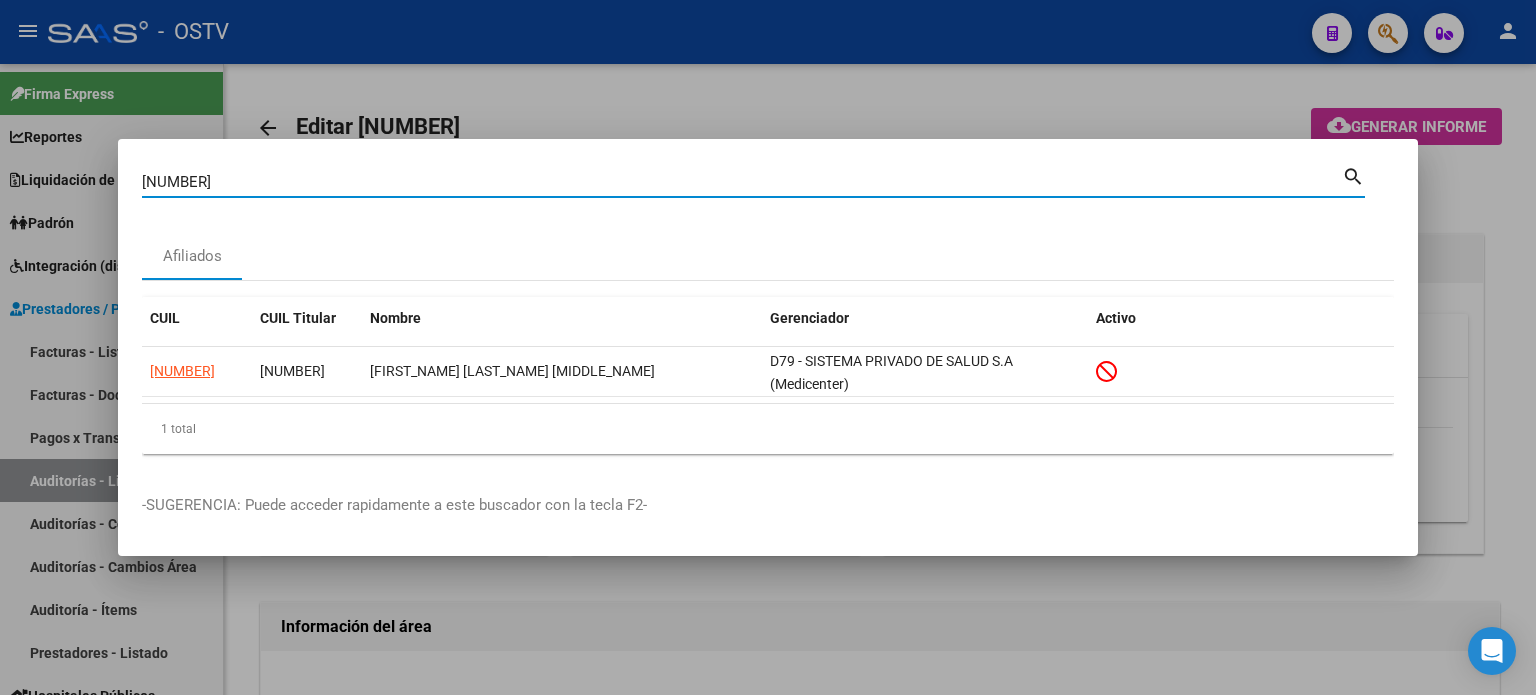 paste on "[NUMBER]" 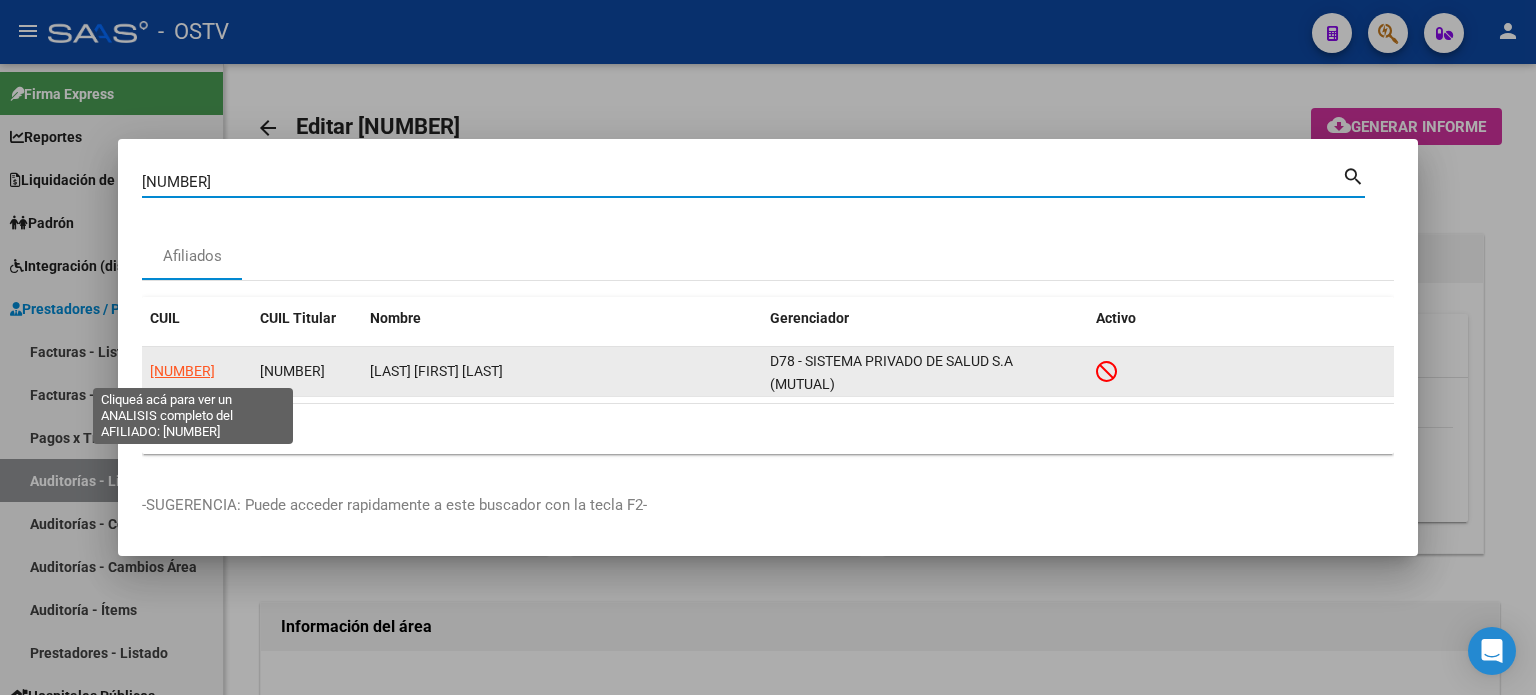 click on "[NUMBER]" 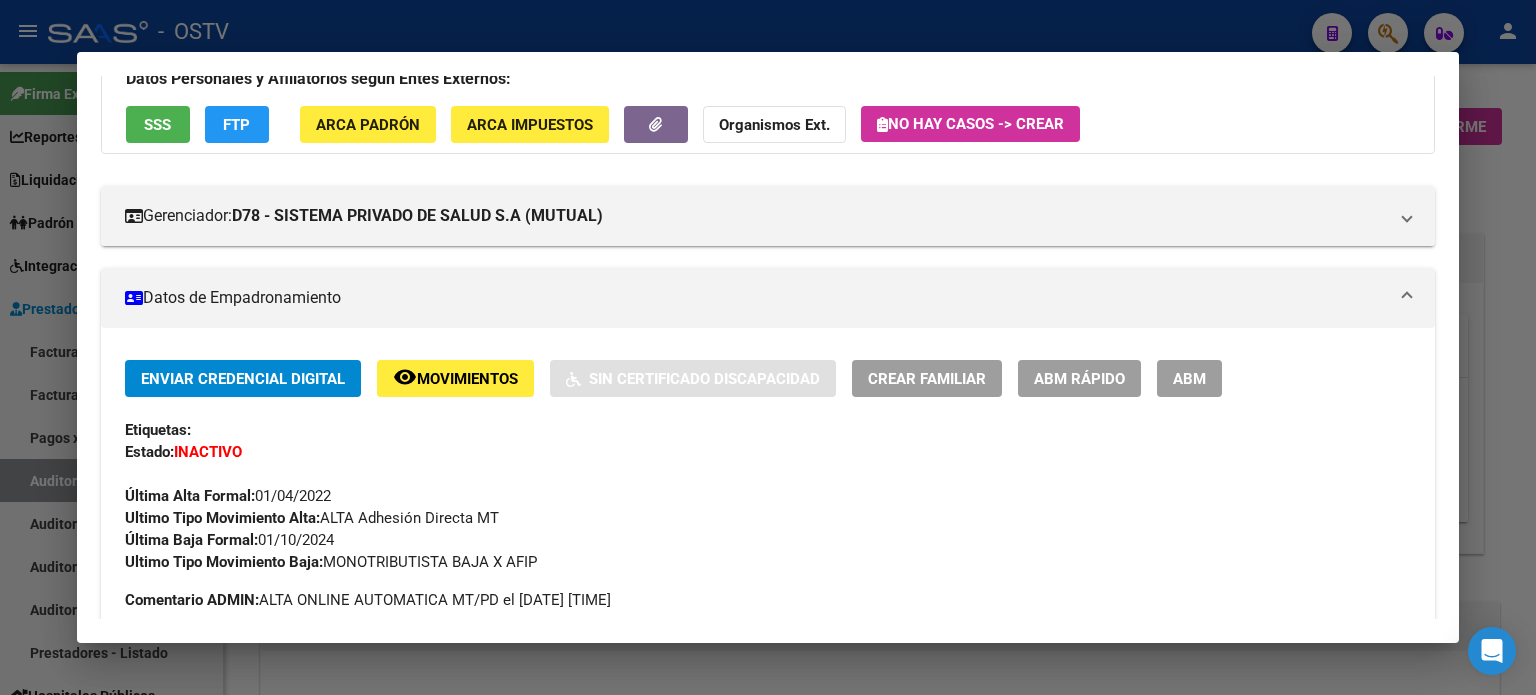 scroll, scrollTop: 200, scrollLeft: 0, axis: vertical 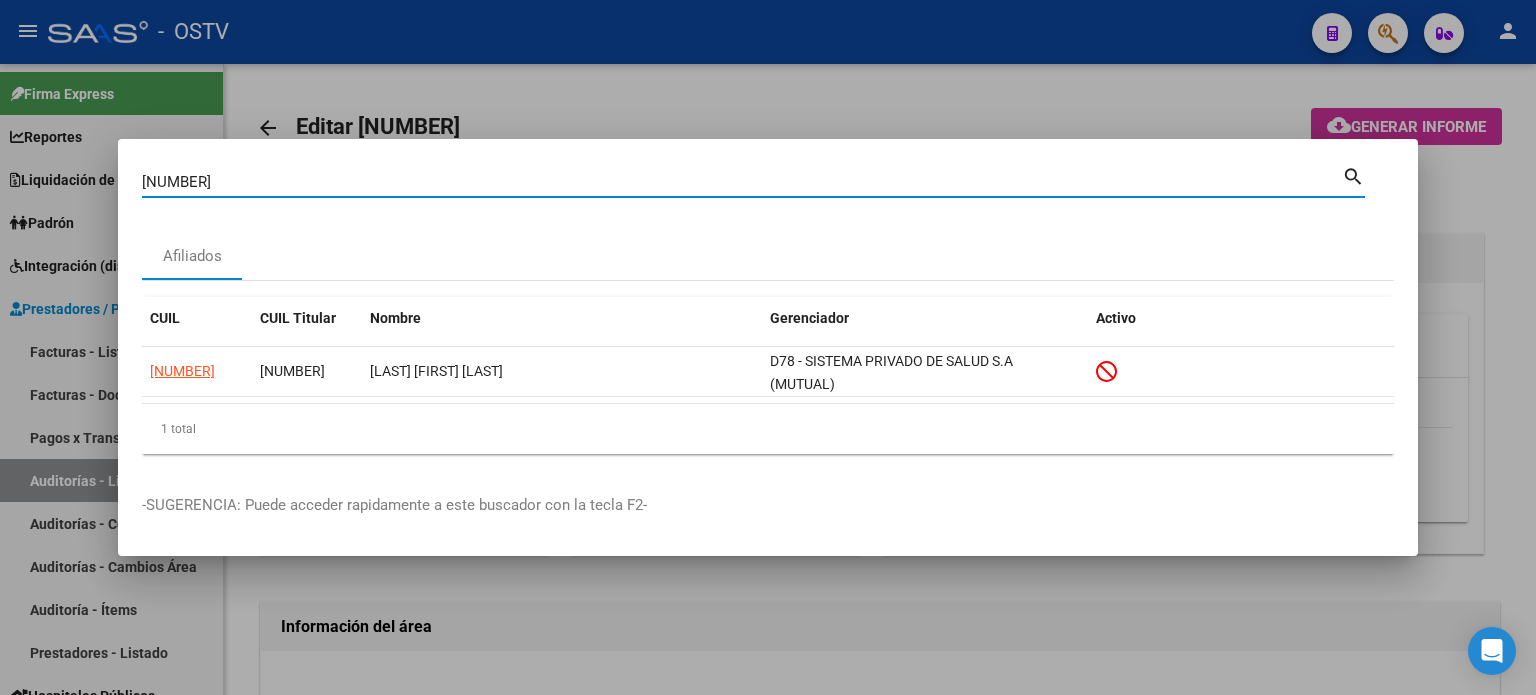 drag, startPoint x: 254, startPoint y: 187, endPoint x: 0, endPoint y: 181, distance: 254.07086 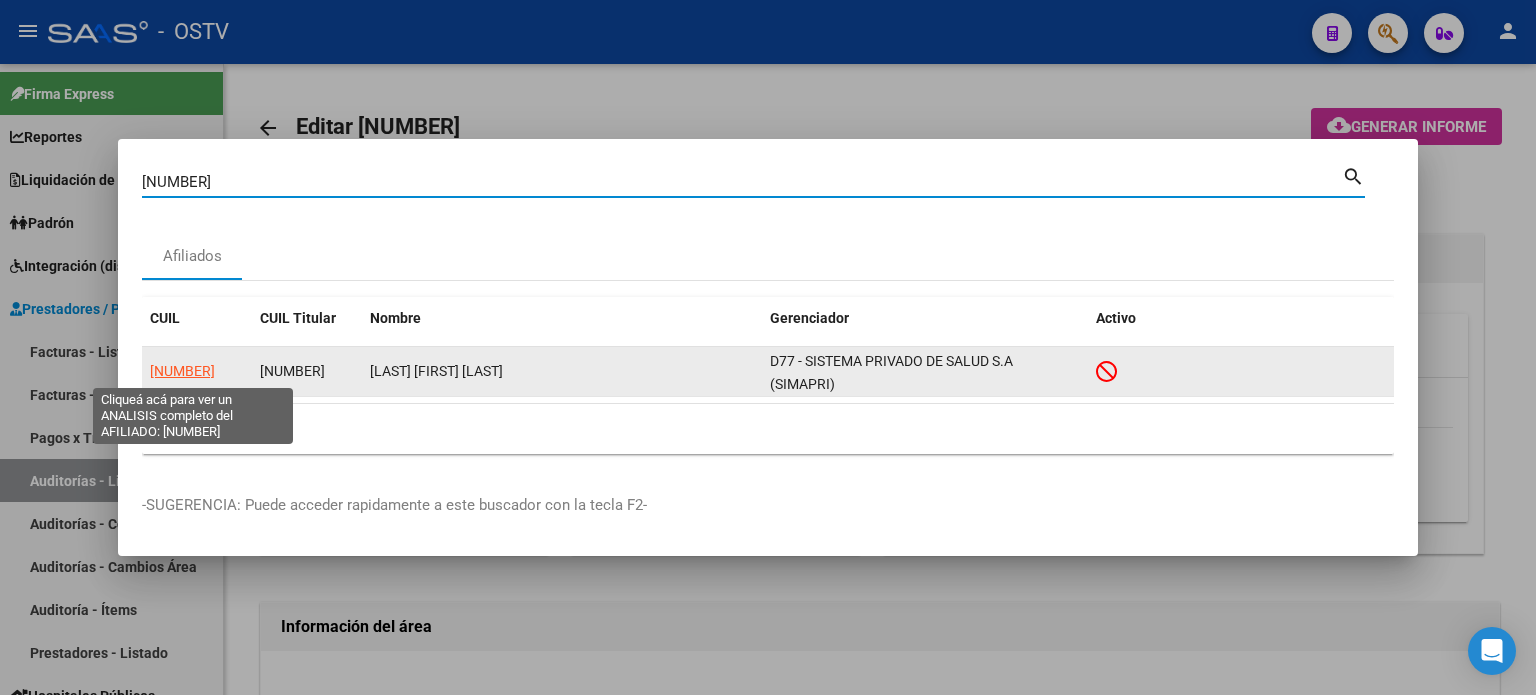 click on "[NUMBER]" 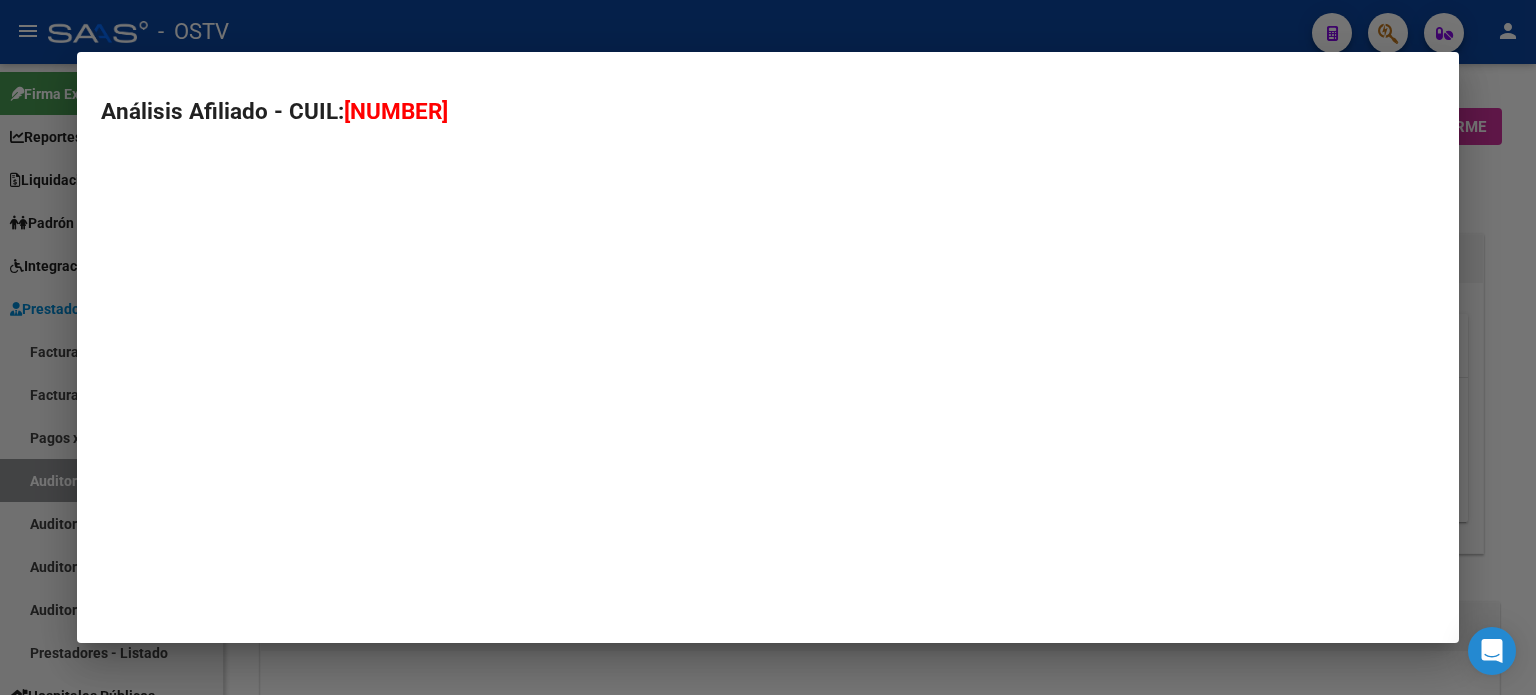 type on "[NUMBER]" 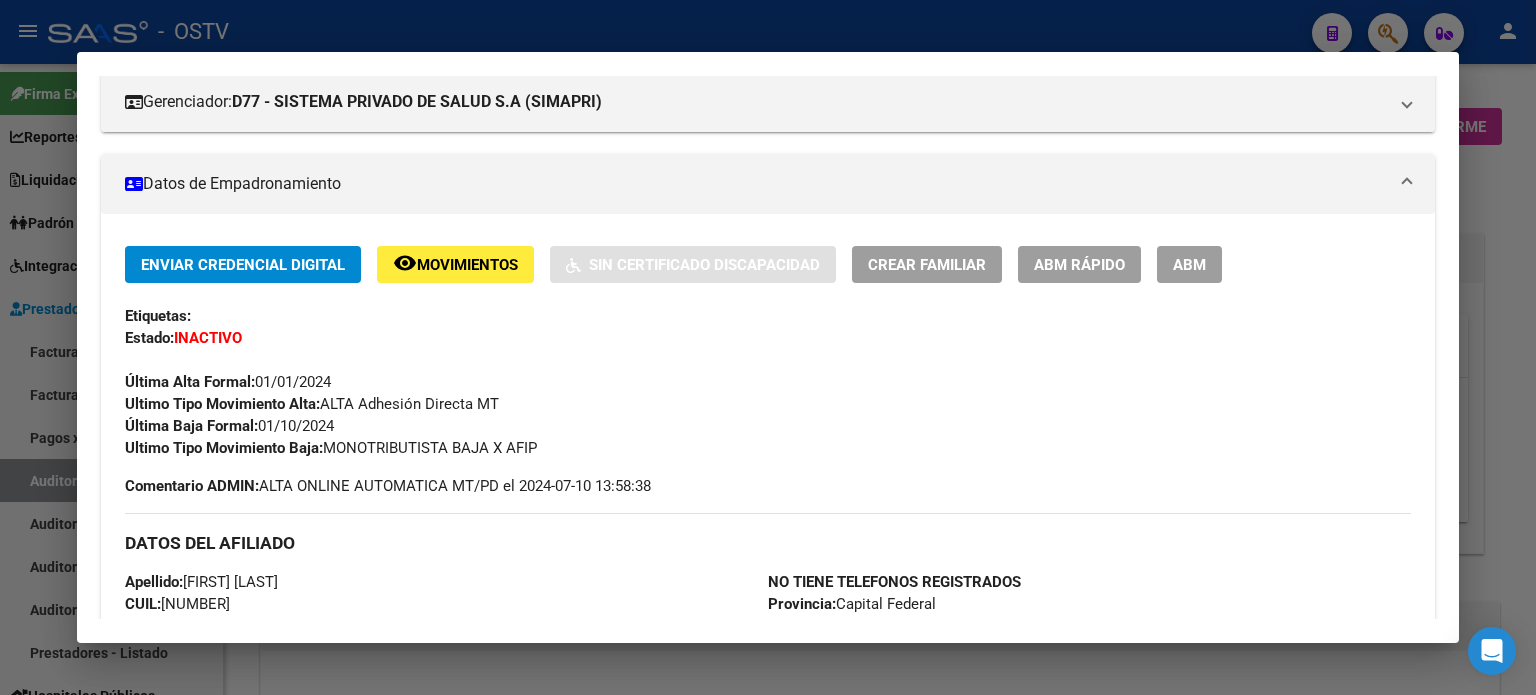 scroll, scrollTop: 300, scrollLeft: 0, axis: vertical 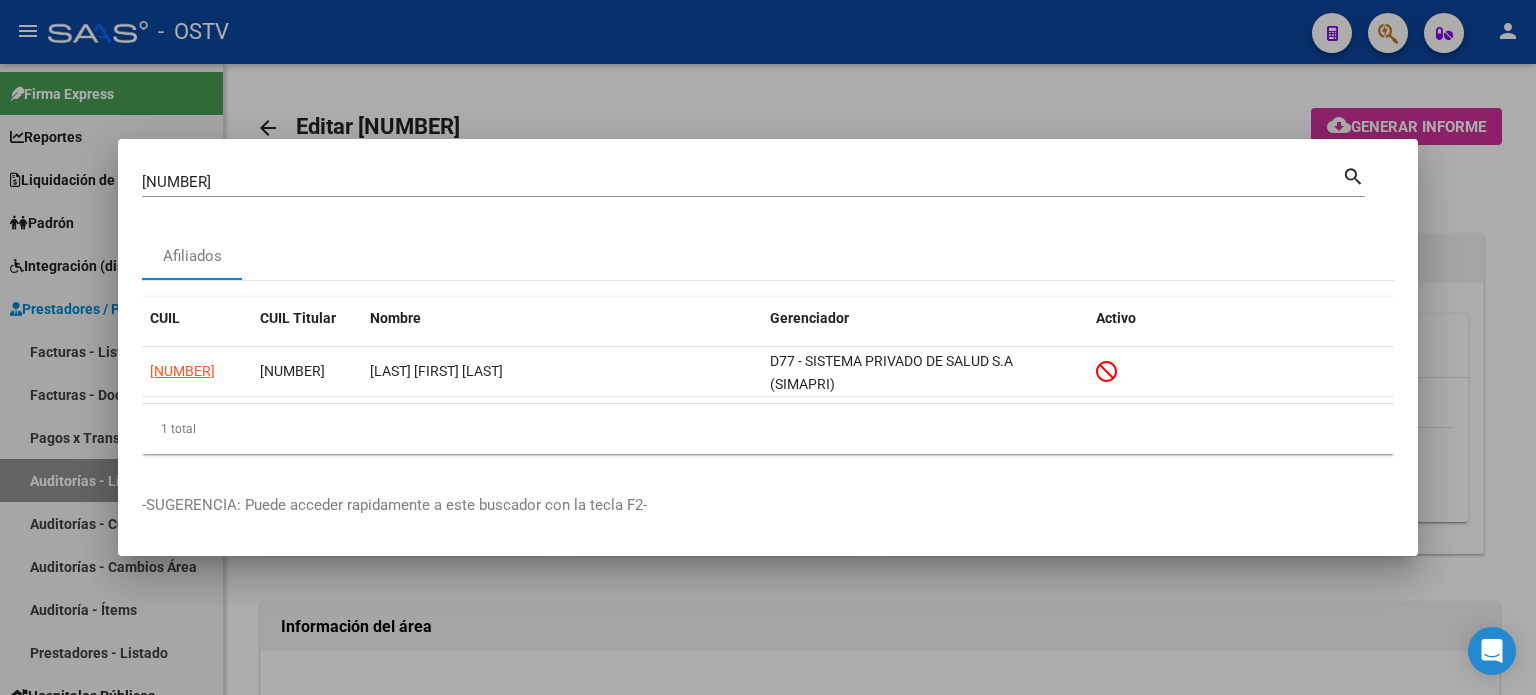 type 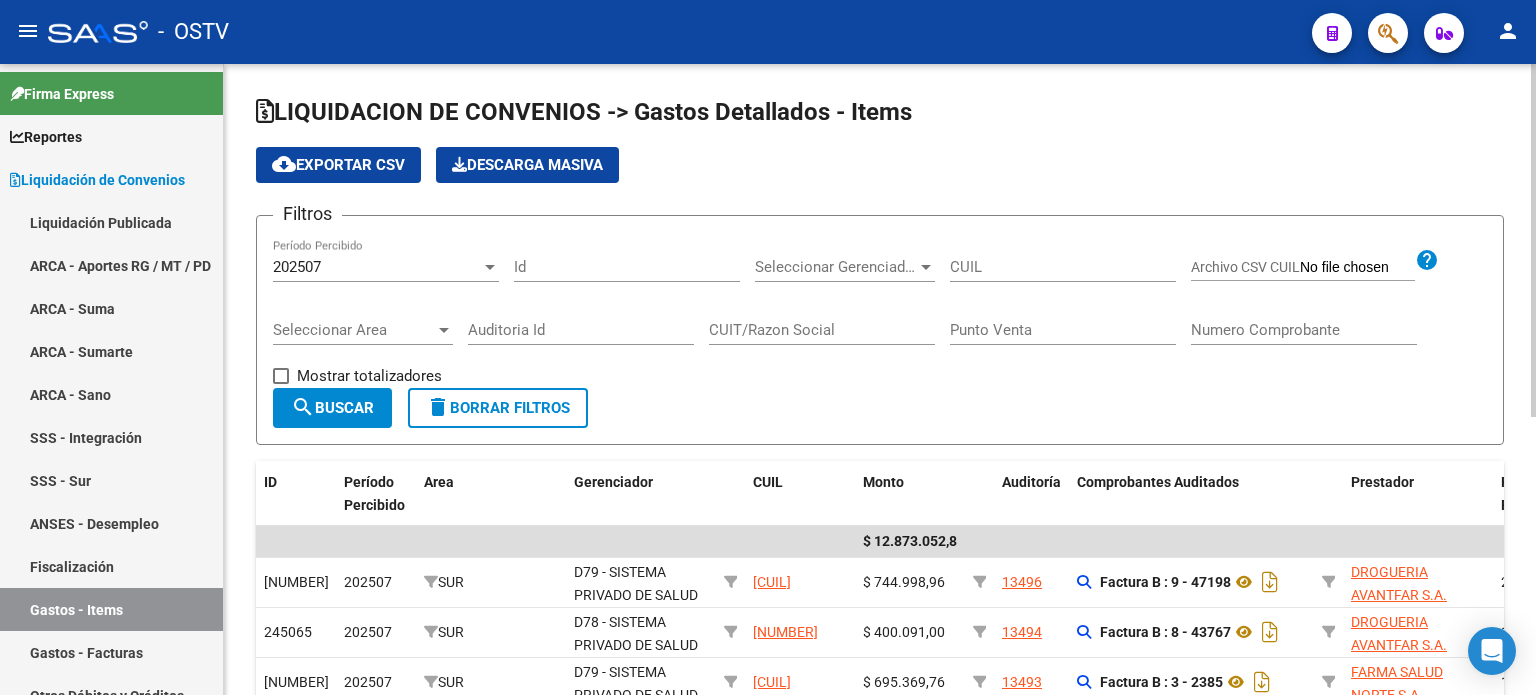click on "CUIL" at bounding box center (1063, 267) 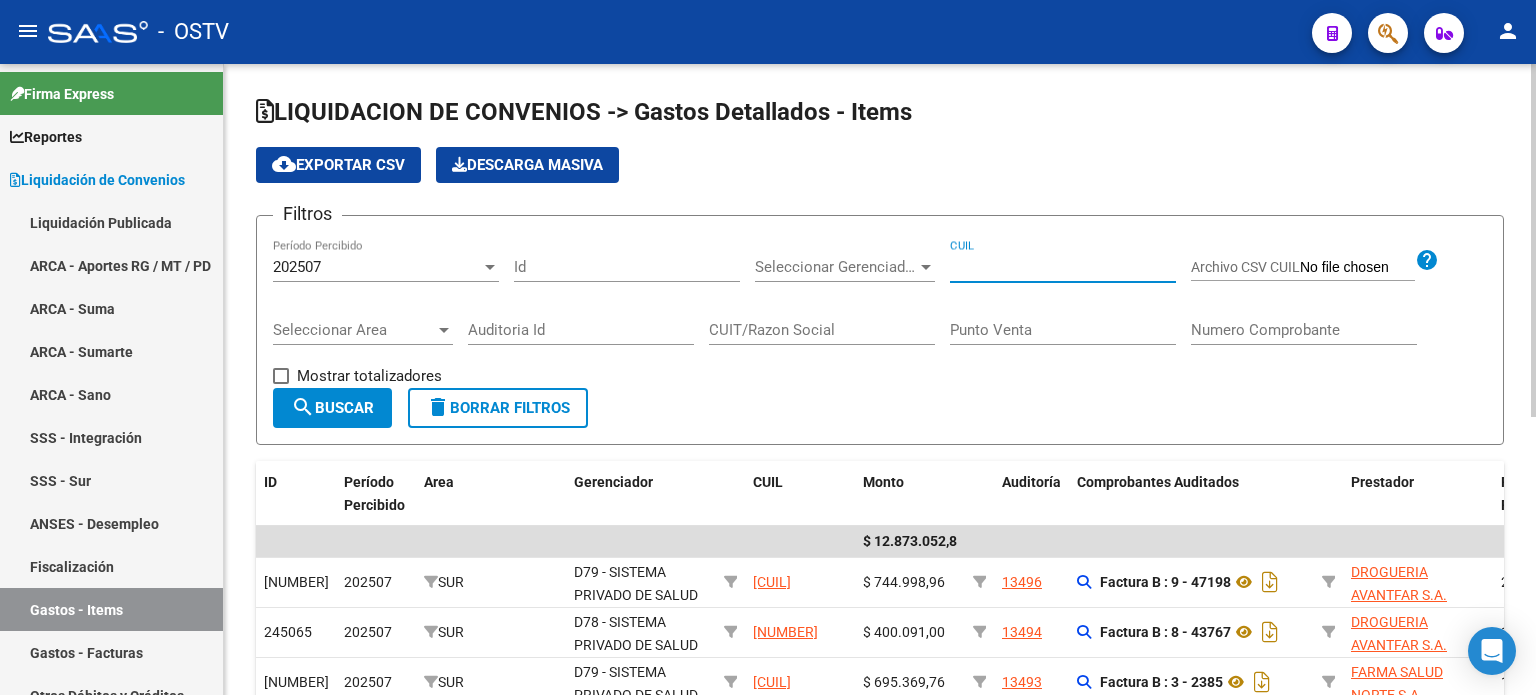paste on "[NUMBER]" 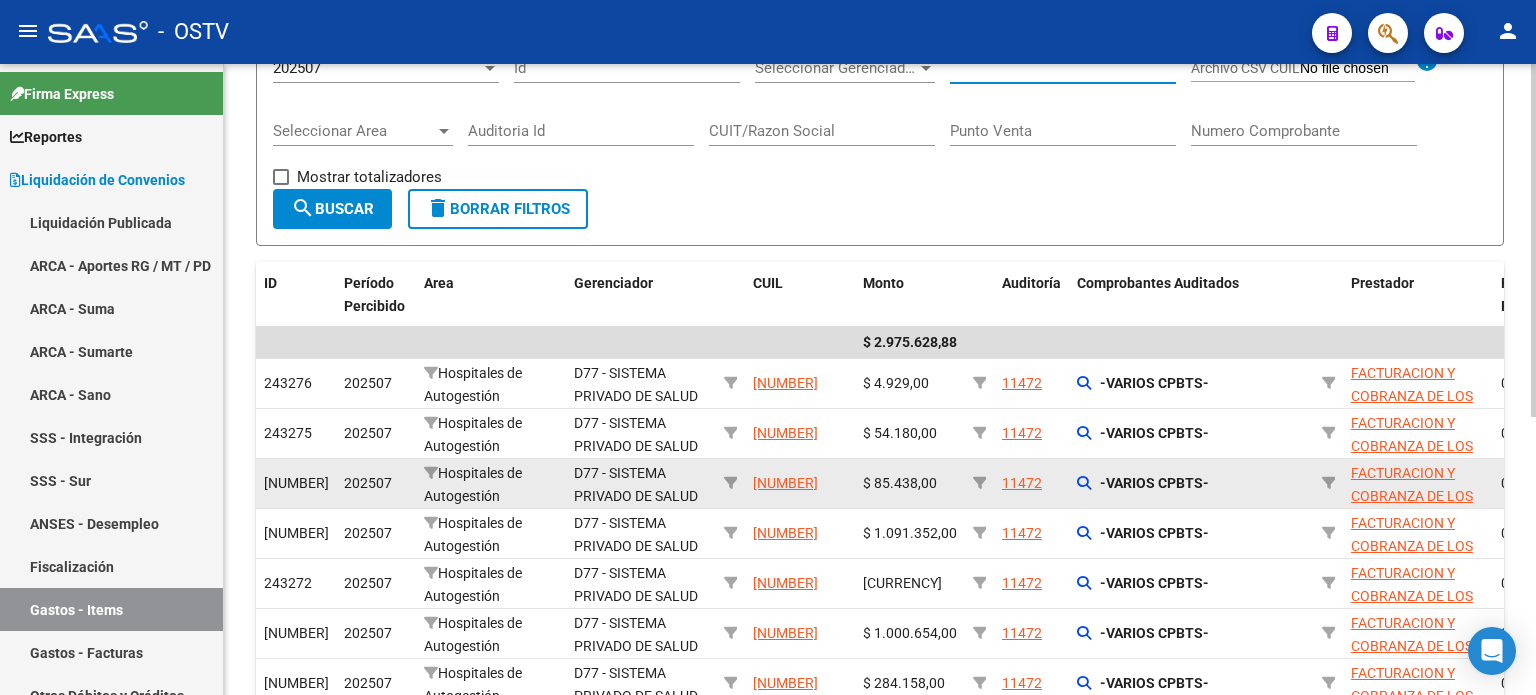 scroll, scrollTop: 200, scrollLeft: 0, axis: vertical 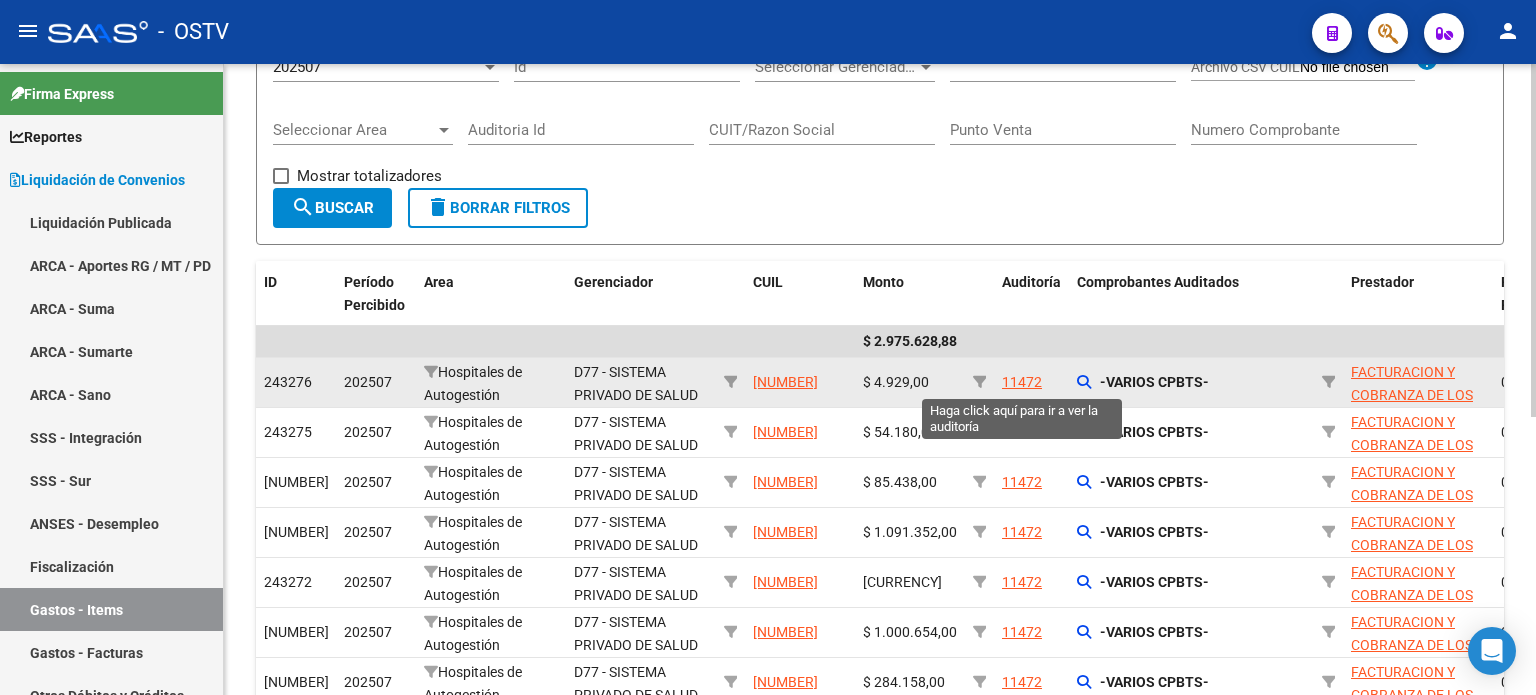 click on "11472" 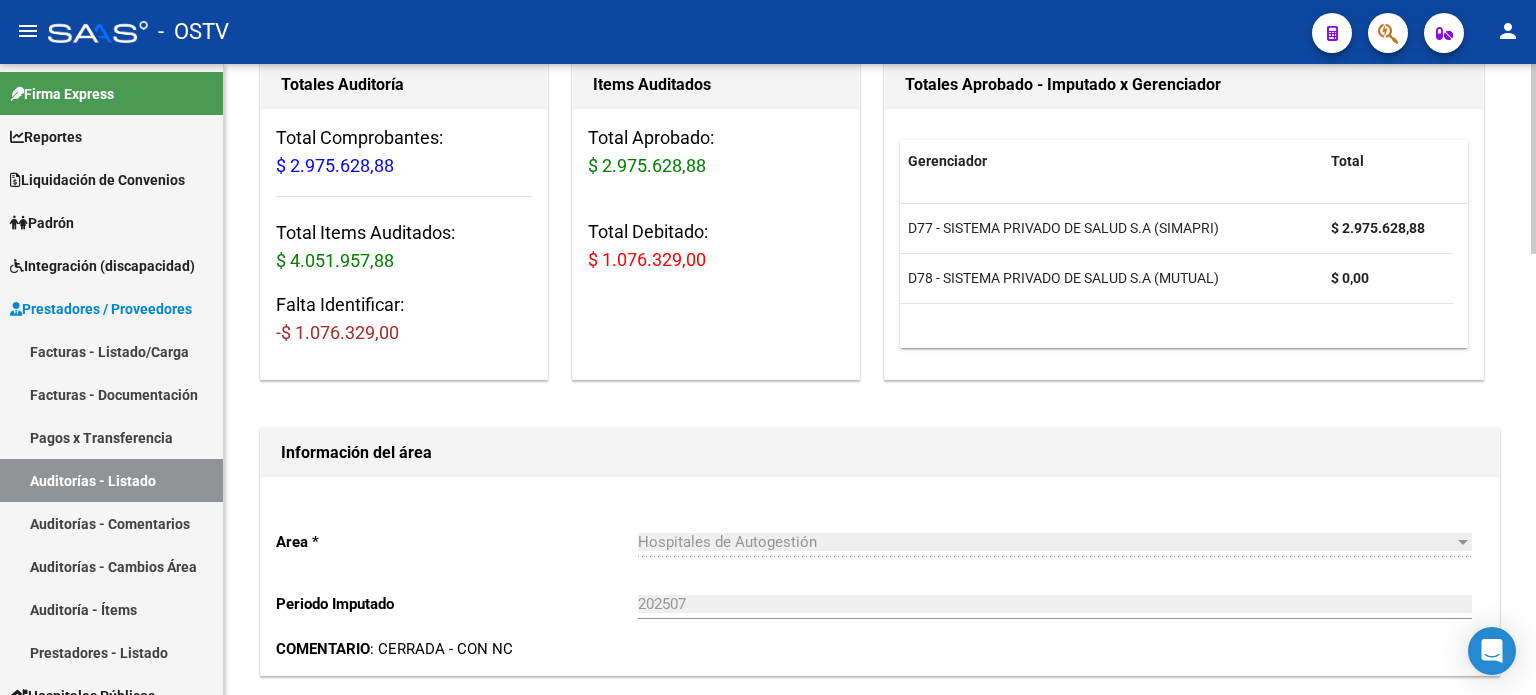 scroll, scrollTop: 0, scrollLeft: 0, axis: both 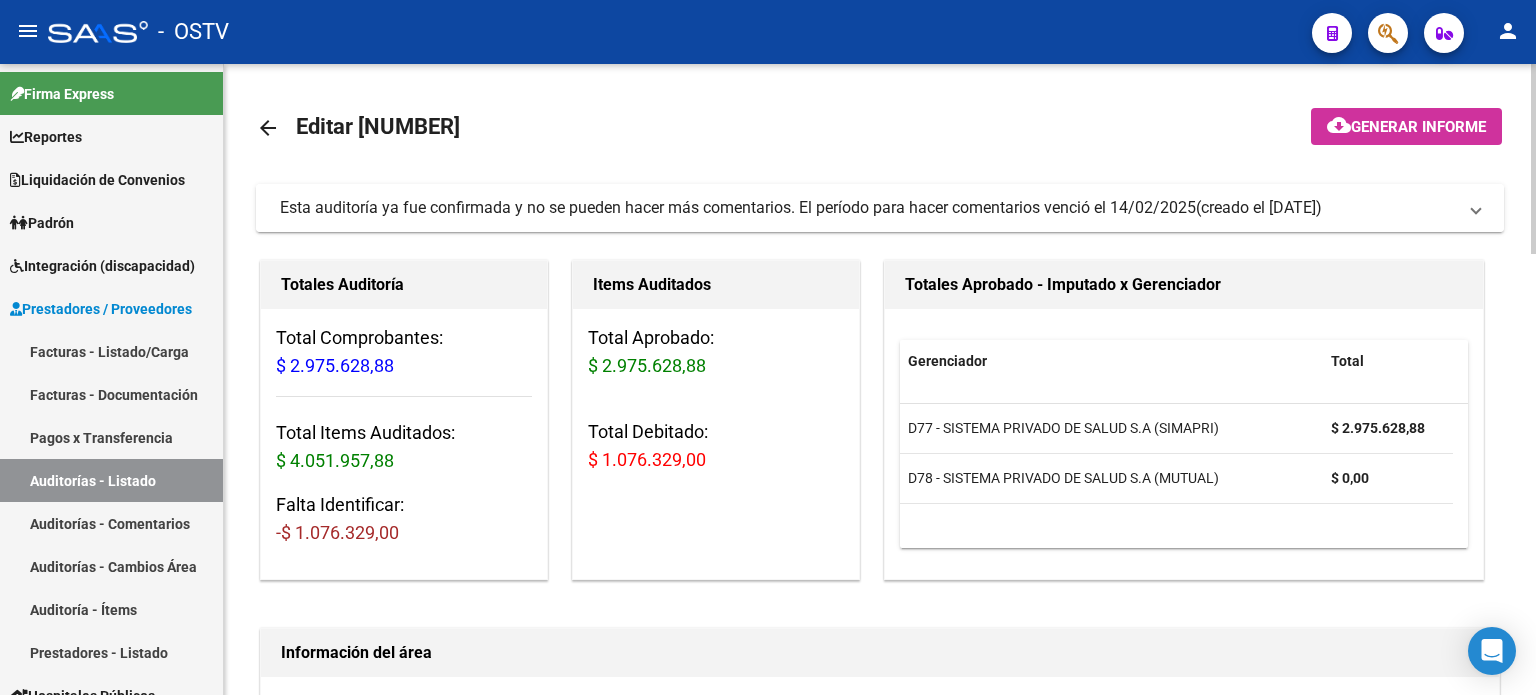 click on "Esta auditoría ya fue confirmada y no se pueden hacer más comentarios. El período para hacer comentarios venció el 14/02/2025 <br> (creado el 05/02/2025)" at bounding box center (880, 208) 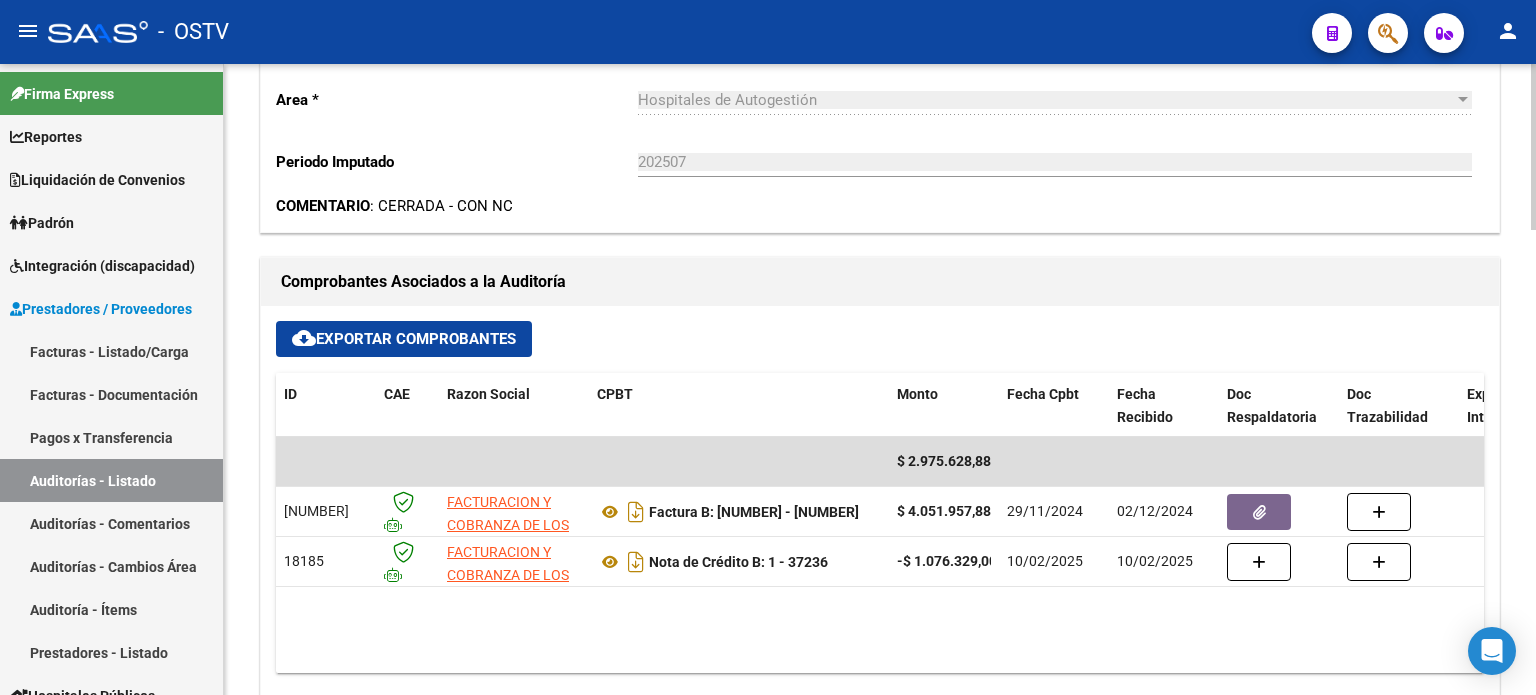 scroll, scrollTop: 1100, scrollLeft: 0, axis: vertical 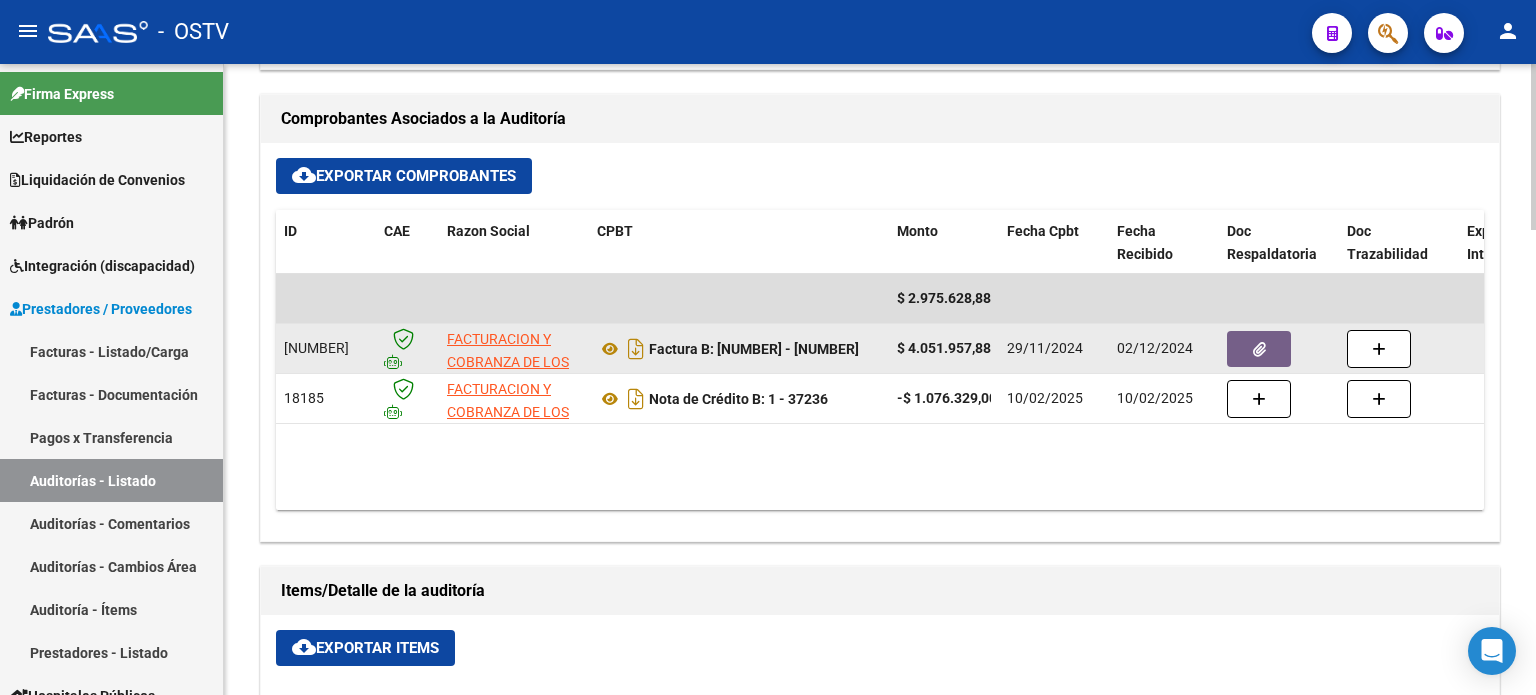 click 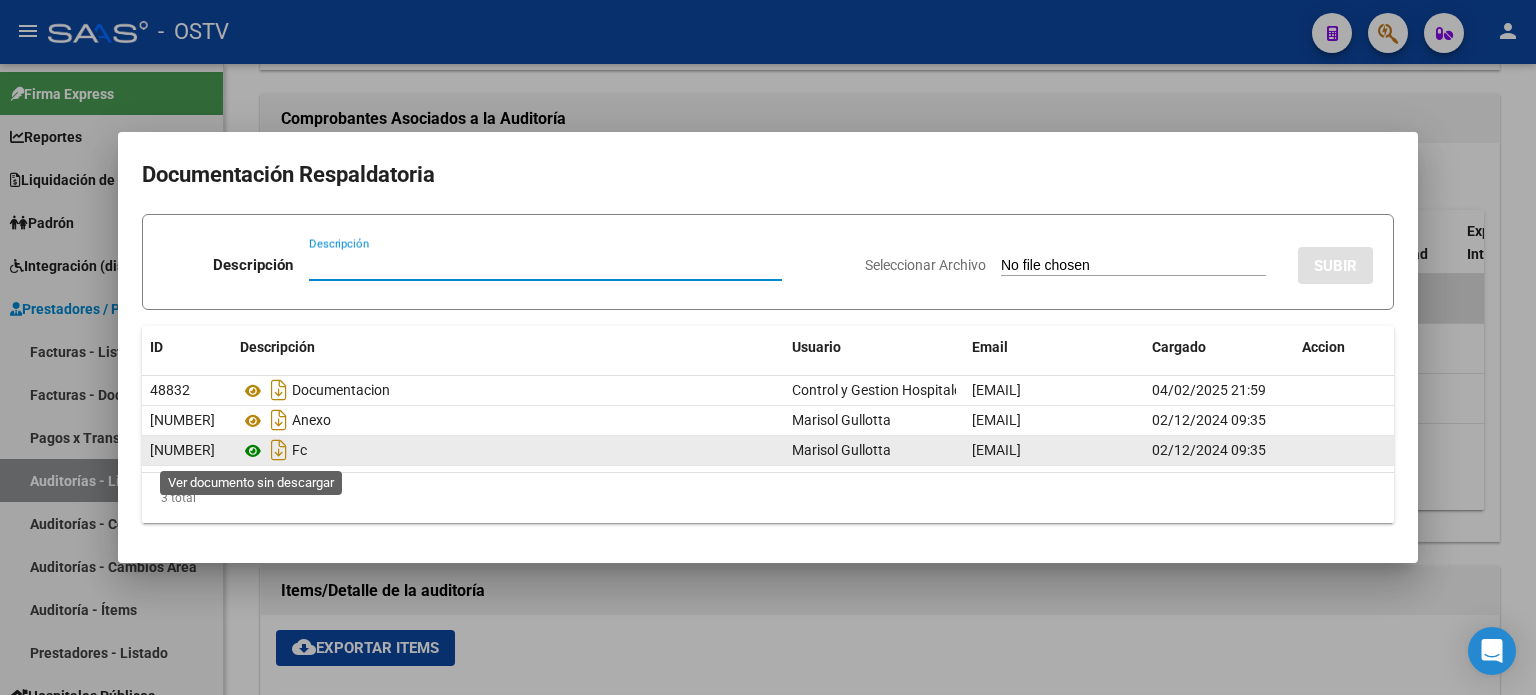 click 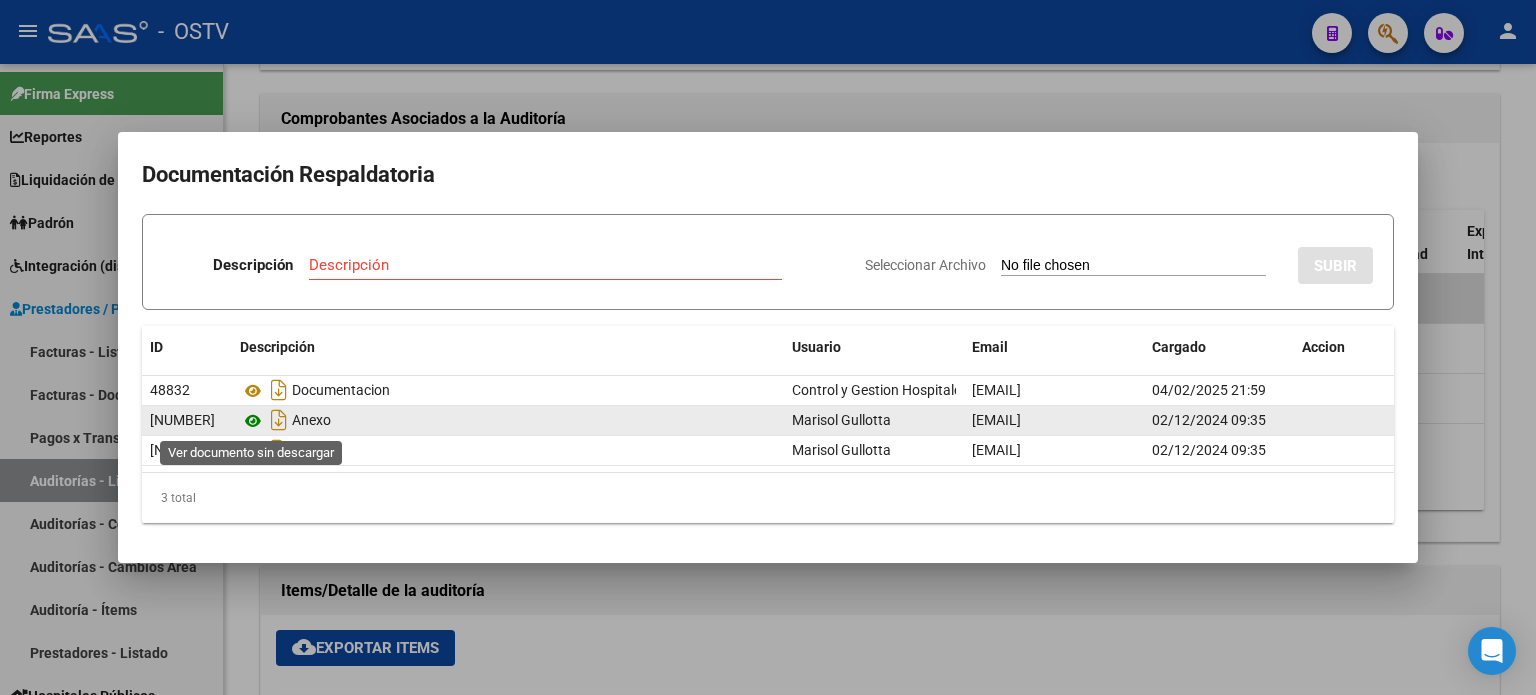 click 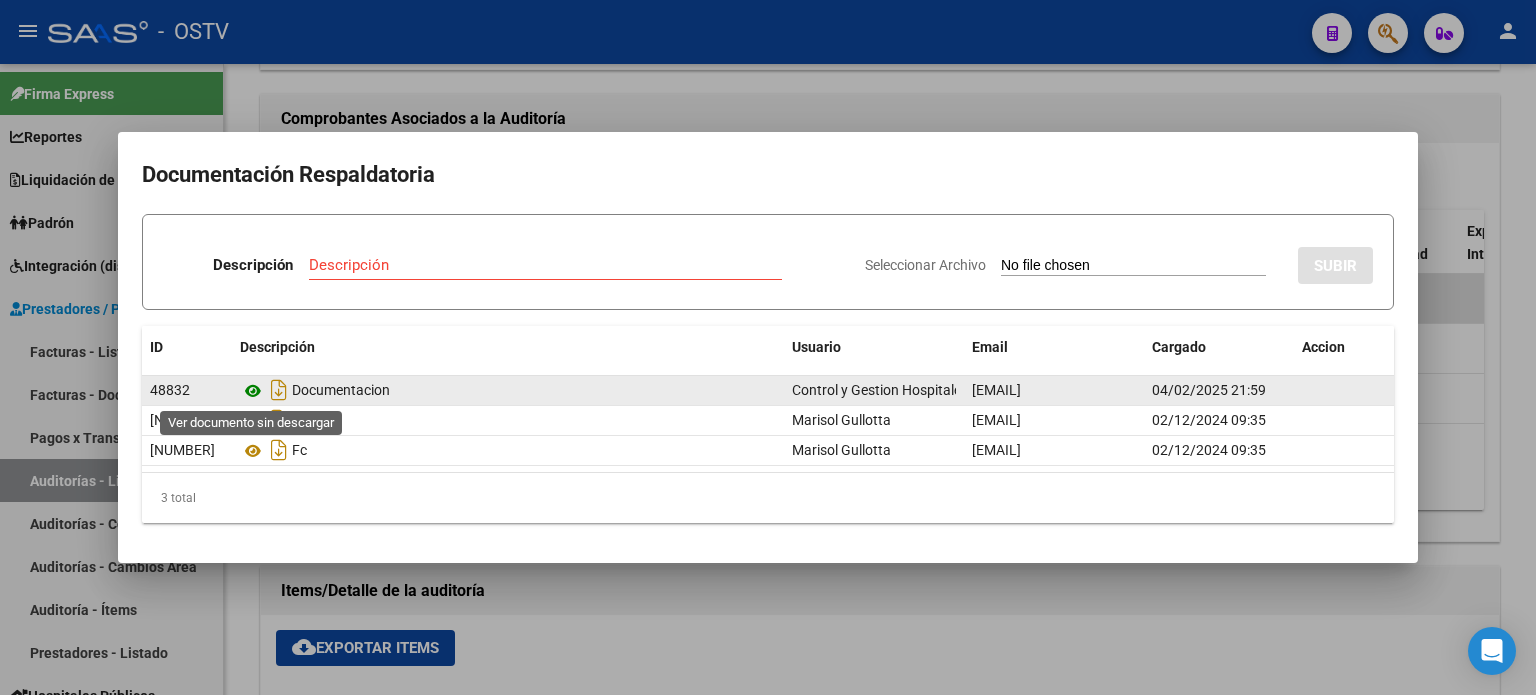 click 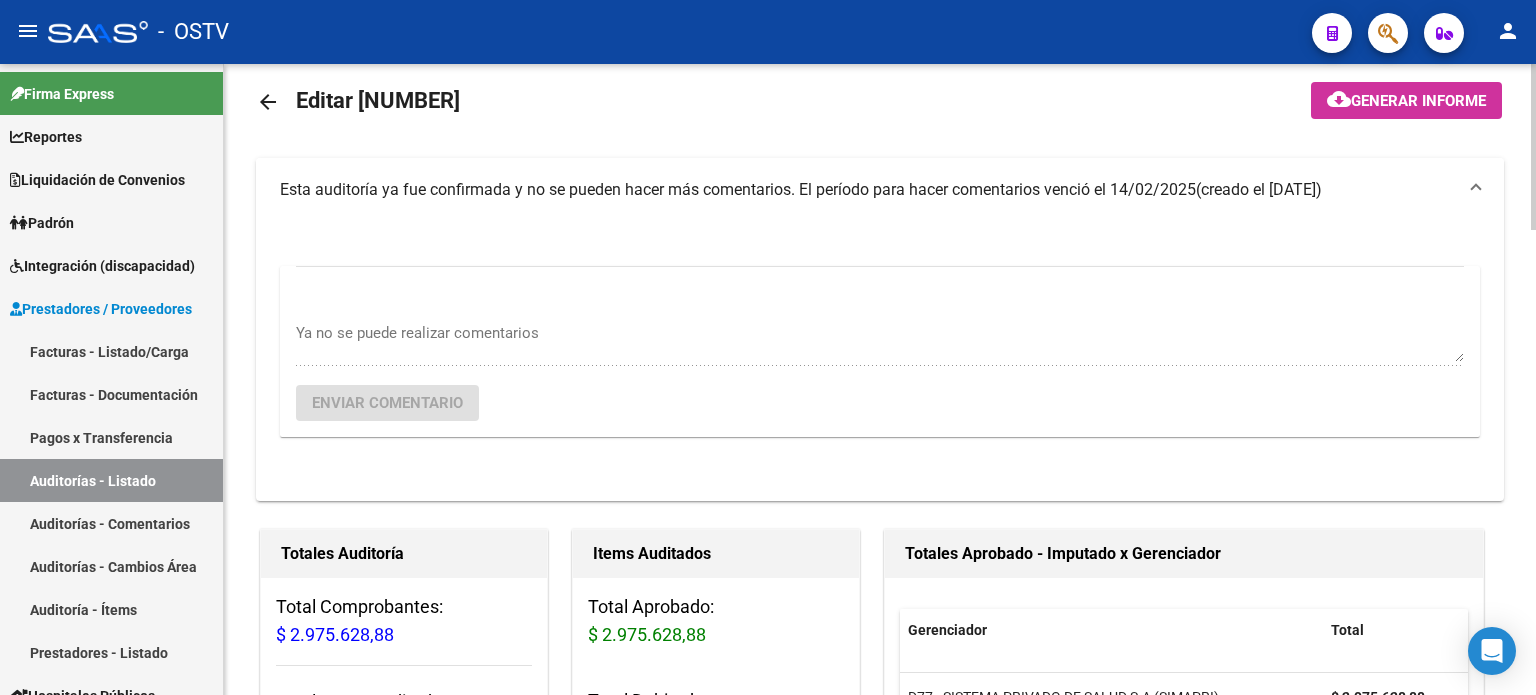 scroll, scrollTop: 0, scrollLeft: 0, axis: both 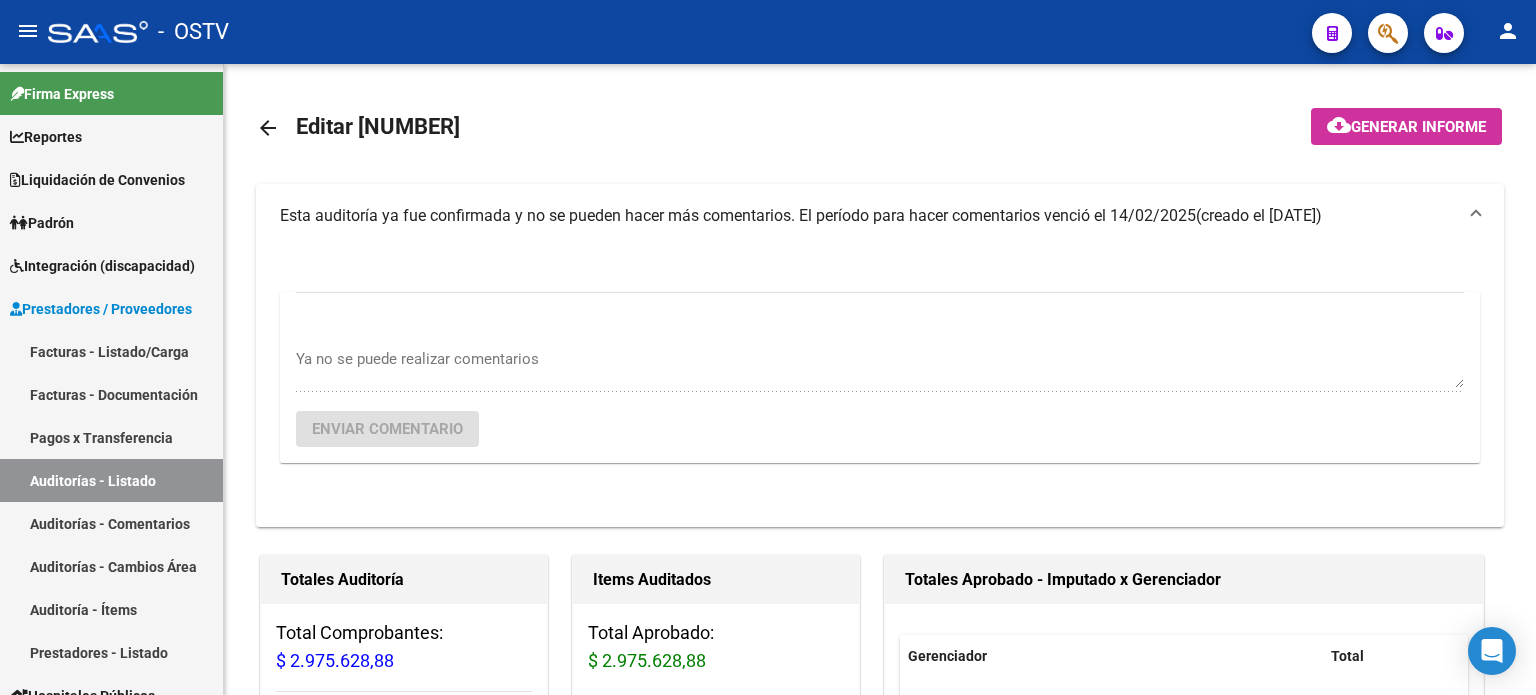 click 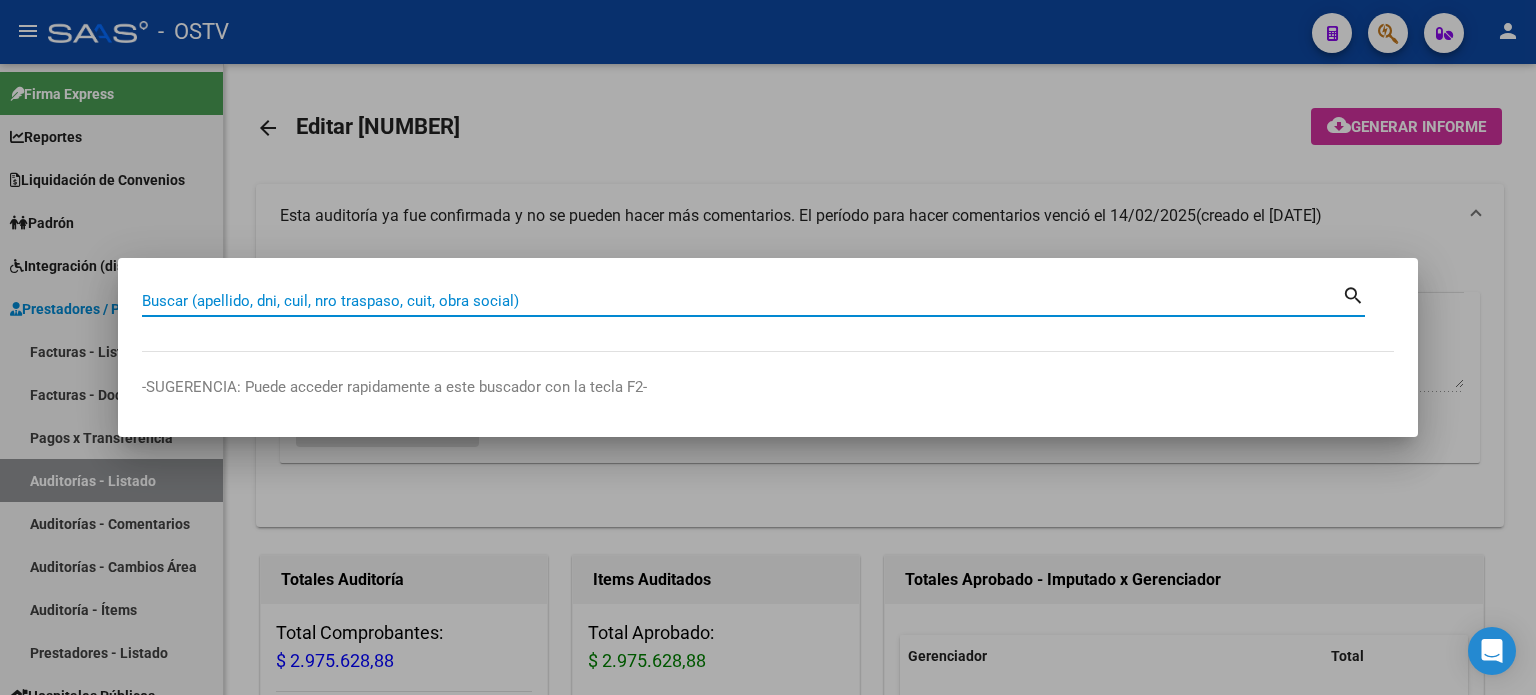paste on "[NUMBER]" 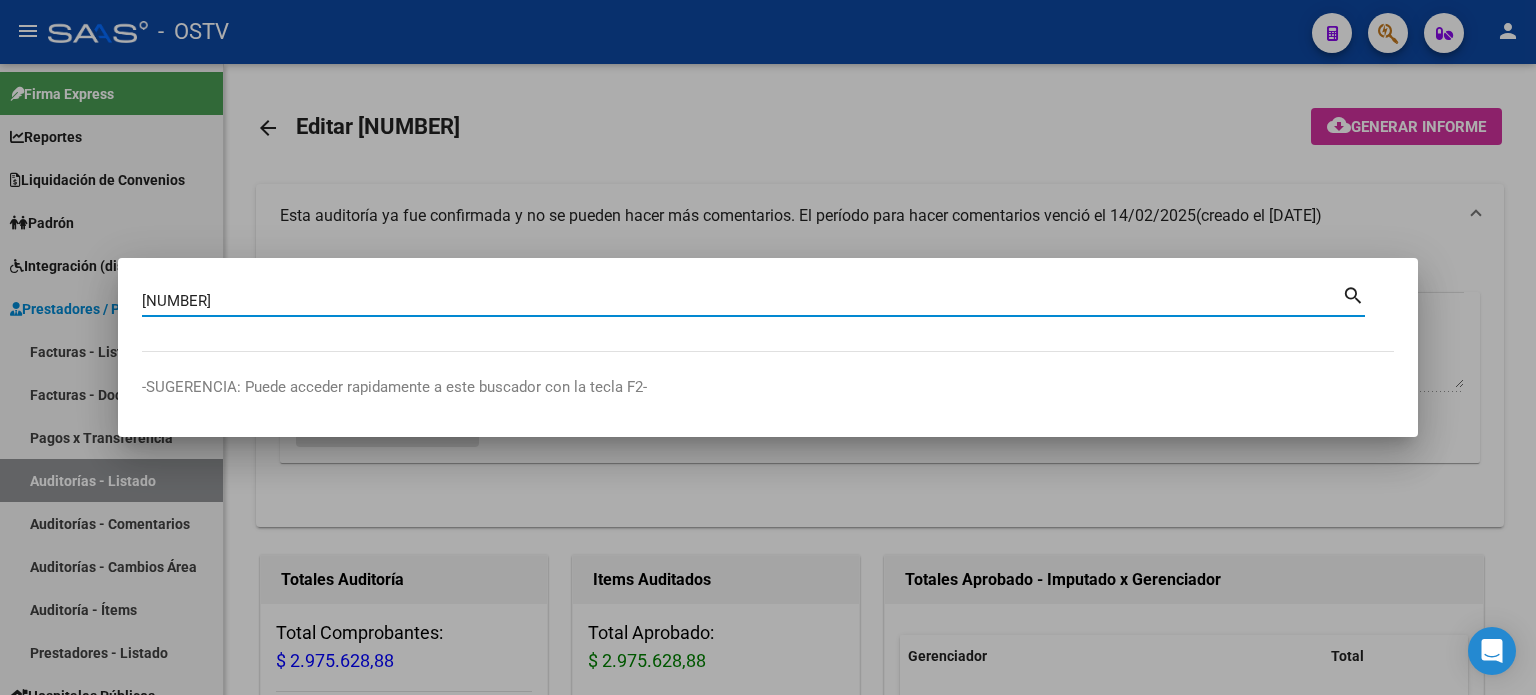 type on "[NUMBER]" 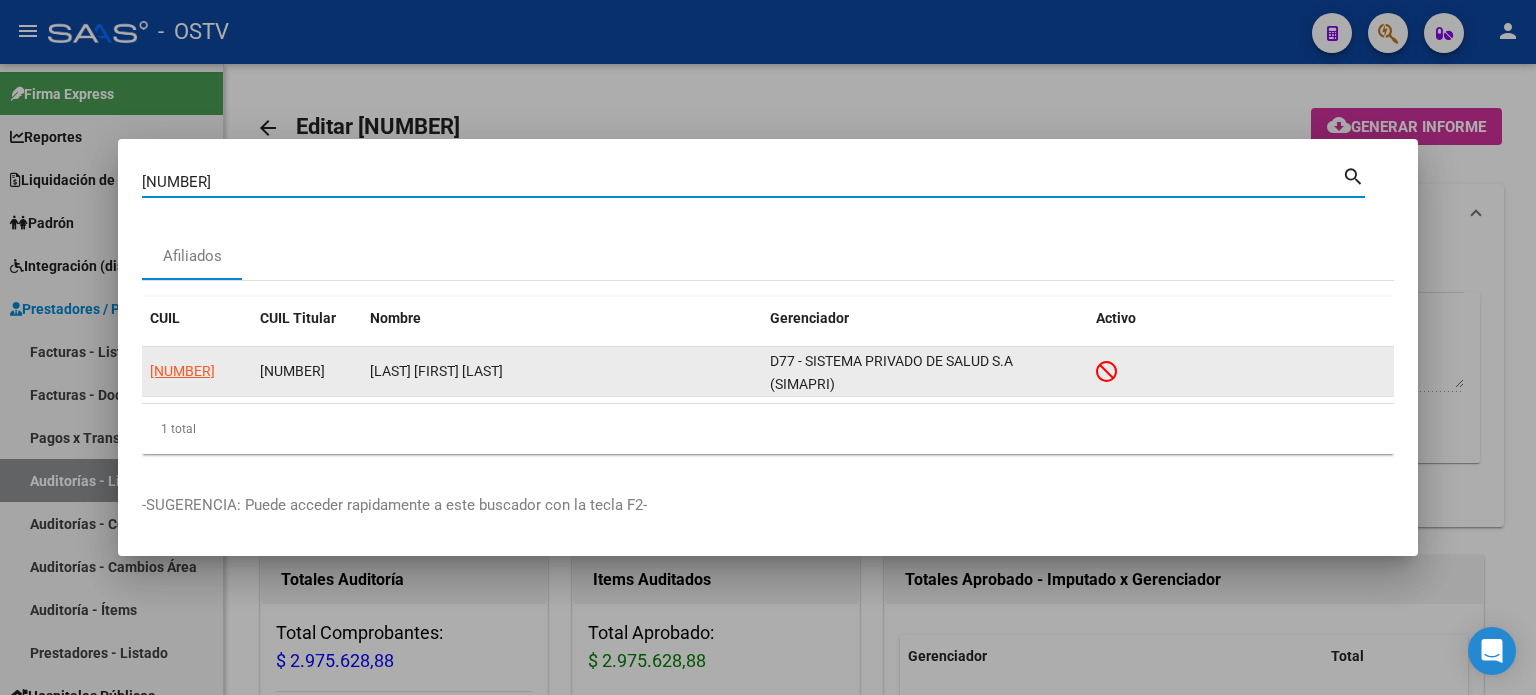 click on "[NUMBER]" 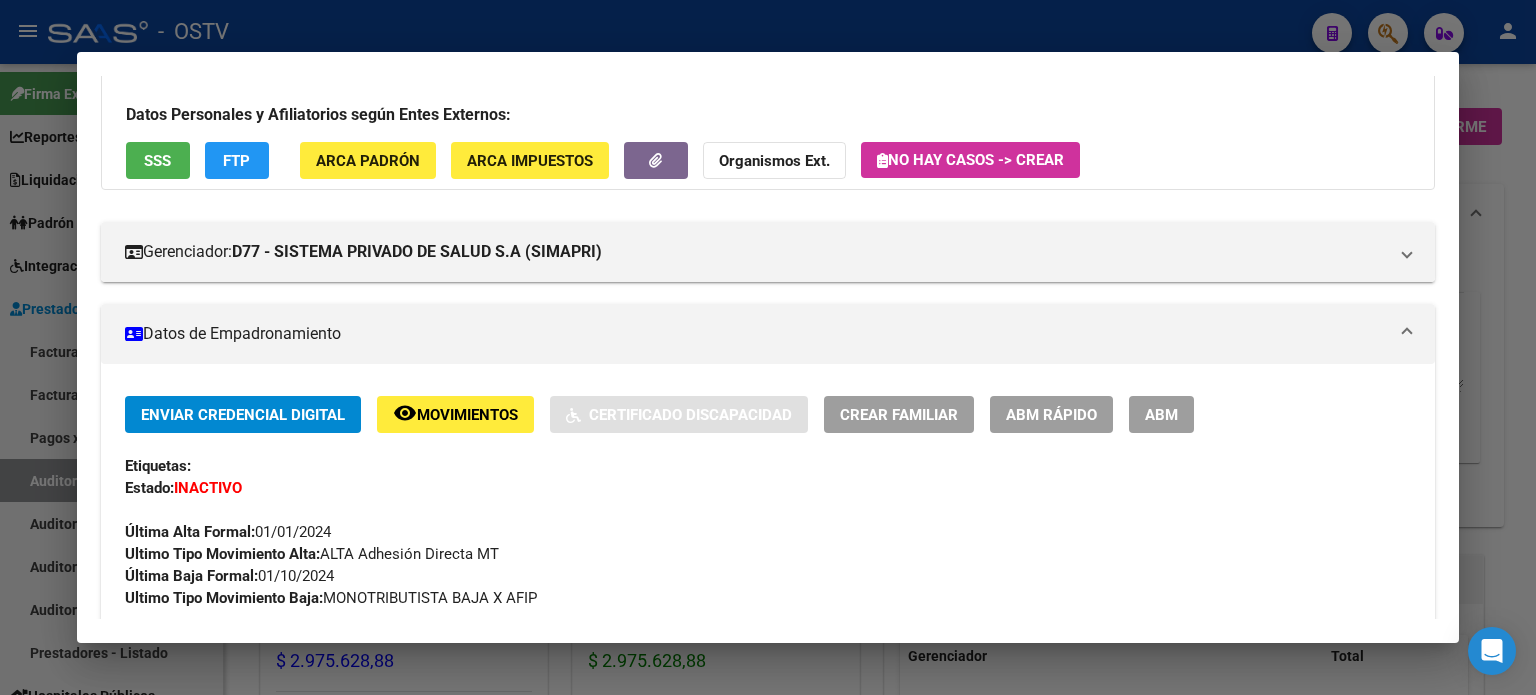 scroll, scrollTop: 200, scrollLeft: 0, axis: vertical 